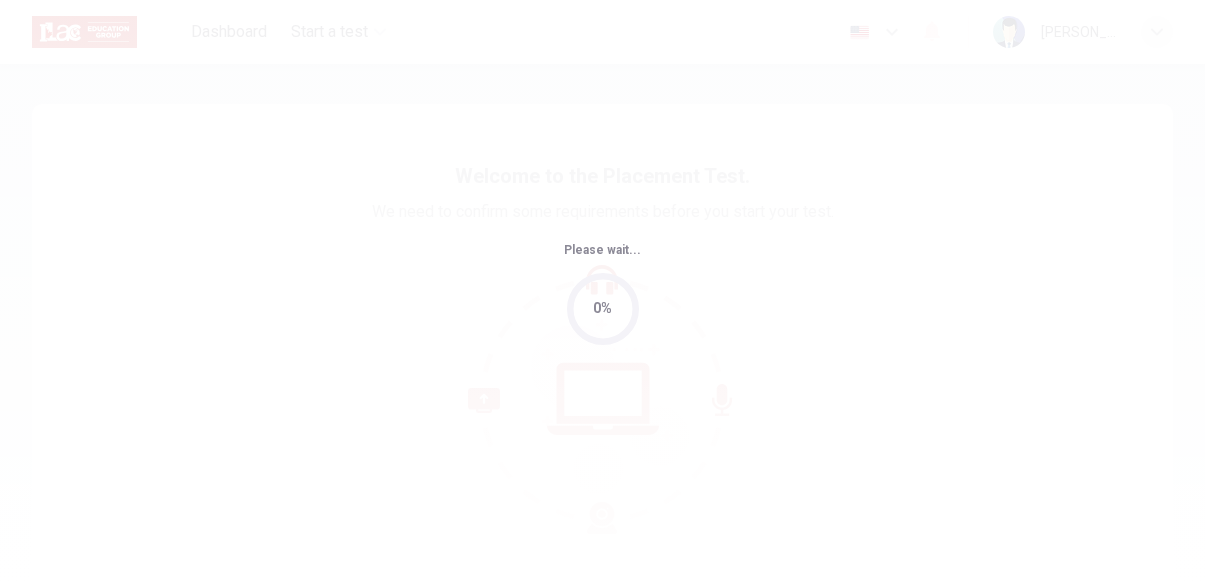scroll, scrollTop: 0, scrollLeft: 0, axis: both 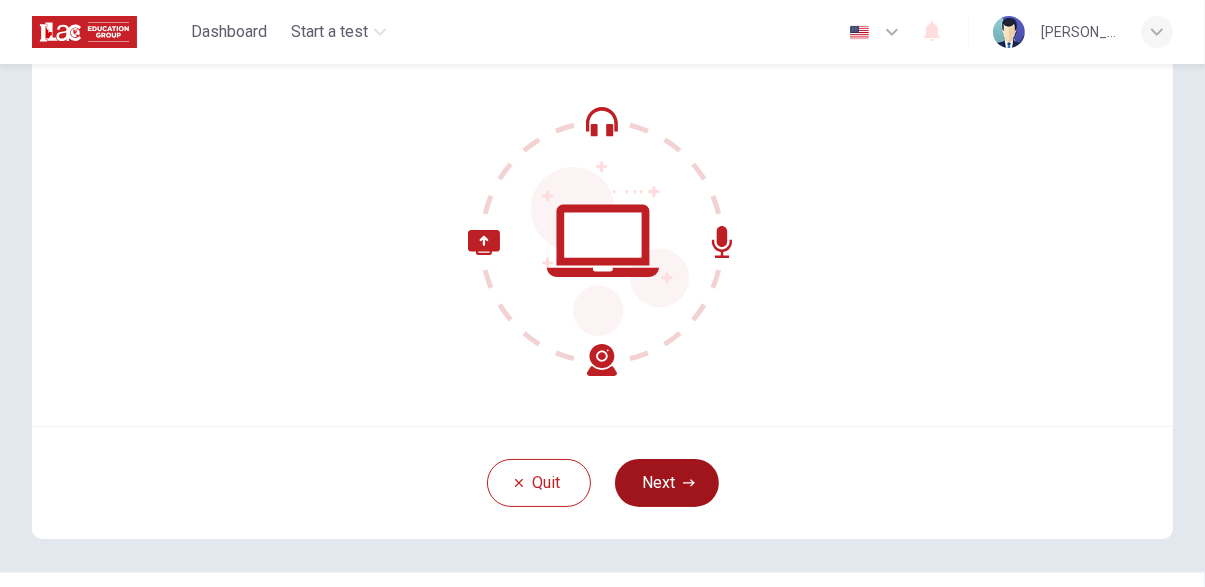 click on "Next" at bounding box center (667, 483) 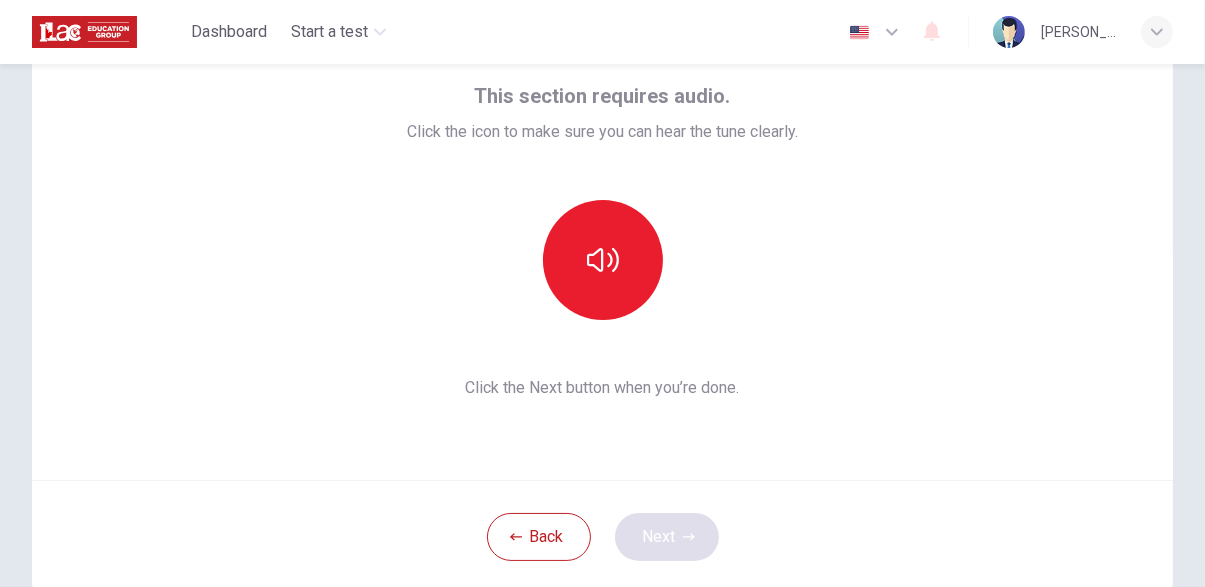 scroll, scrollTop: 81, scrollLeft: 0, axis: vertical 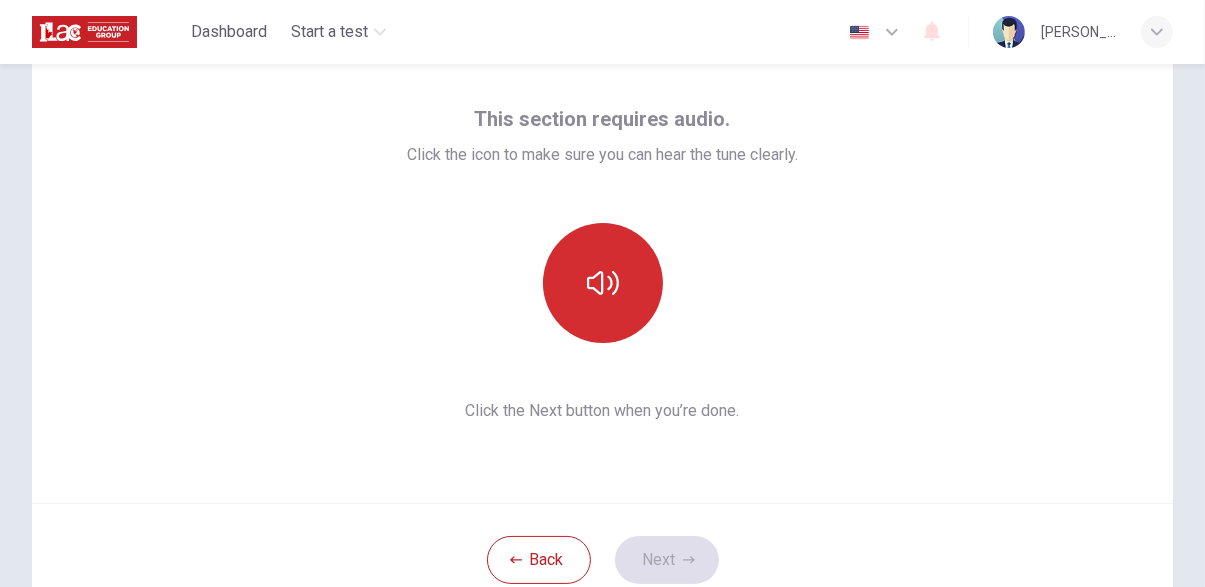 click 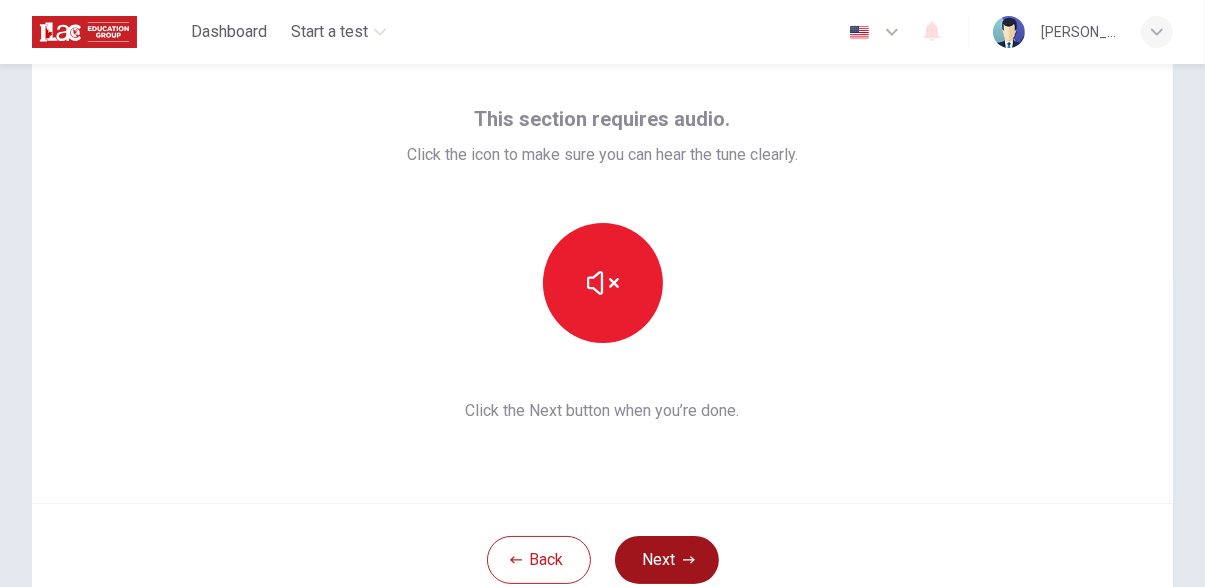 click on "Next" at bounding box center (667, 560) 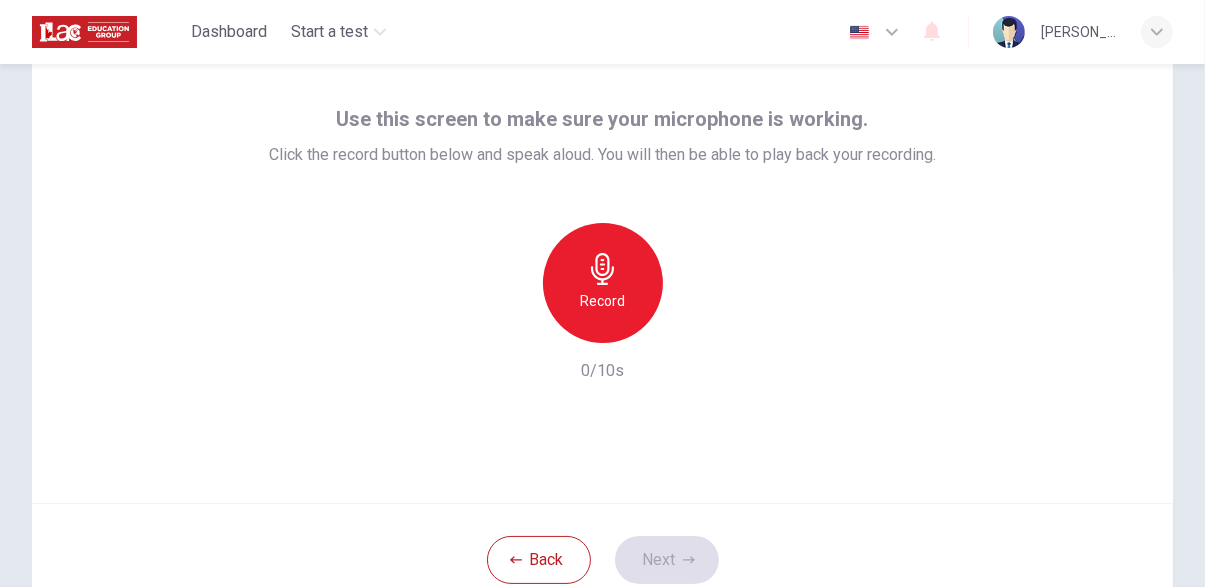 click on "Record" at bounding box center [602, 301] 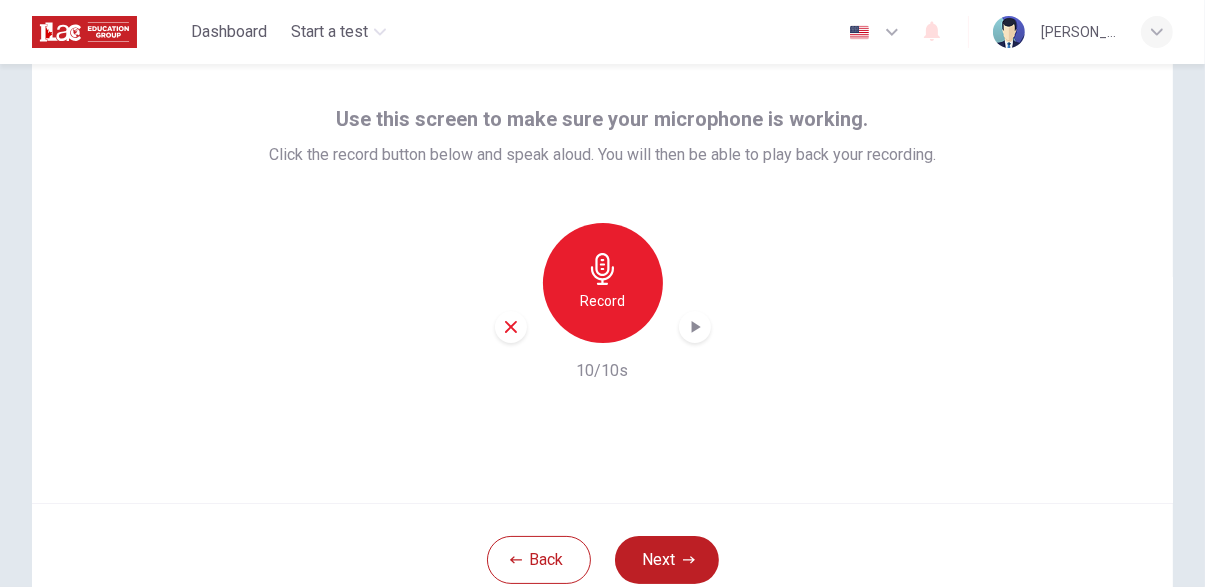 click 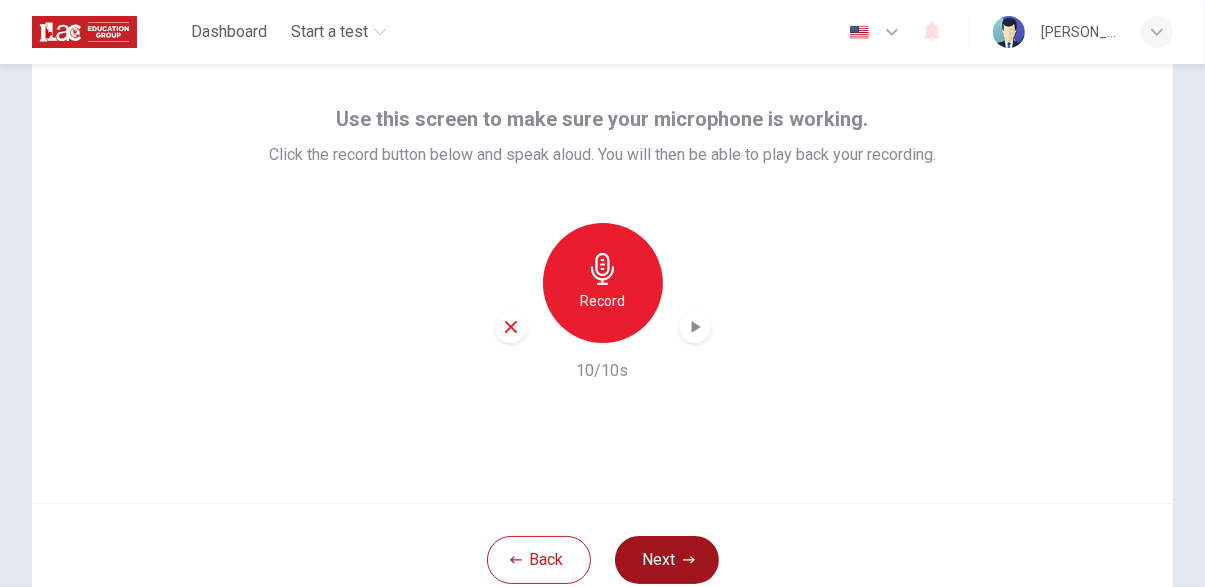 click on "Next" at bounding box center (667, 560) 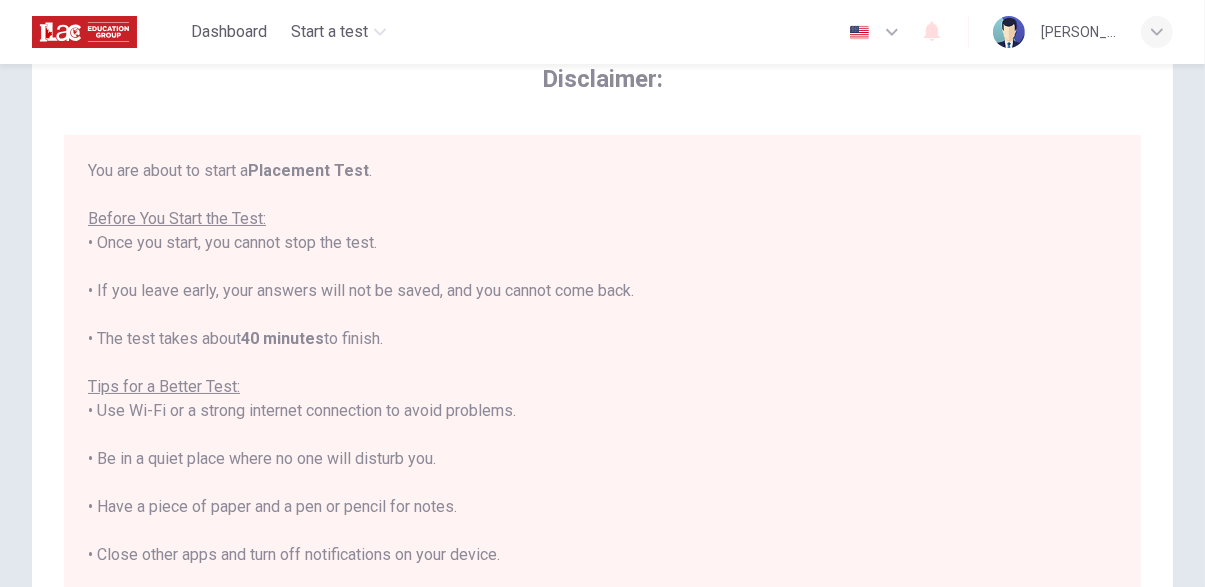 scroll, scrollTop: 23, scrollLeft: 0, axis: vertical 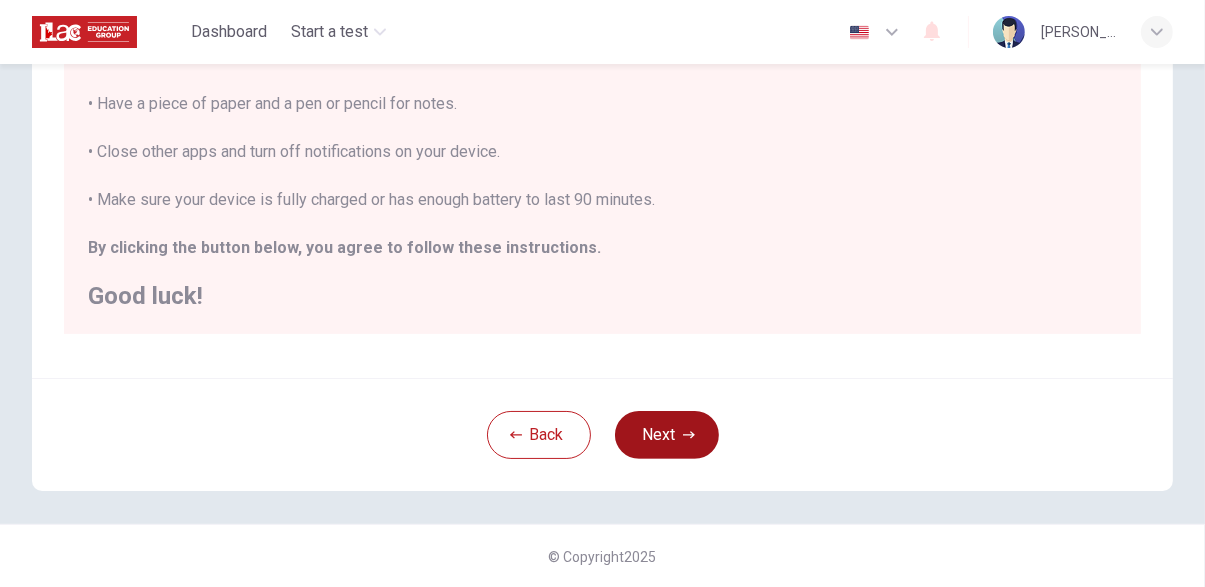click on "Next" at bounding box center (667, 435) 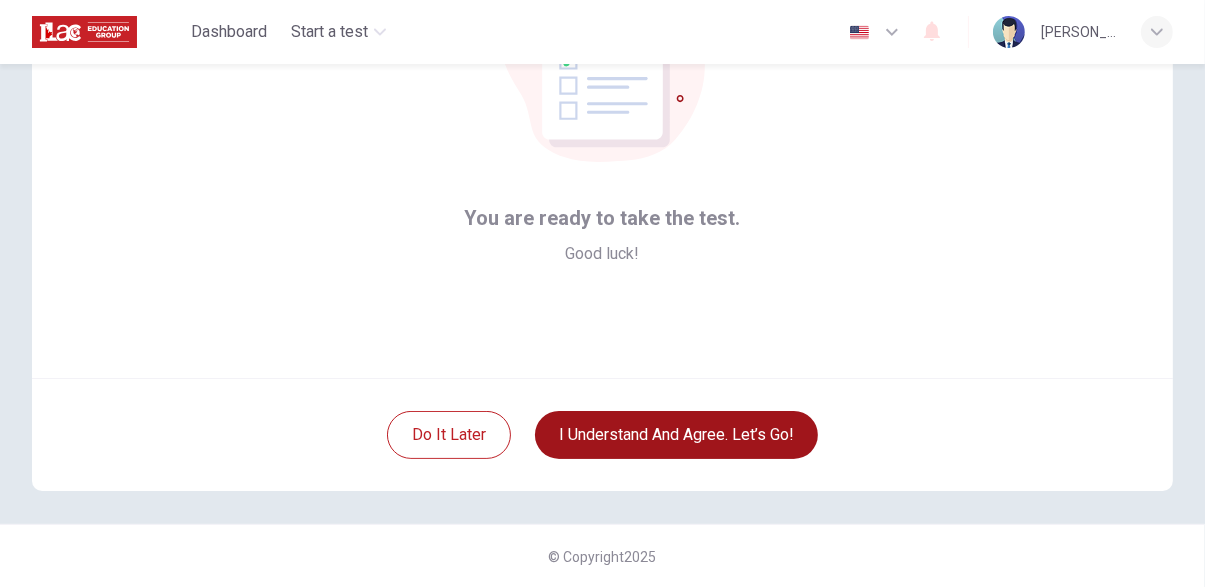 click on "I understand and agree. Let’s go!" at bounding box center (676, 435) 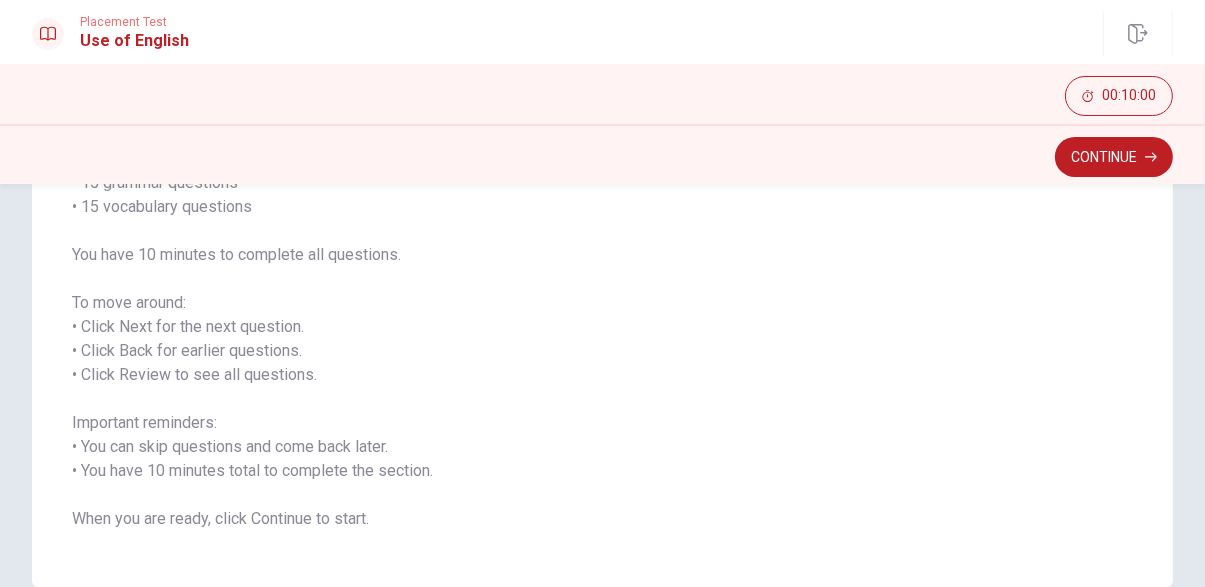 scroll, scrollTop: 229, scrollLeft: 0, axis: vertical 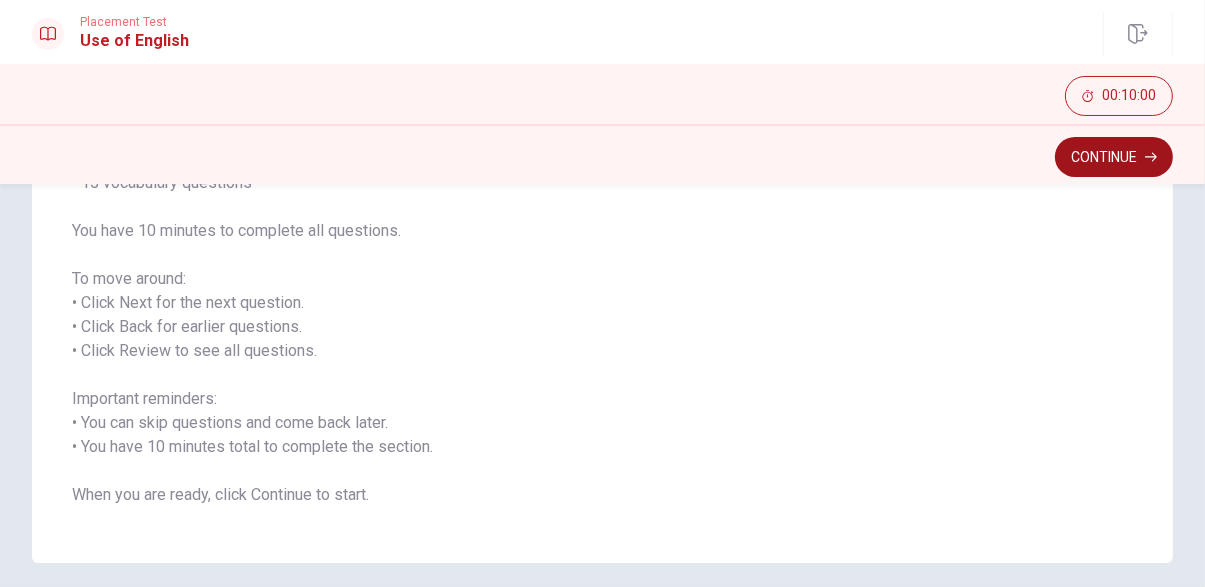 click on "Continue" at bounding box center [1114, 157] 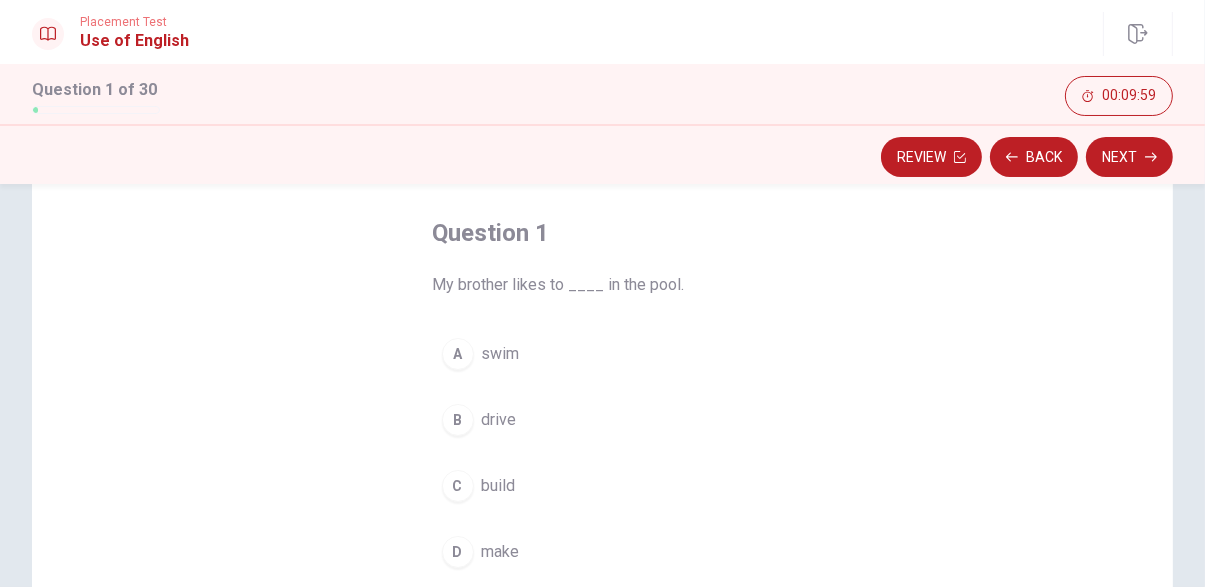 scroll, scrollTop: 100, scrollLeft: 0, axis: vertical 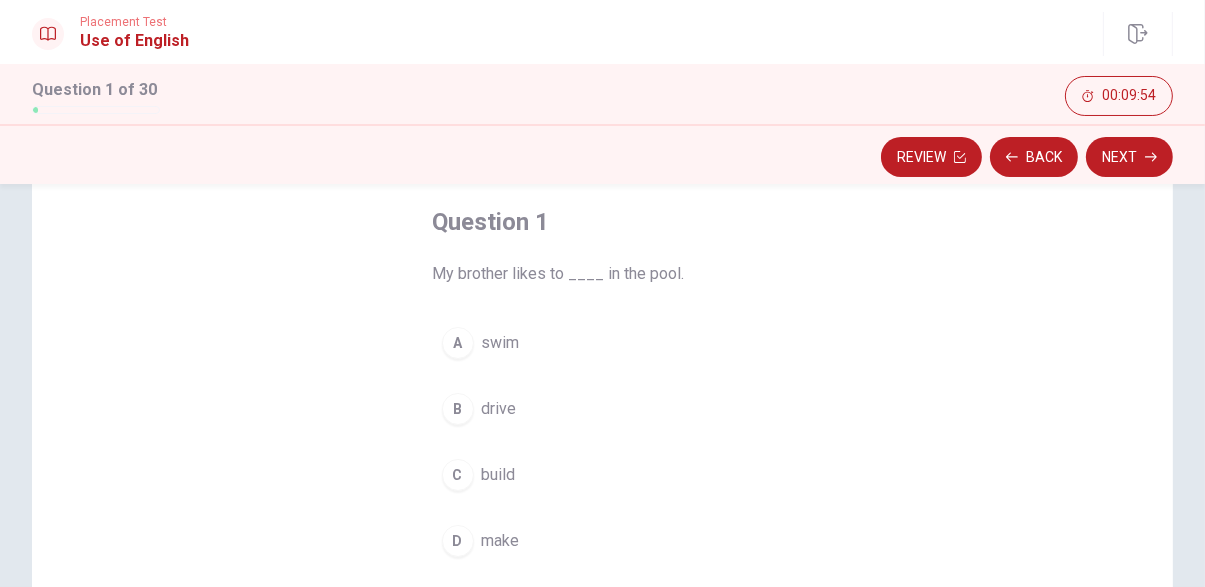 click on "A" at bounding box center [458, 343] 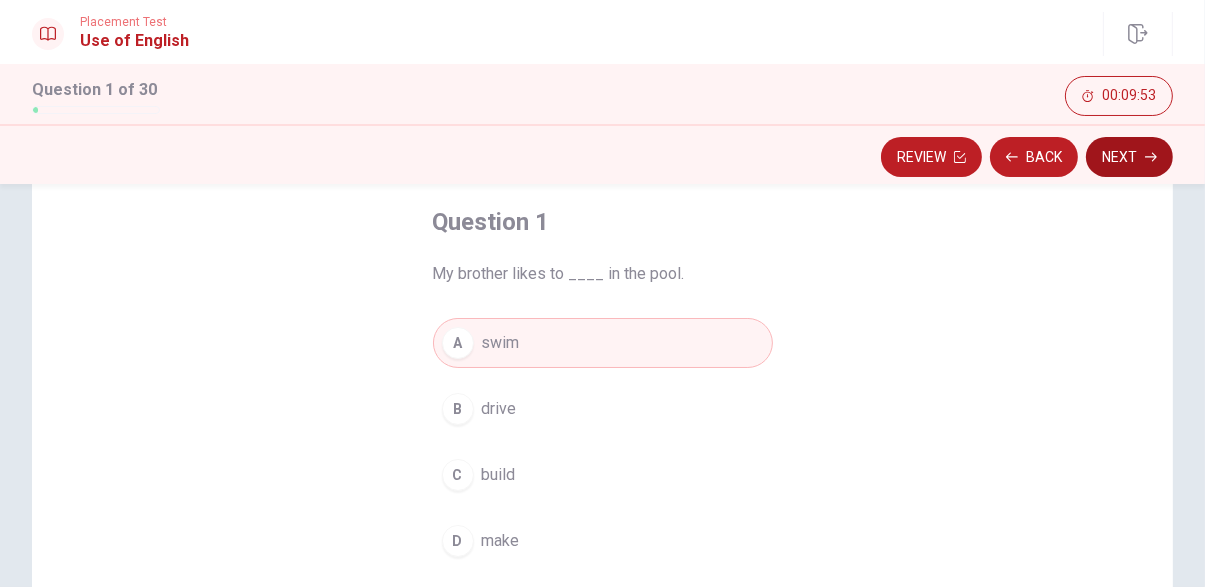 click on "Next" at bounding box center [1129, 157] 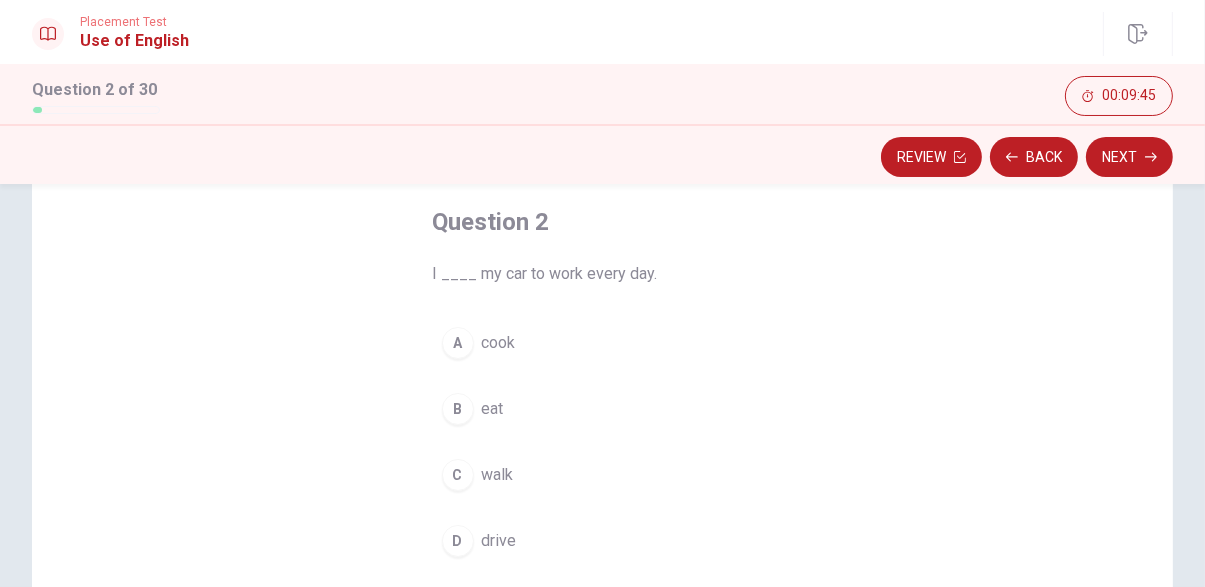 click on "D" at bounding box center (458, 541) 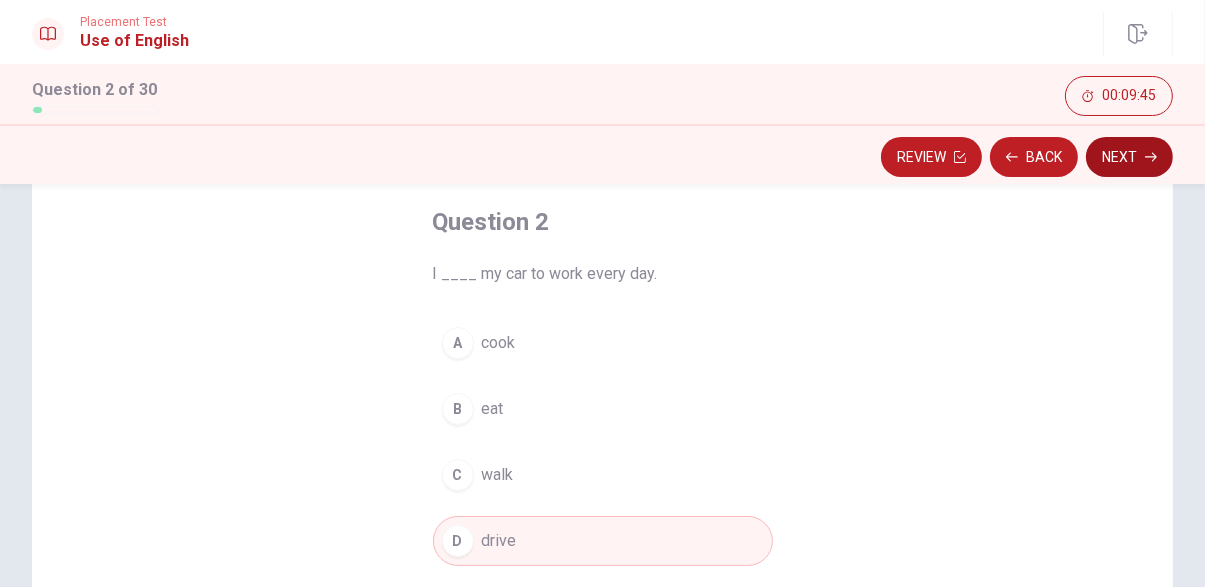 click on "Next" at bounding box center (1129, 157) 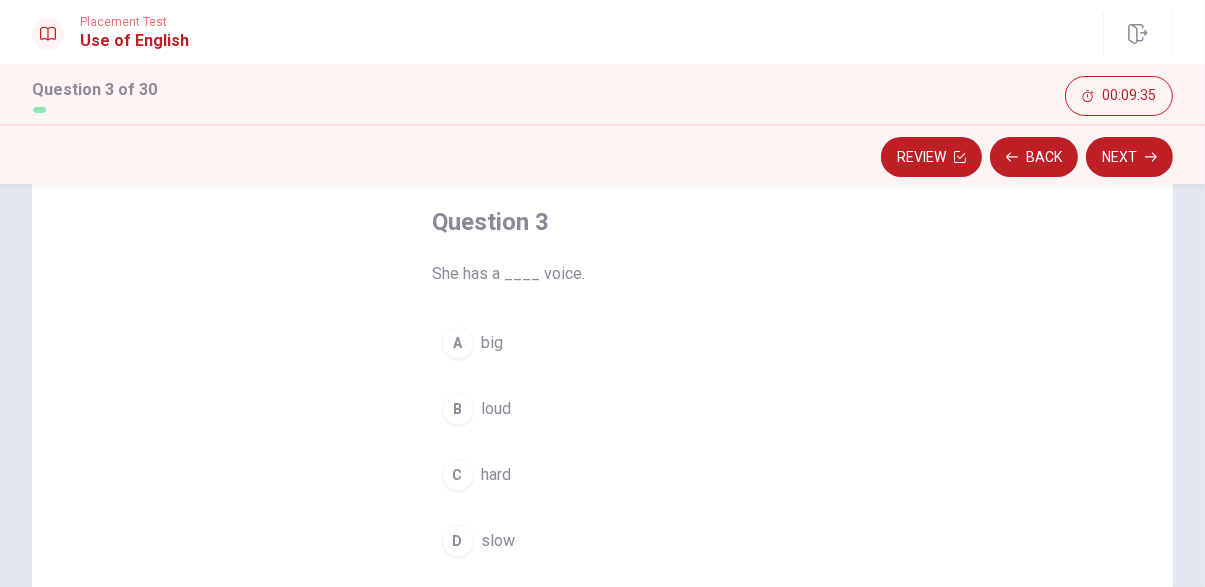 click on "B" at bounding box center [458, 409] 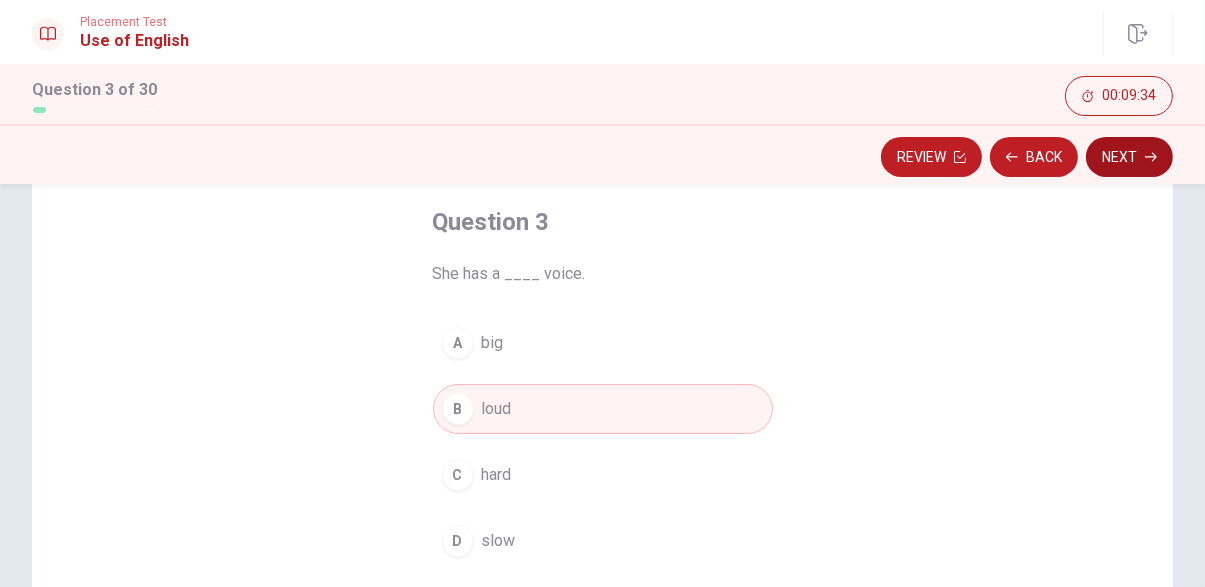 click on "Next" at bounding box center [1129, 157] 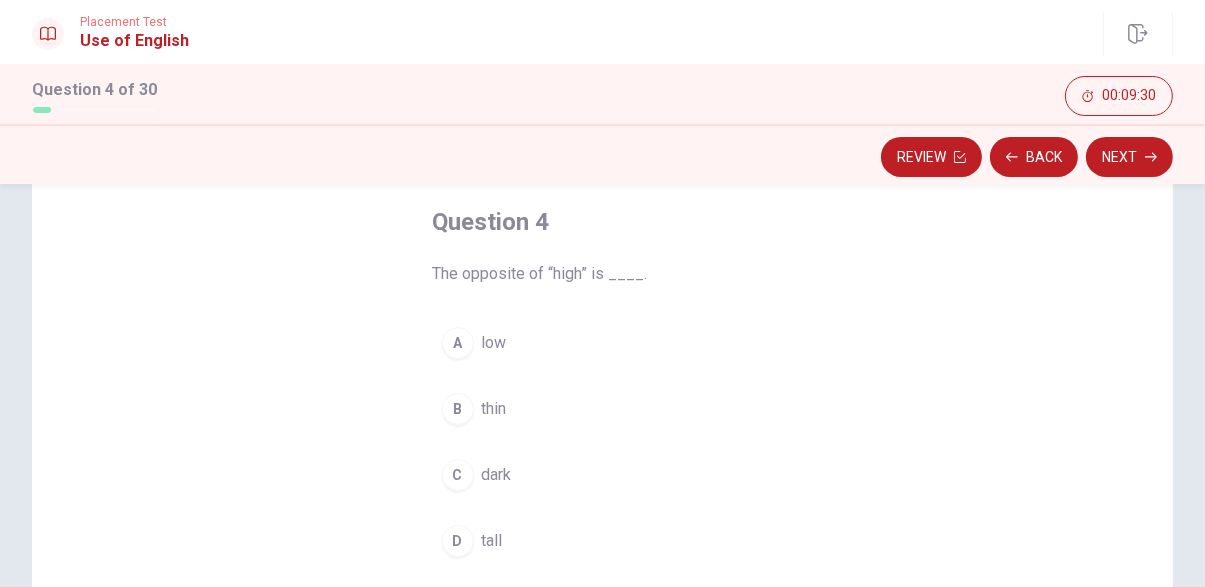 click on "A" at bounding box center [458, 343] 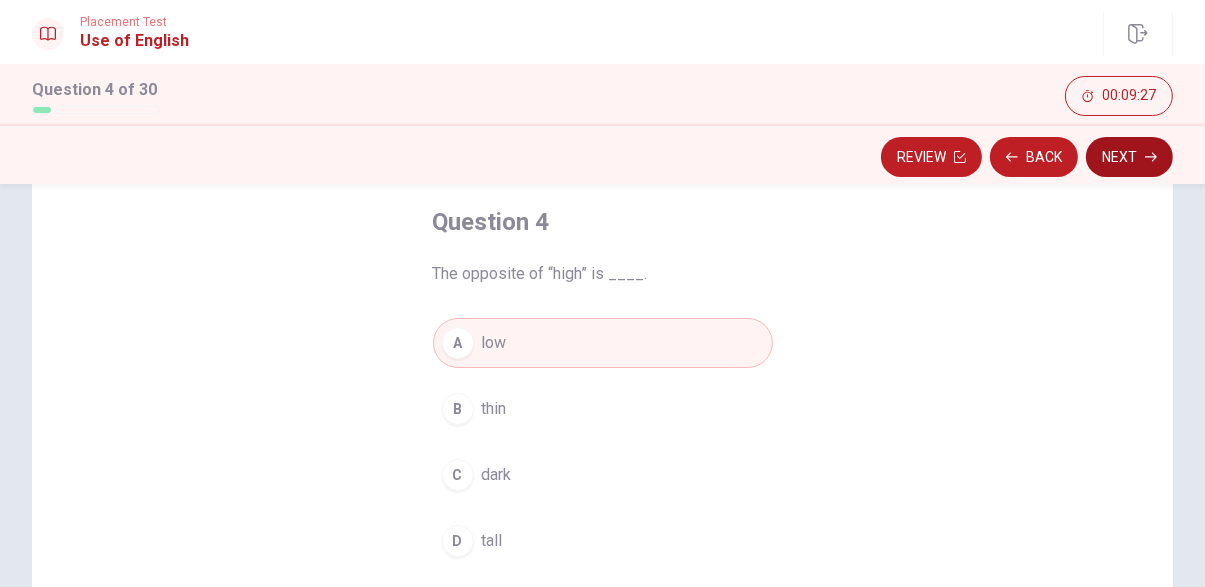 click 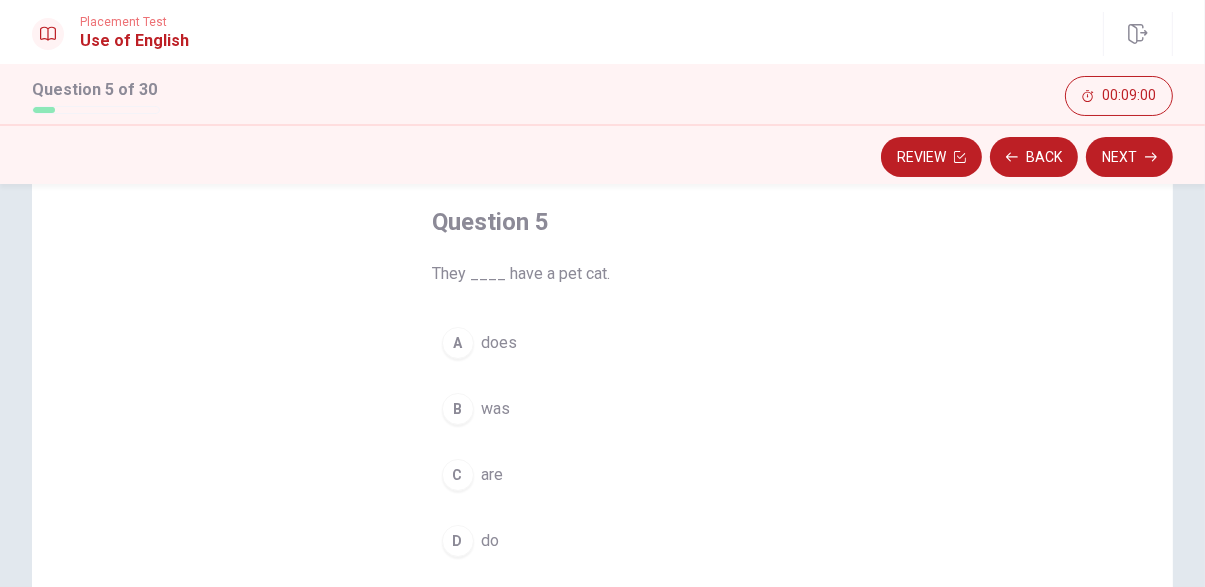 click on "C" at bounding box center (458, 475) 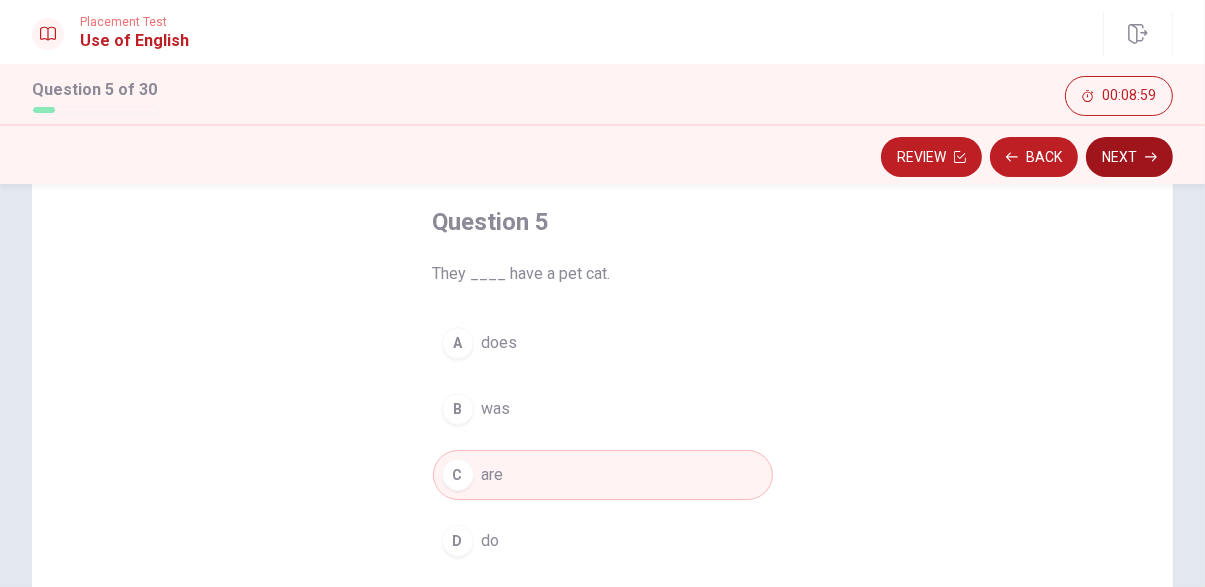 click on "Next" at bounding box center (1129, 157) 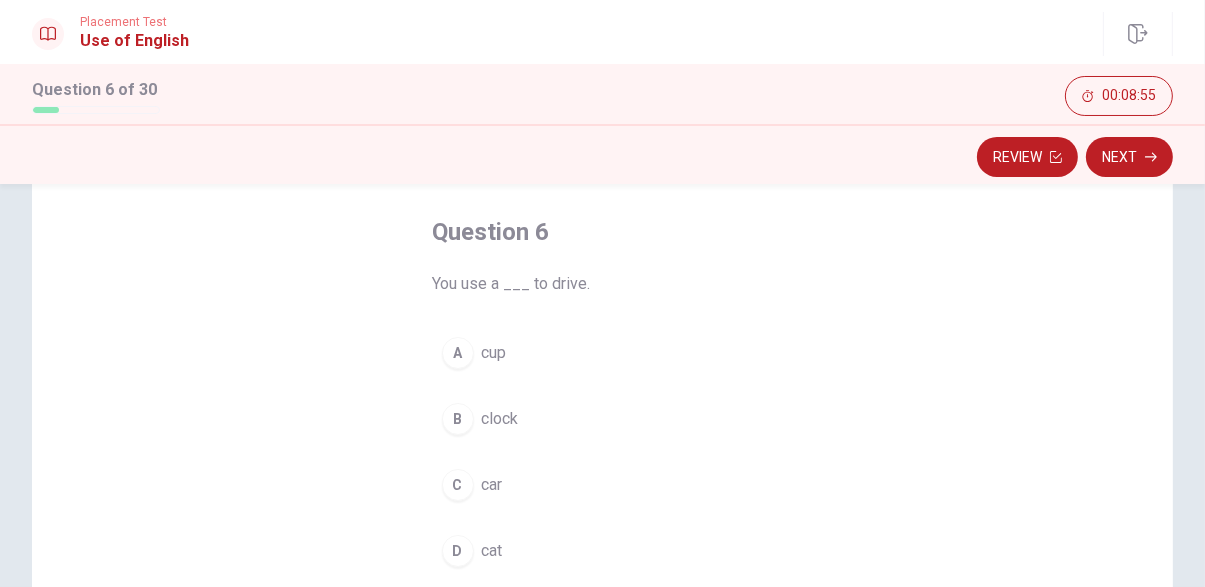 scroll, scrollTop: 107, scrollLeft: 0, axis: vertical 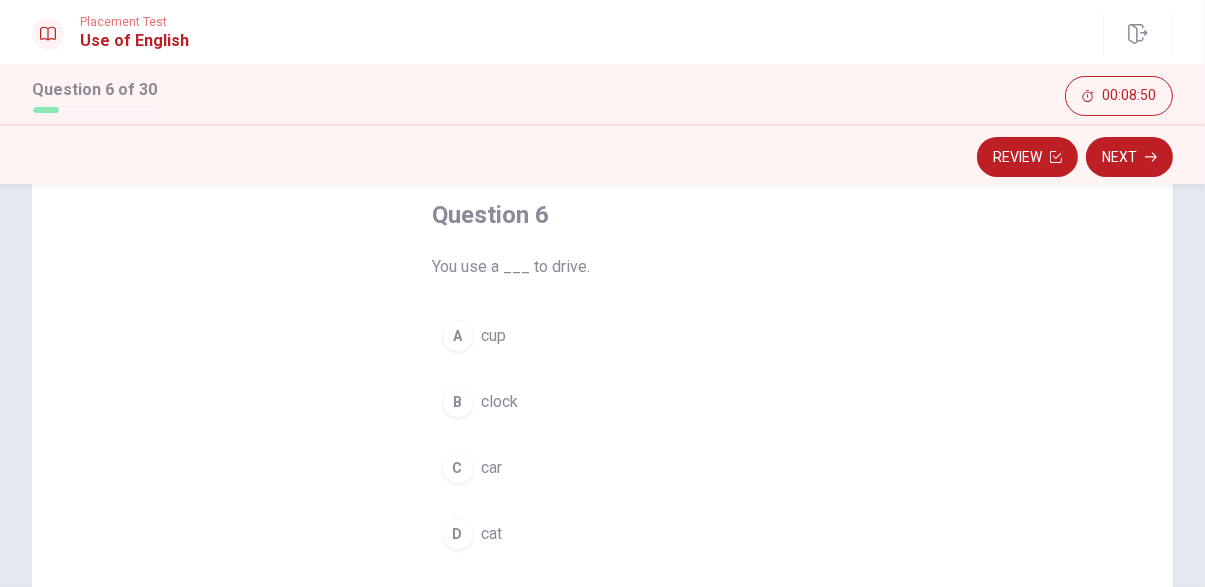 click on "C" at bounding box center [458, 468] 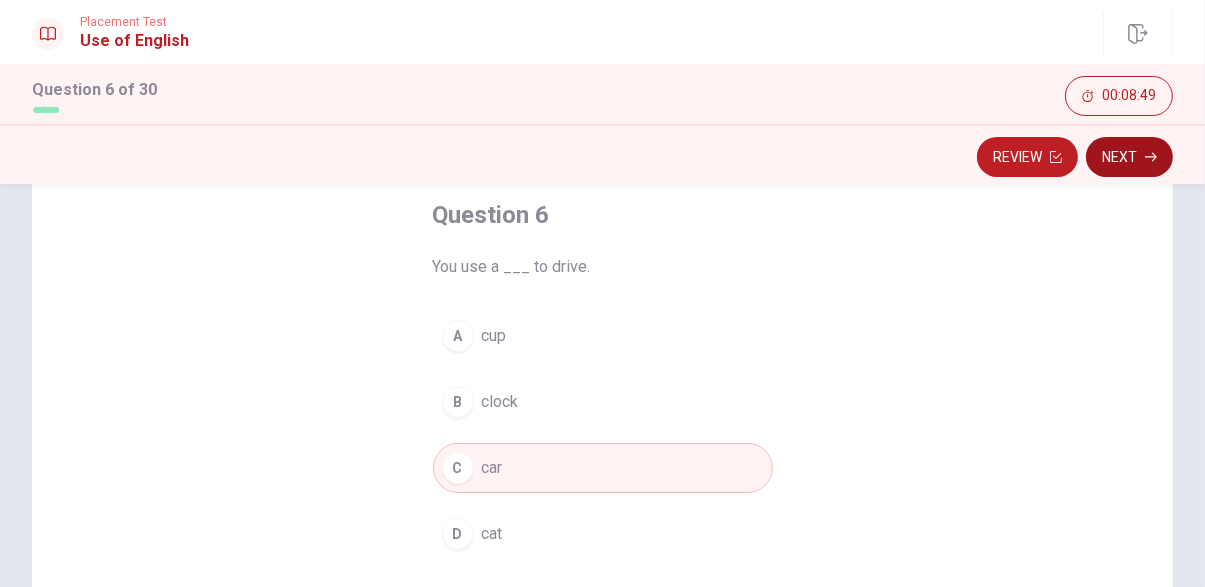 click on "Next" at bounding box center [1129, 157] 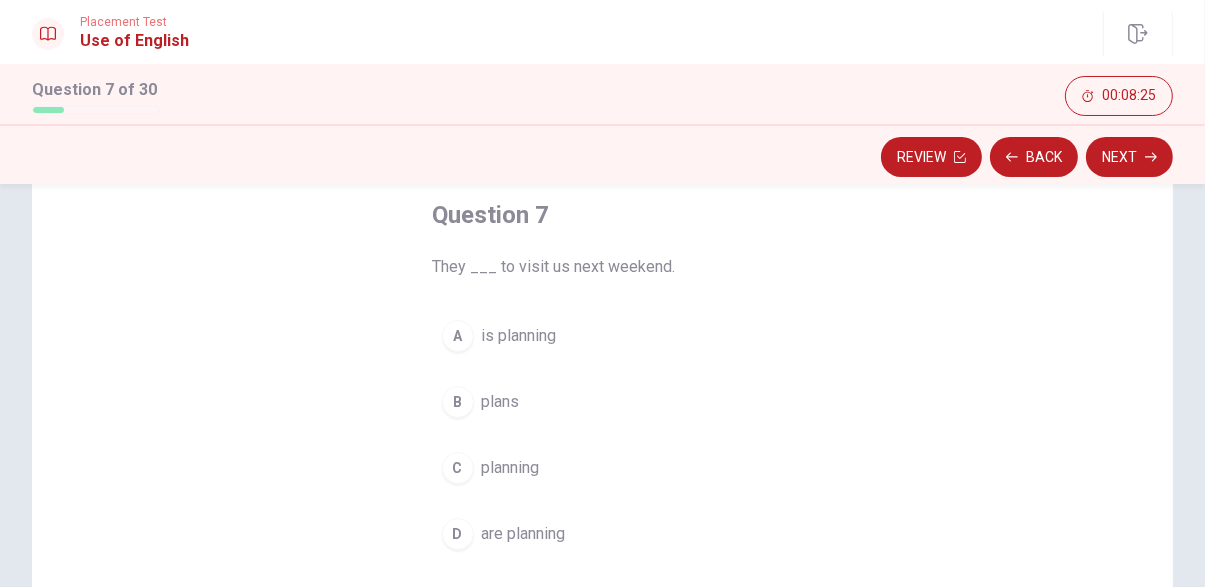 click on "D" at bounding box center [458, 534] 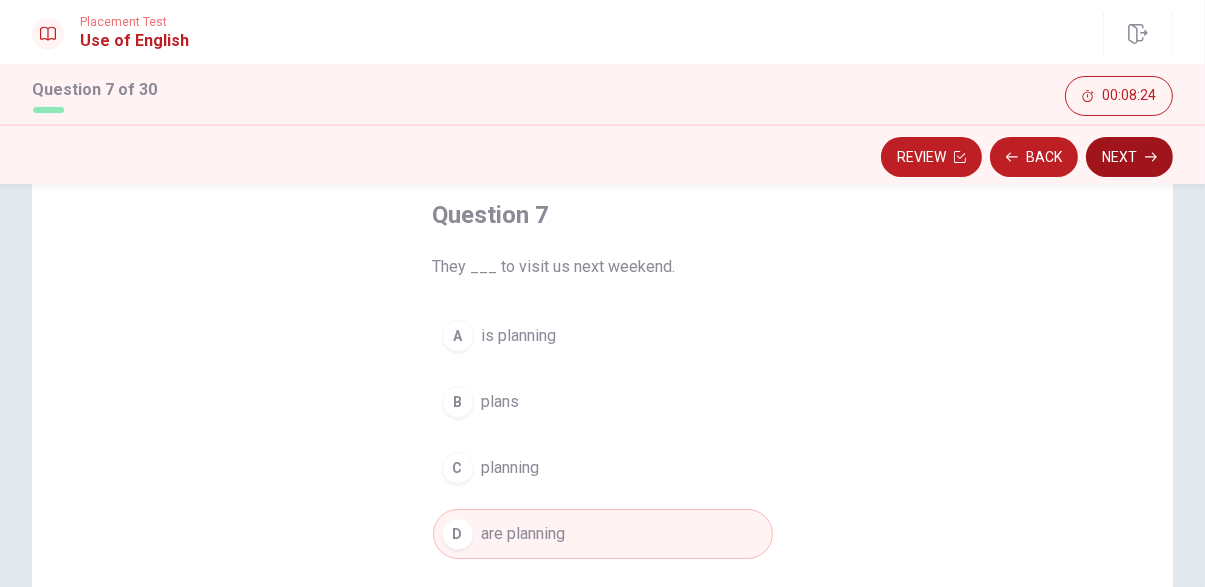 click on "Next" at bounding box center (1129, 157) 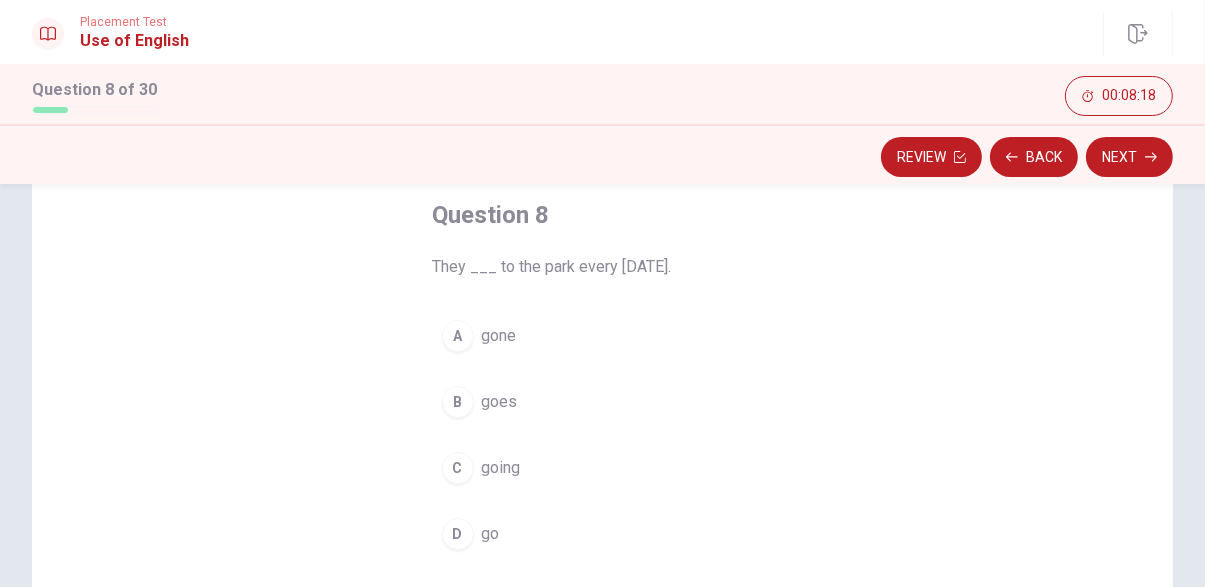 click on "D" at bounding box center (458, 534) 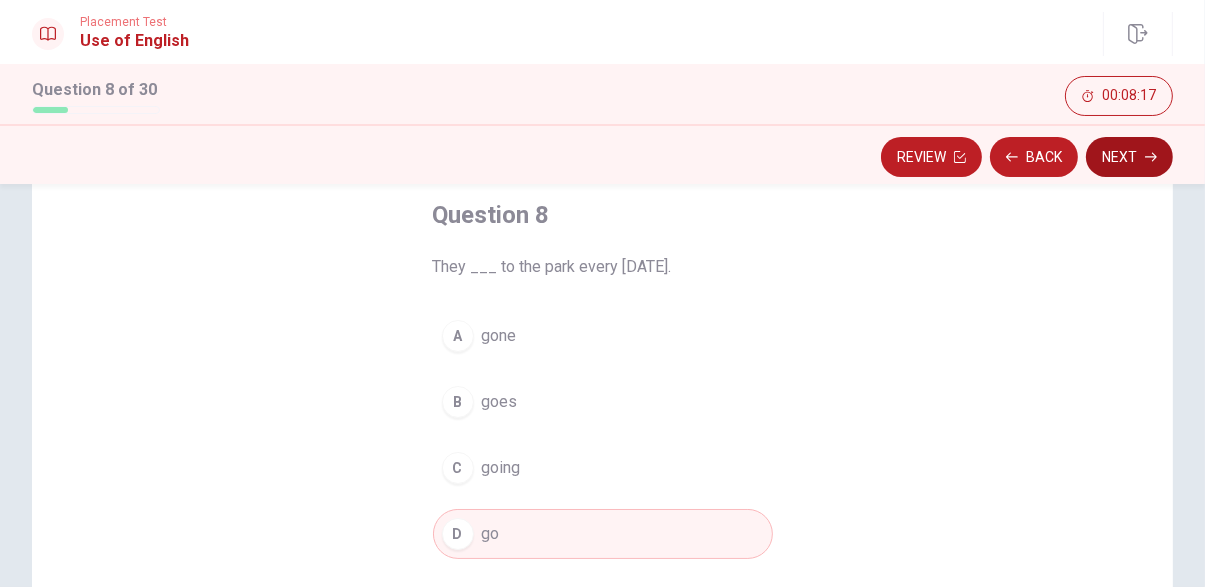 click 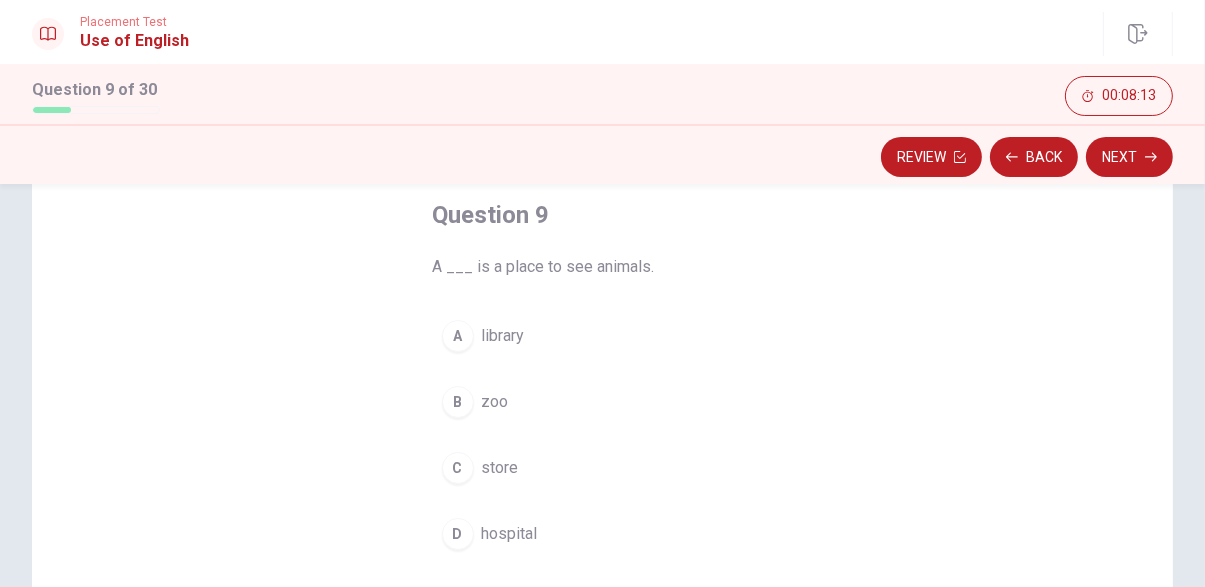 click on "B" at bounding box center (458, 402) 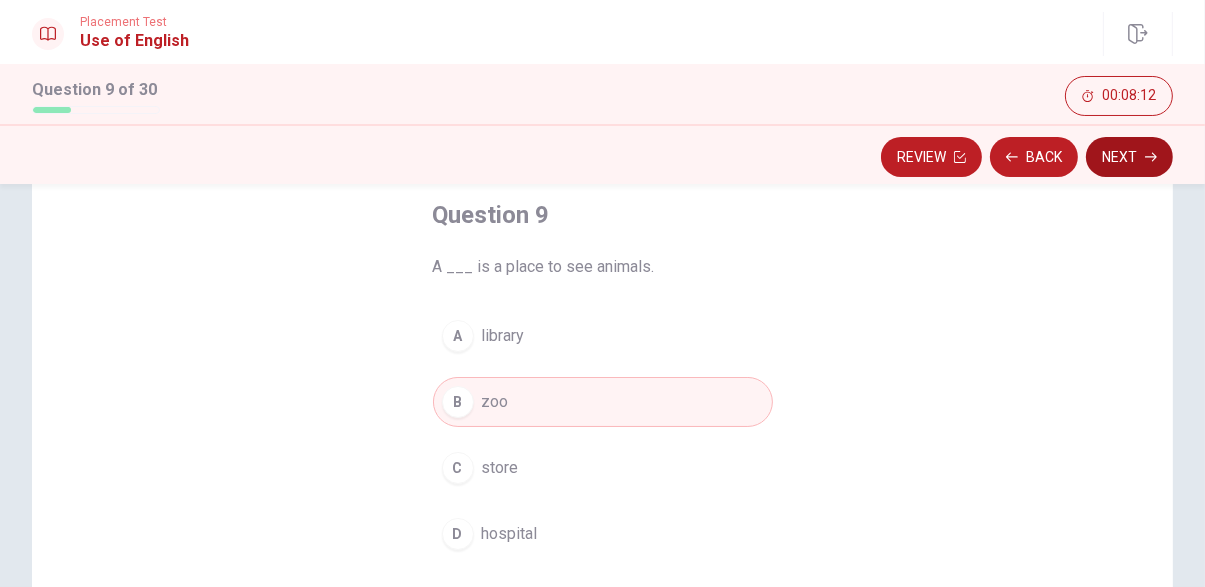 click on "Next" at bounding box center (1129, 157) 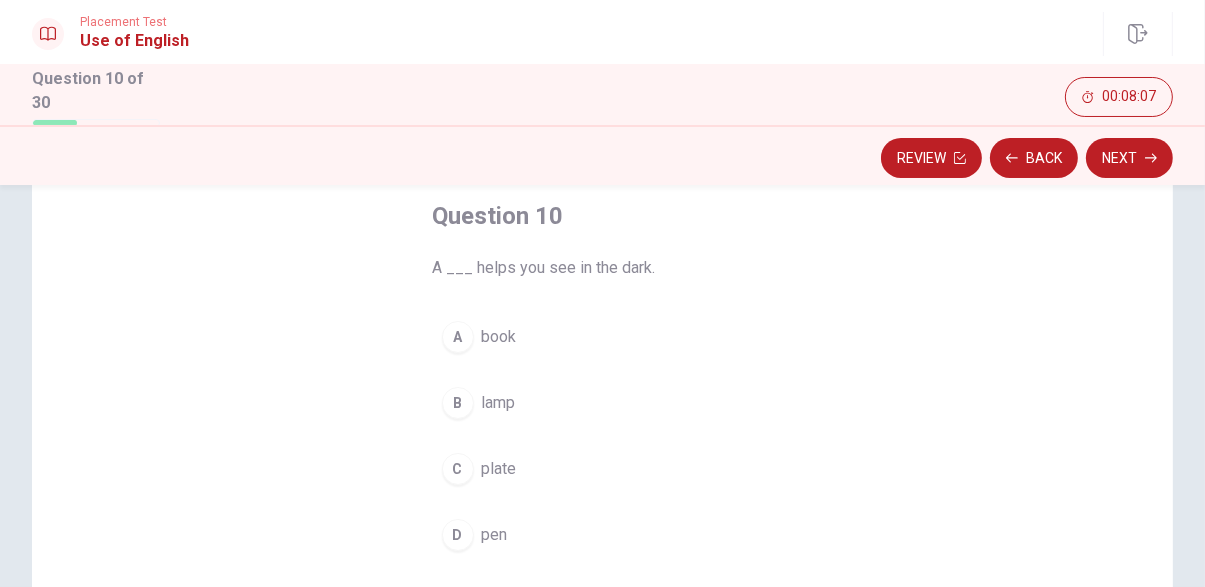 click on "B" at bounding box center [458, 403] 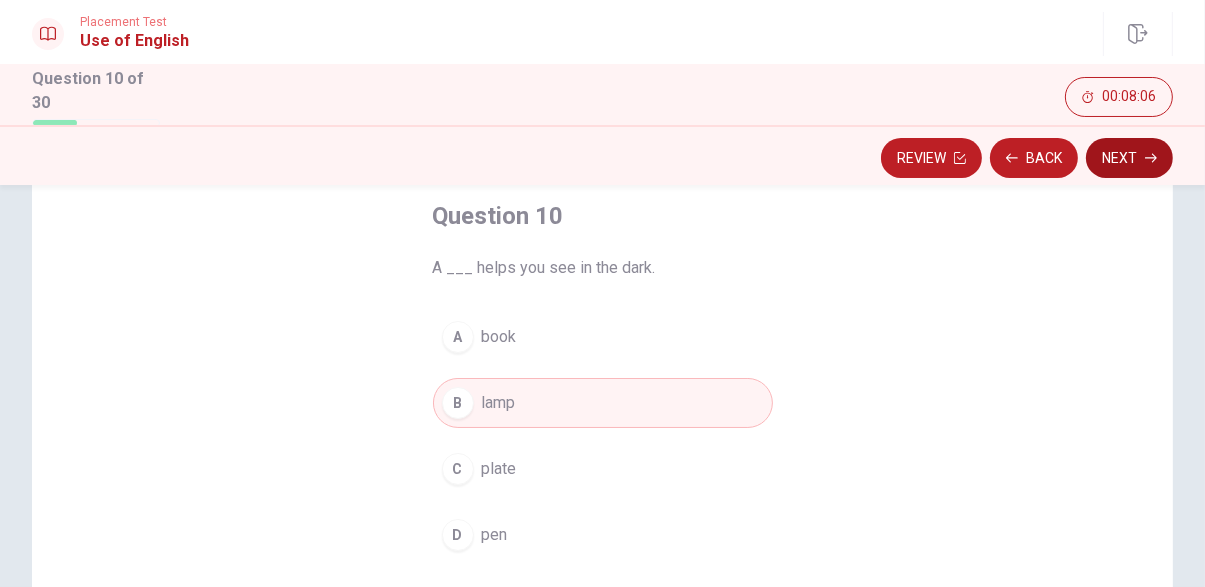 click on "Next" at bounding box center (1129, 158) 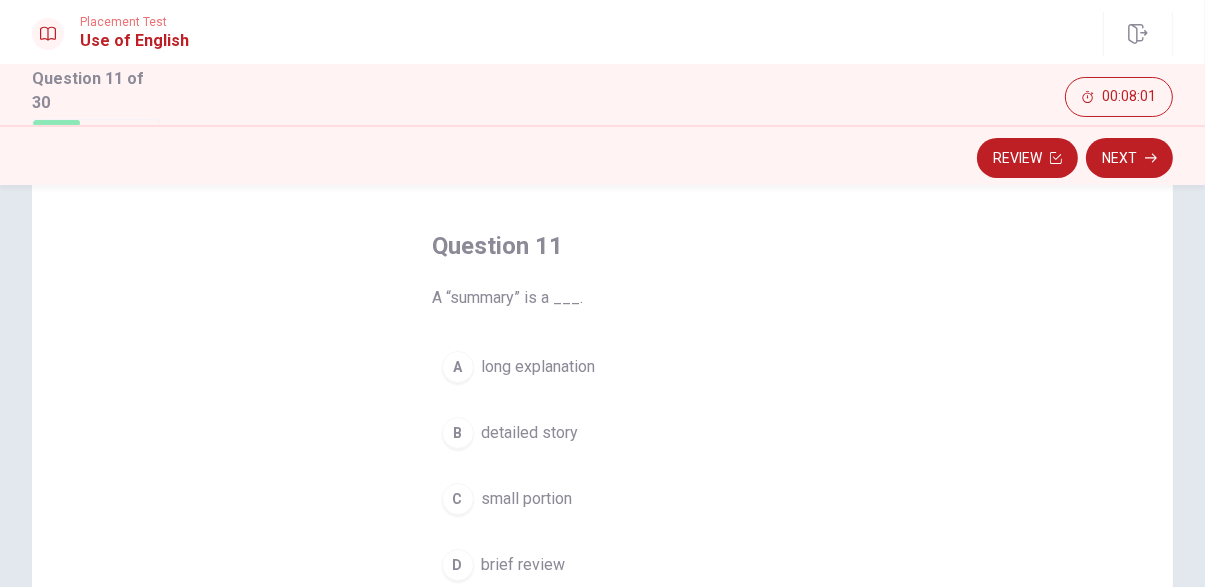 scroll, scrollTop: 160, scrollLeft: 0, axis: vertical 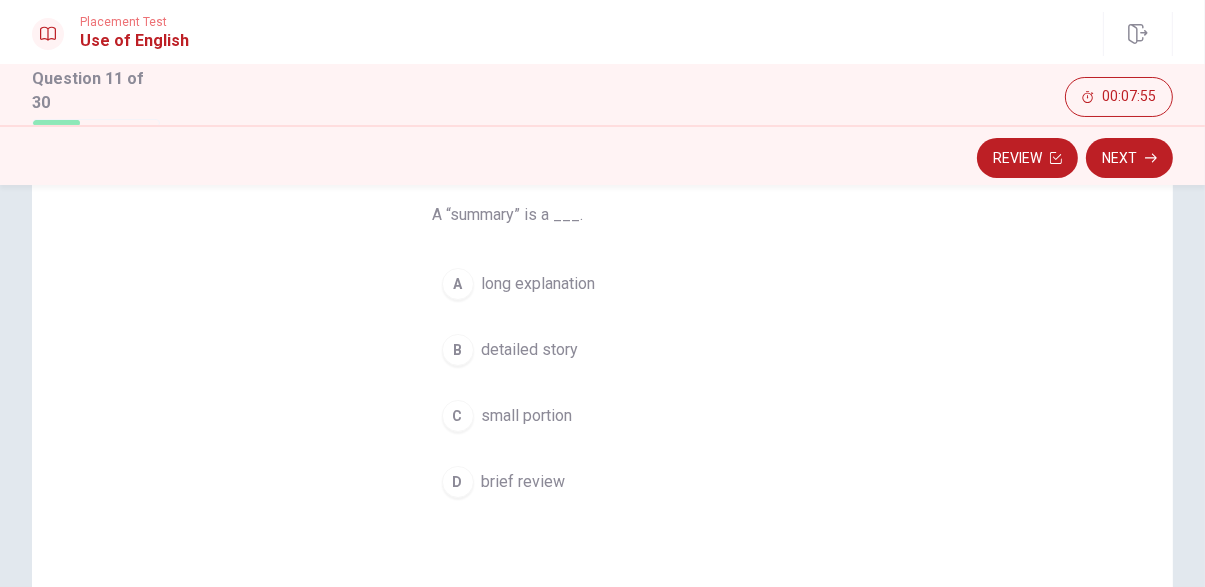 click on "D" at bounding box center (458, 482) 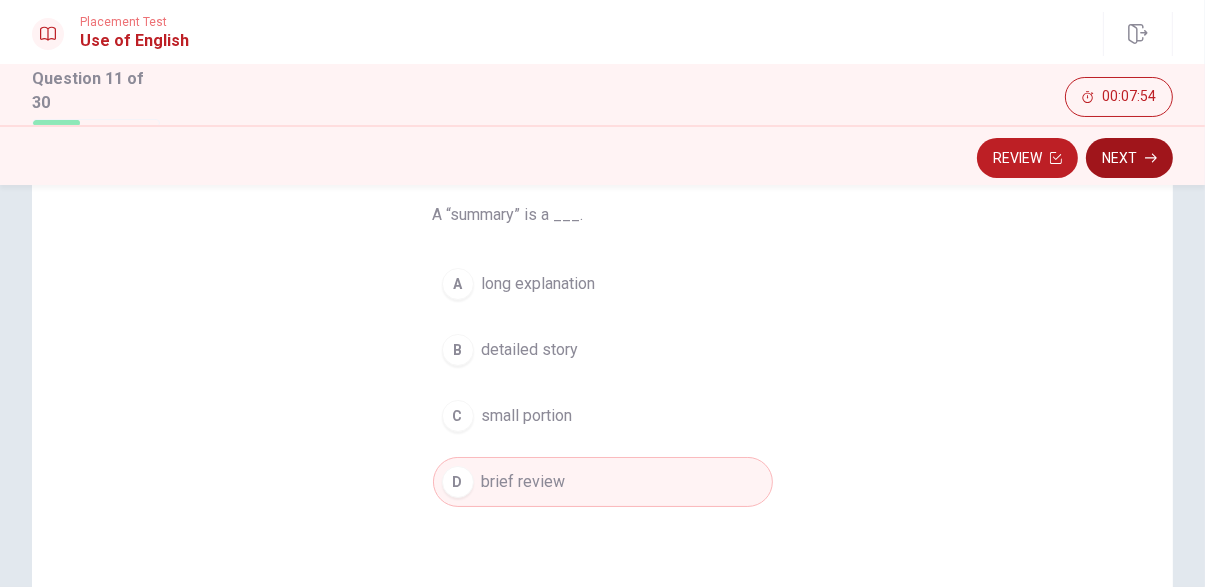 click on "Next" at bounding box center (1129, 158) 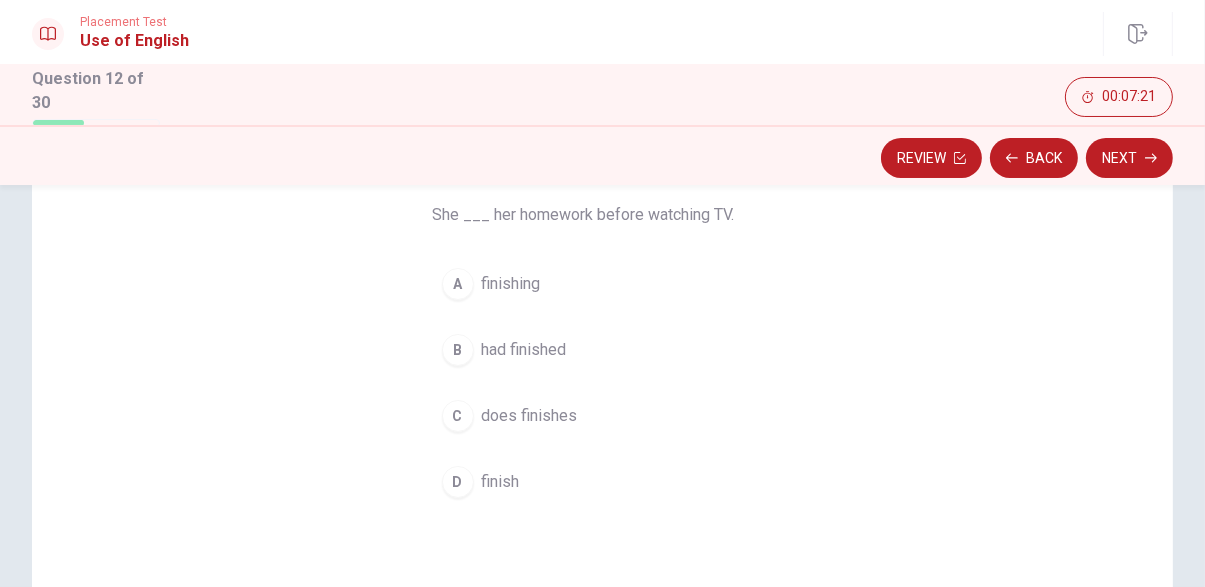 click on "B" at bounding box center [458, 350] 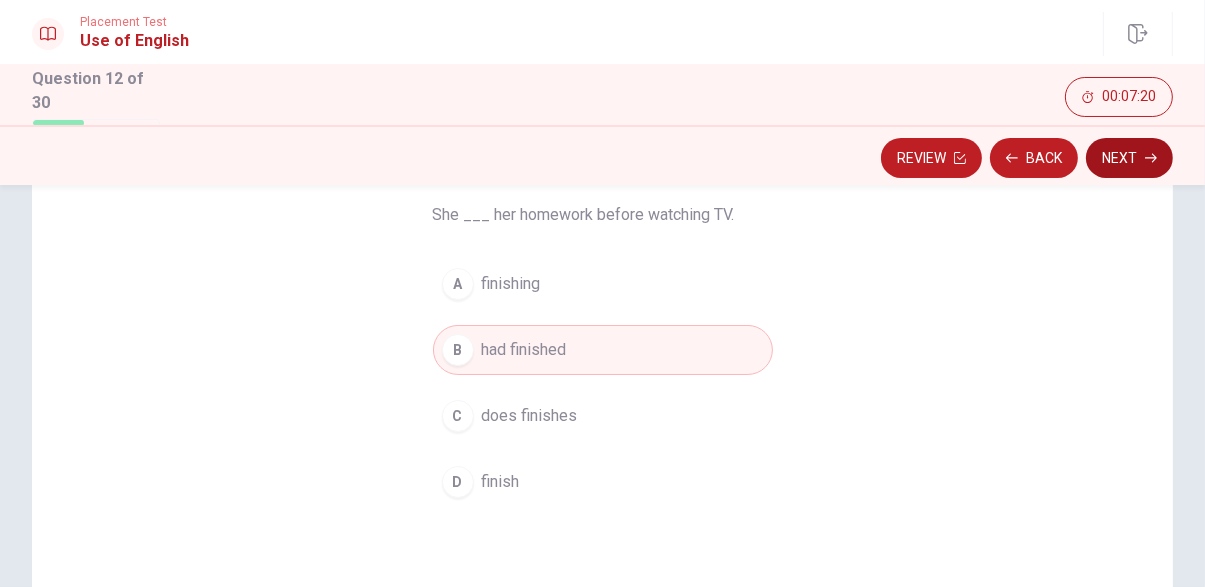 click on "Next" at bounding box center (1129, 158) 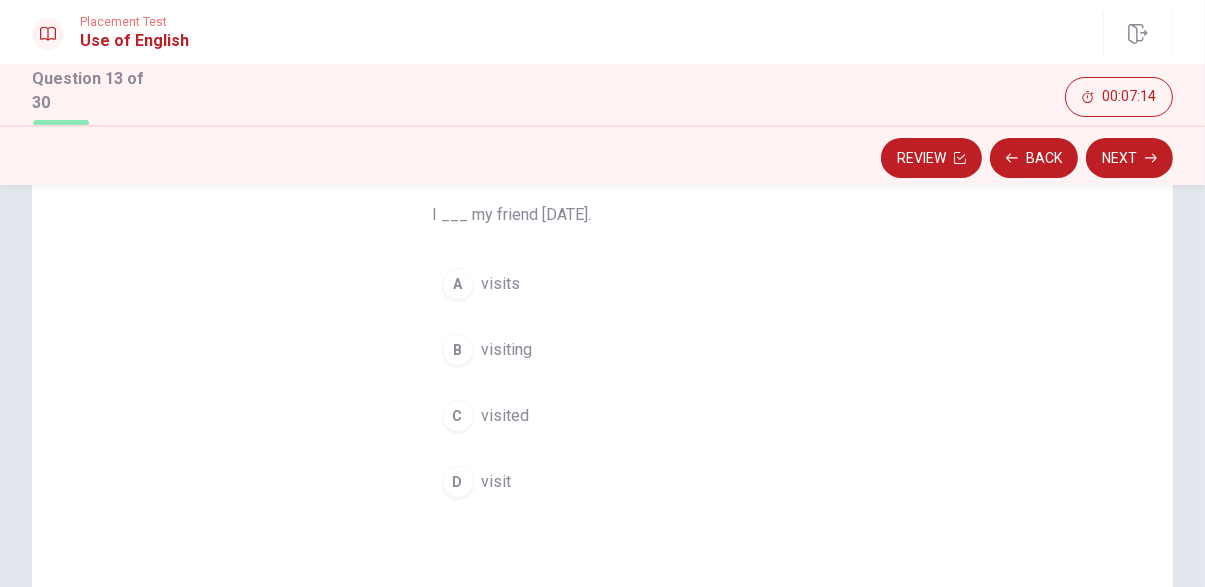click on "C" at bounding box center (458, 416) 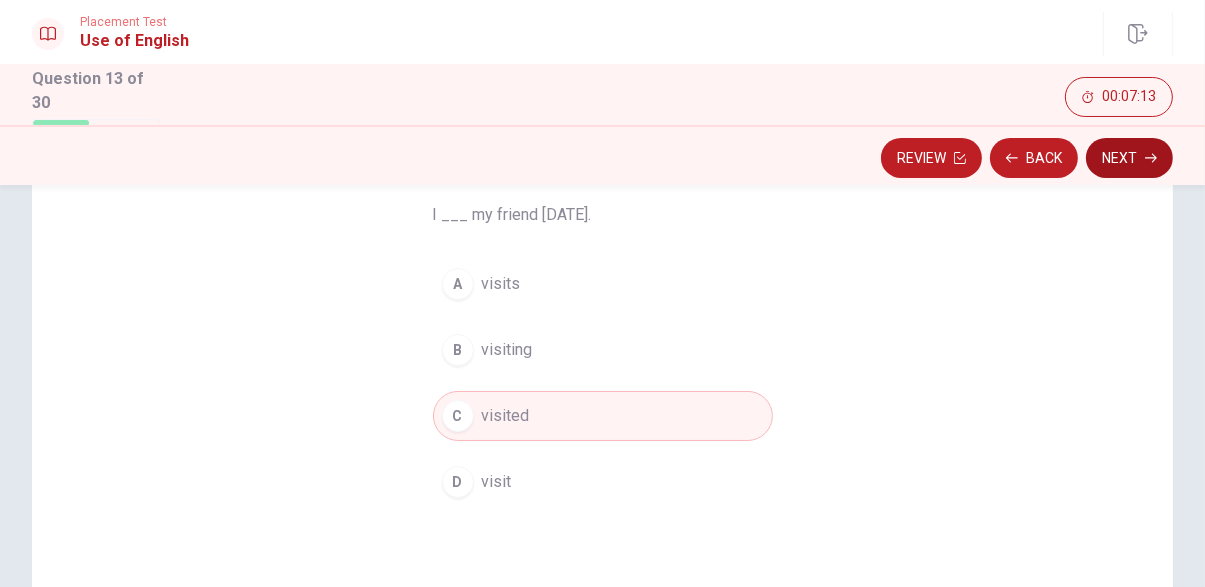 click 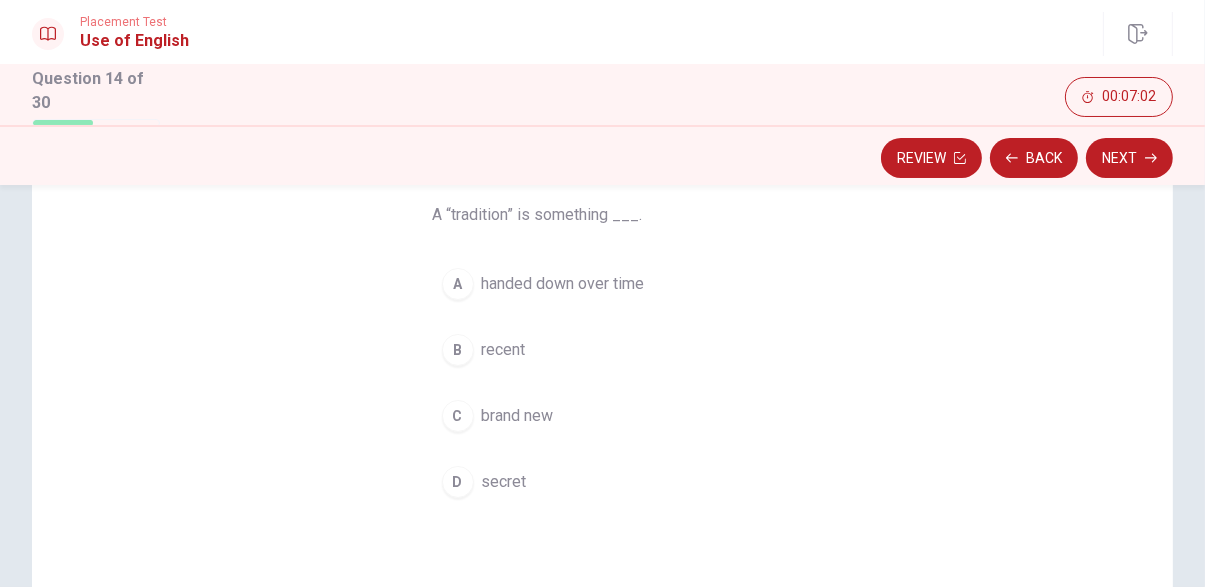 click on "A" at bounding box center (458, 284) 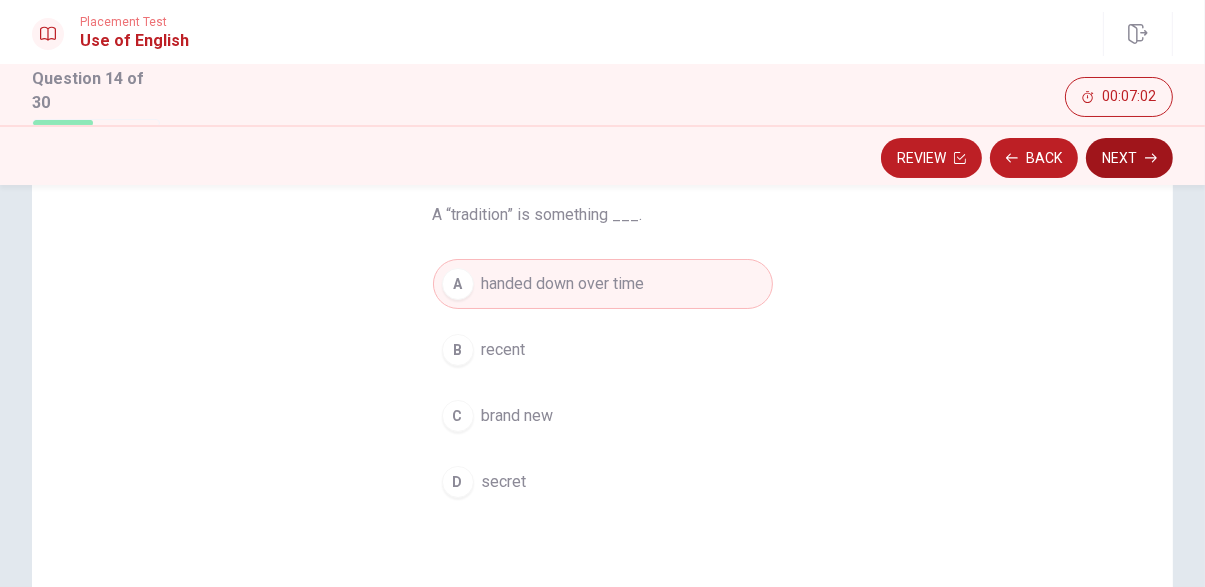 click 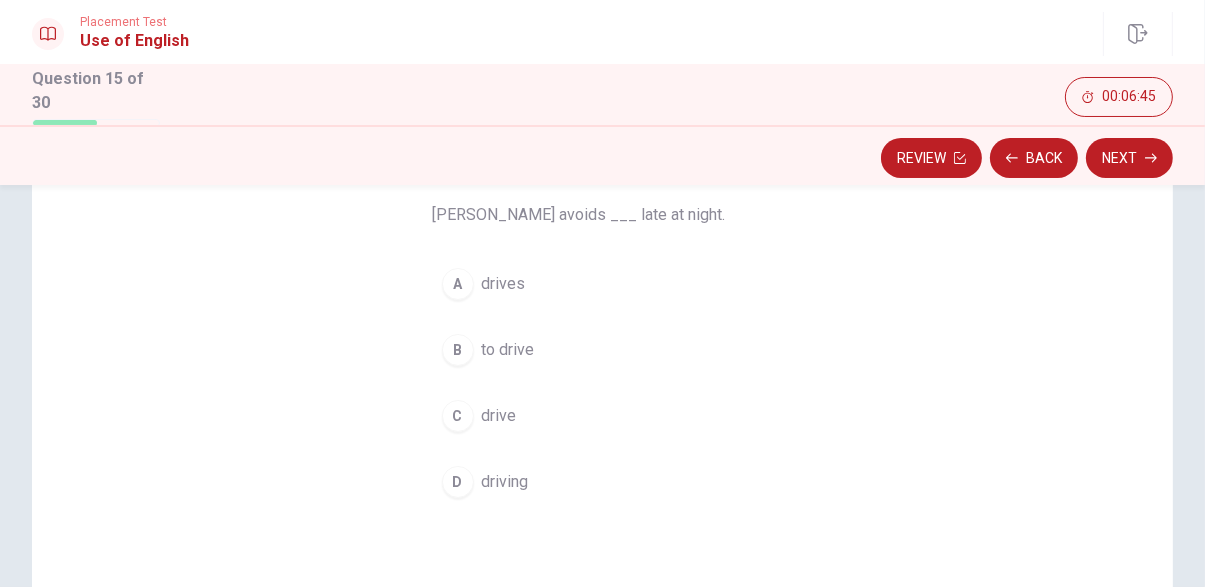 click on "D" at bounding box center [458, 482] 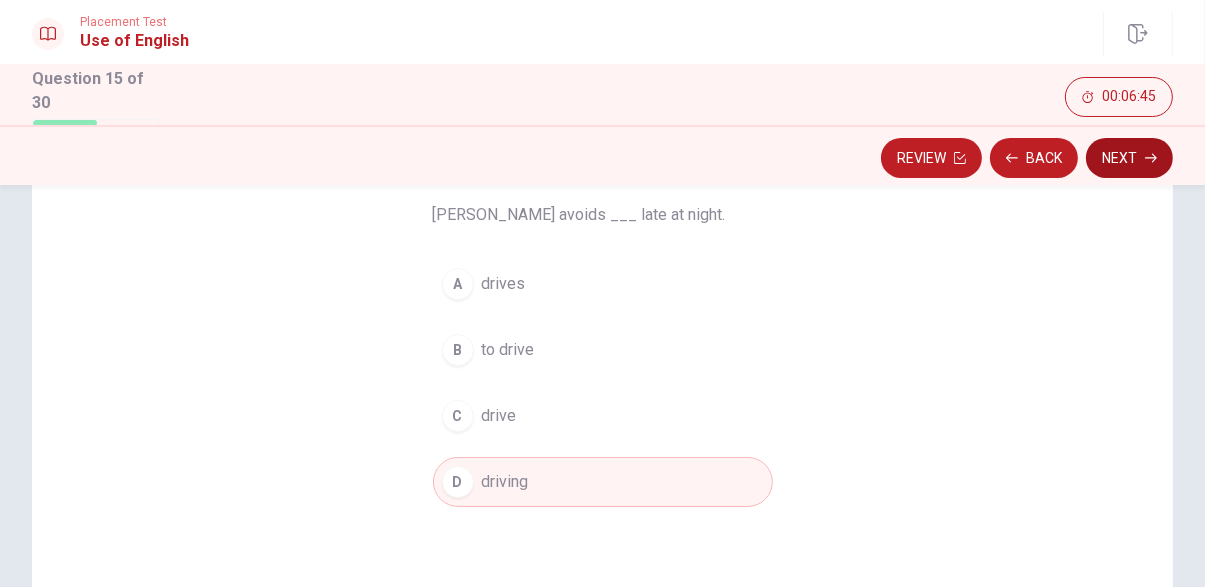 click on "Next" at bounding box center (1129, 158) 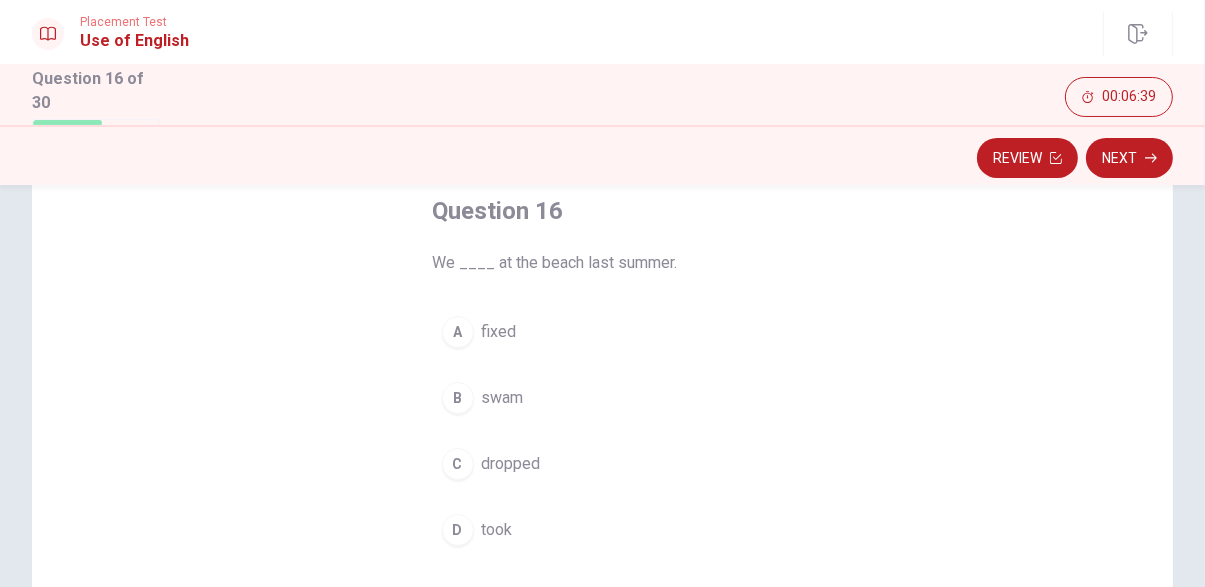 scroll, scrollTop: 159, scrollLeft: 0, axis: vertical 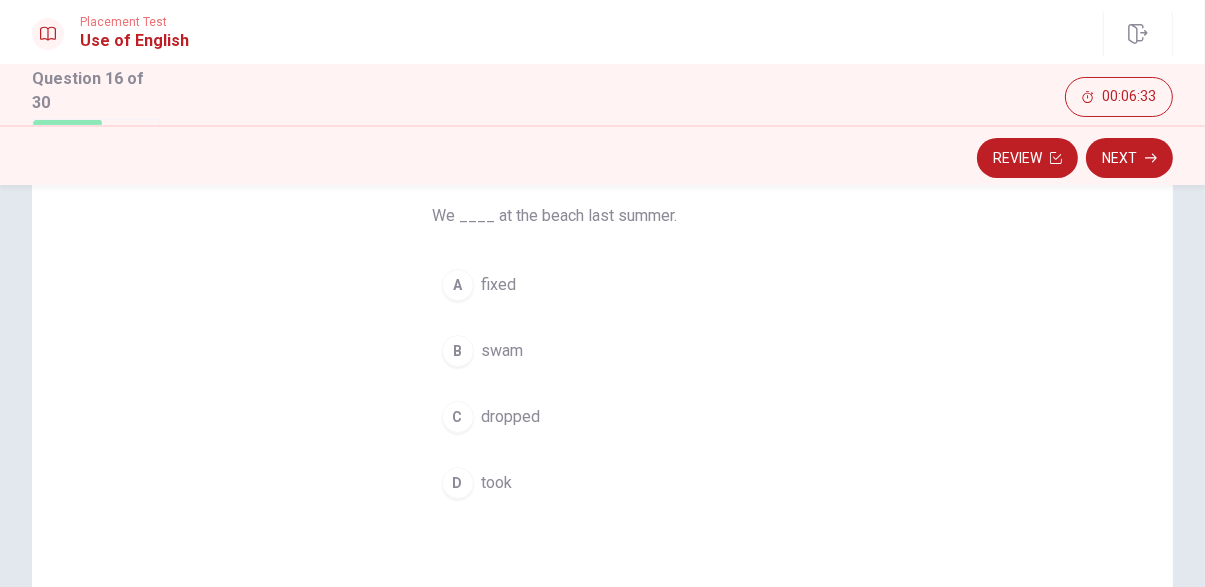 click on "B" at bounding box center [458, 351] 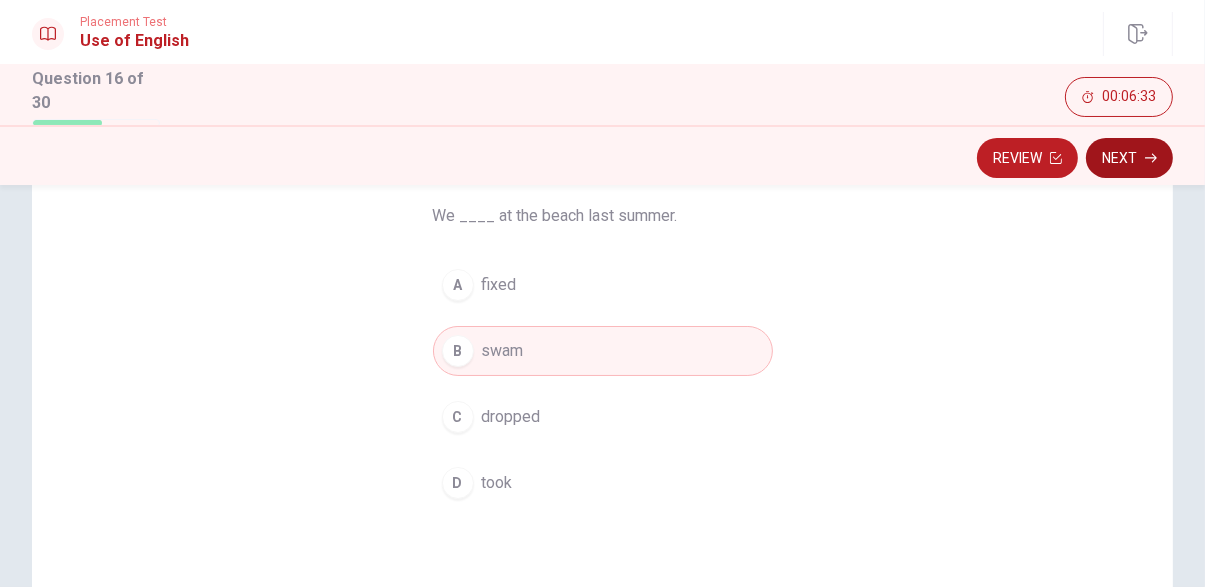 click on "Next" at bounding box center (1129, 158) 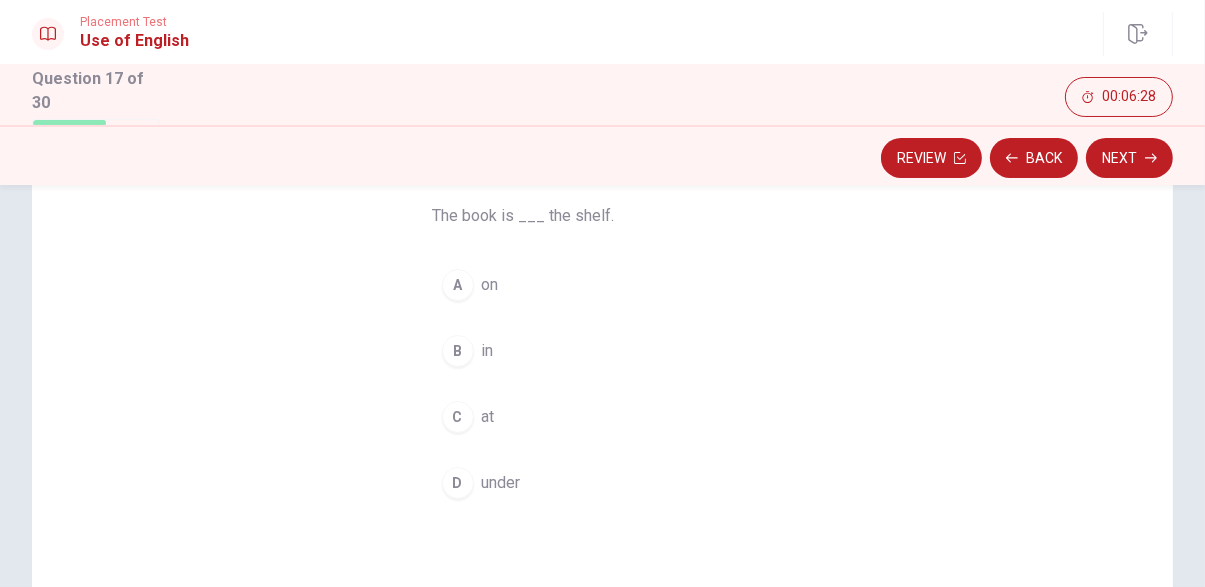 click on "A" at bounding box center (458, 285) 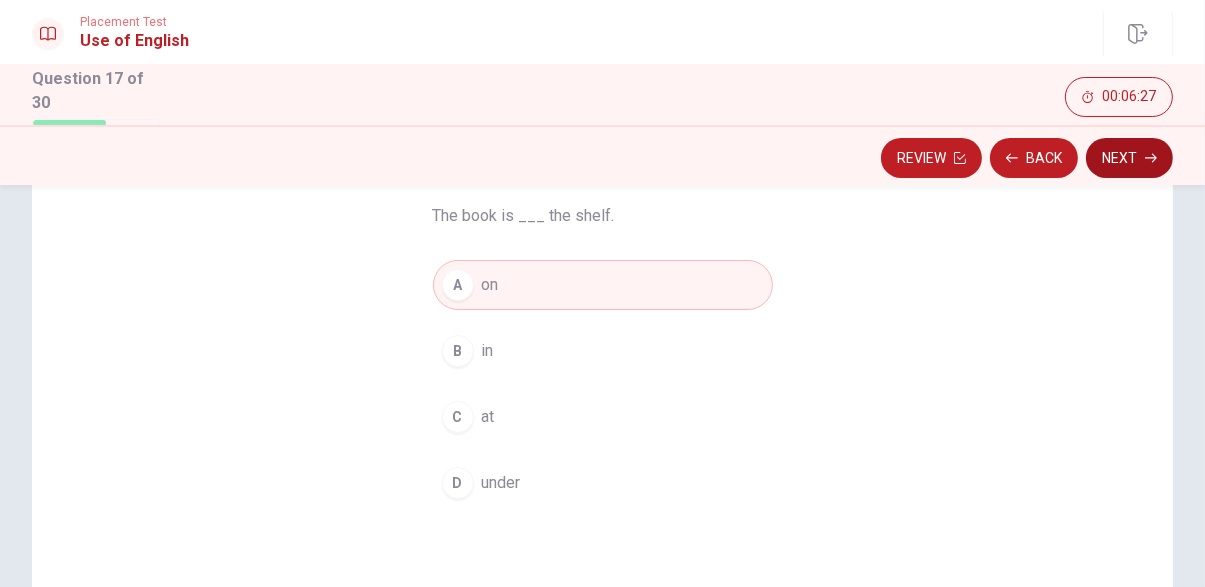 click on "Next" at bounding box center [1129, 158] 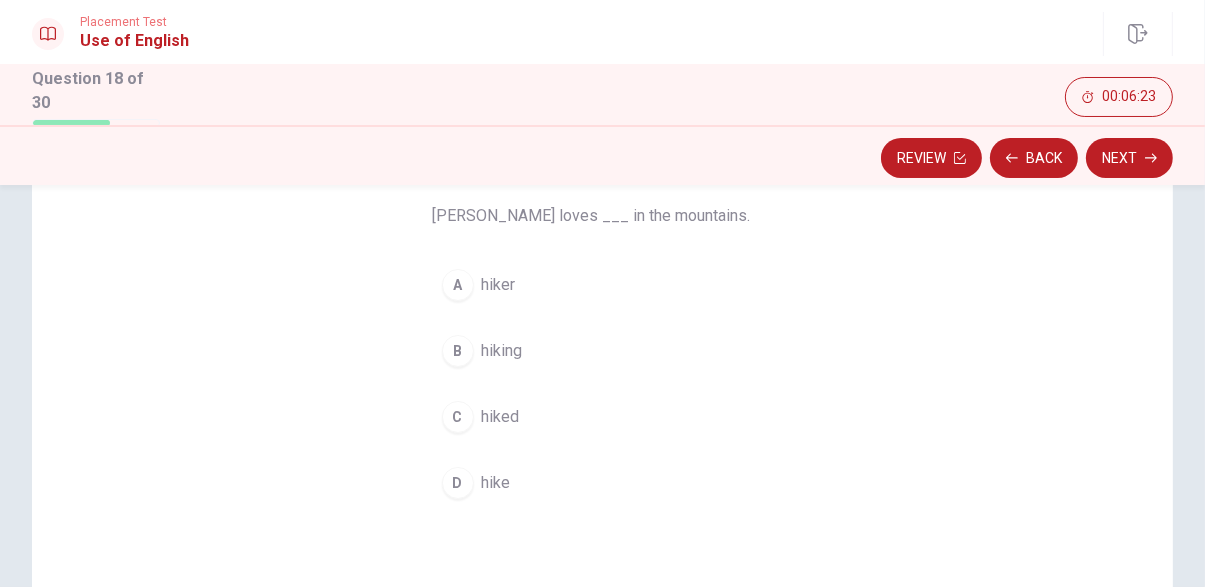 click on "B" at bounding box center (458, 351) 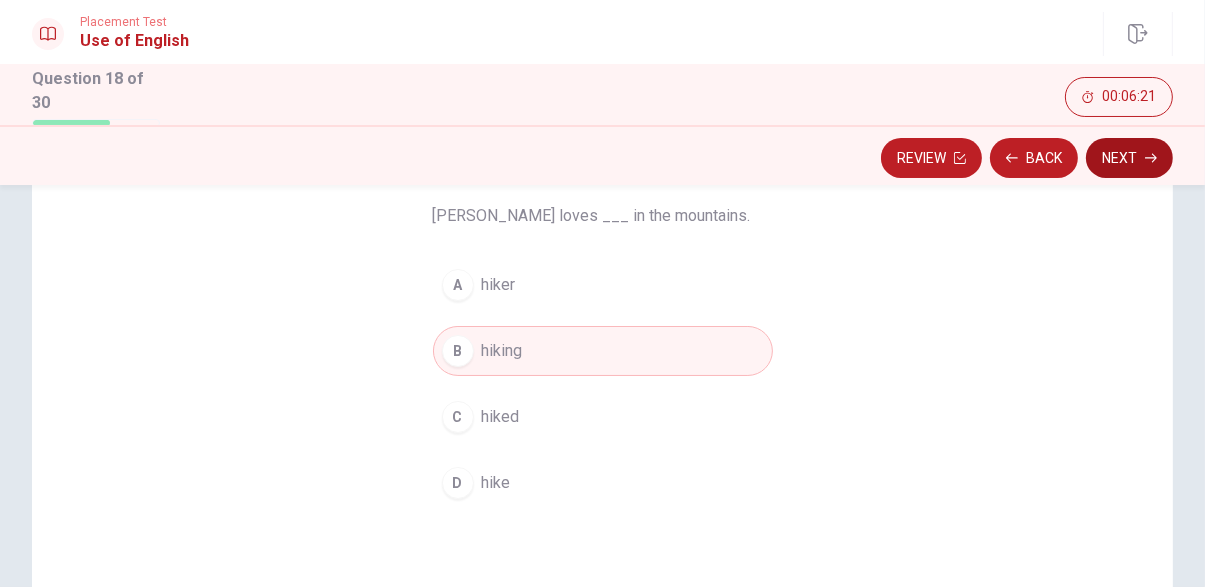 click on "Next" at bounding box center (1129, 158) 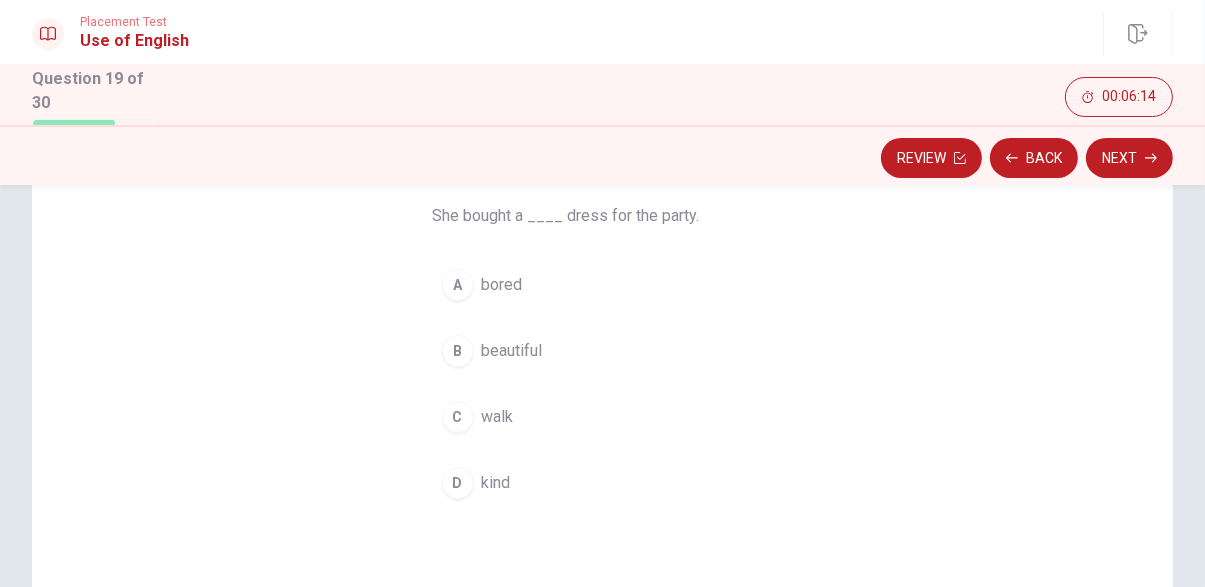 click on "B" at bounding box center [458, 351] 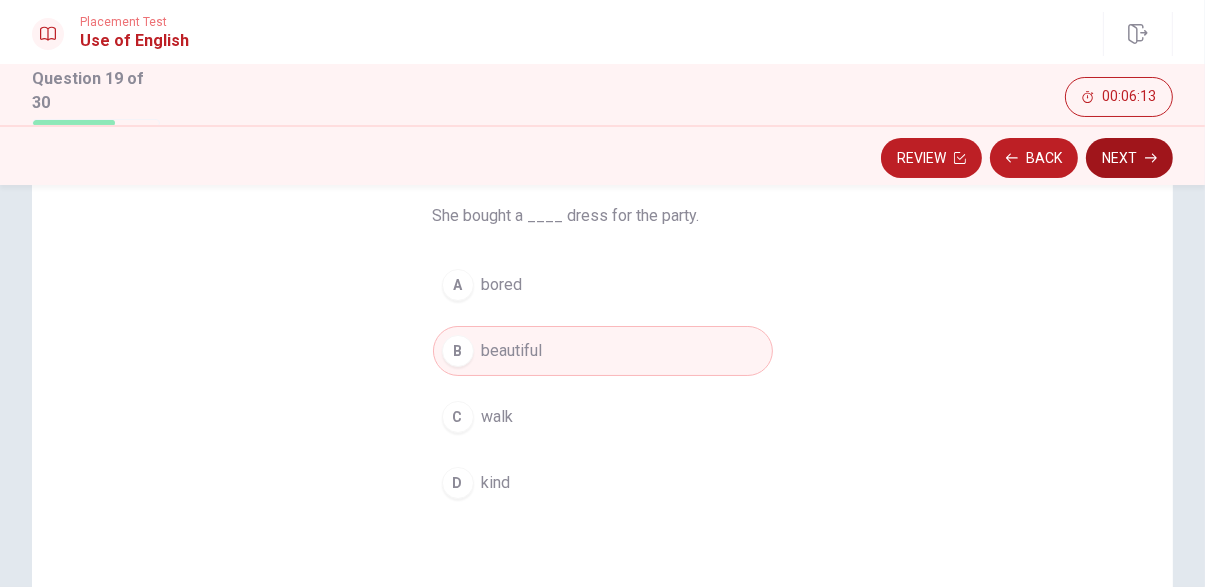 click on "Next" at bounding box center (1129, 158) 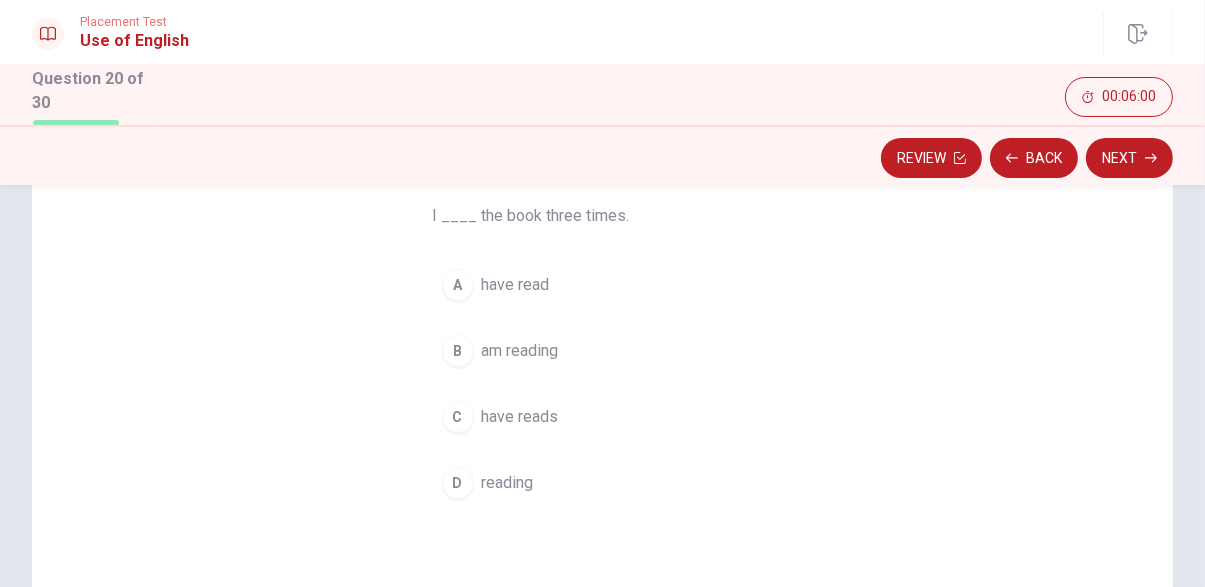 click on "A" at bounding box center (458, 285) 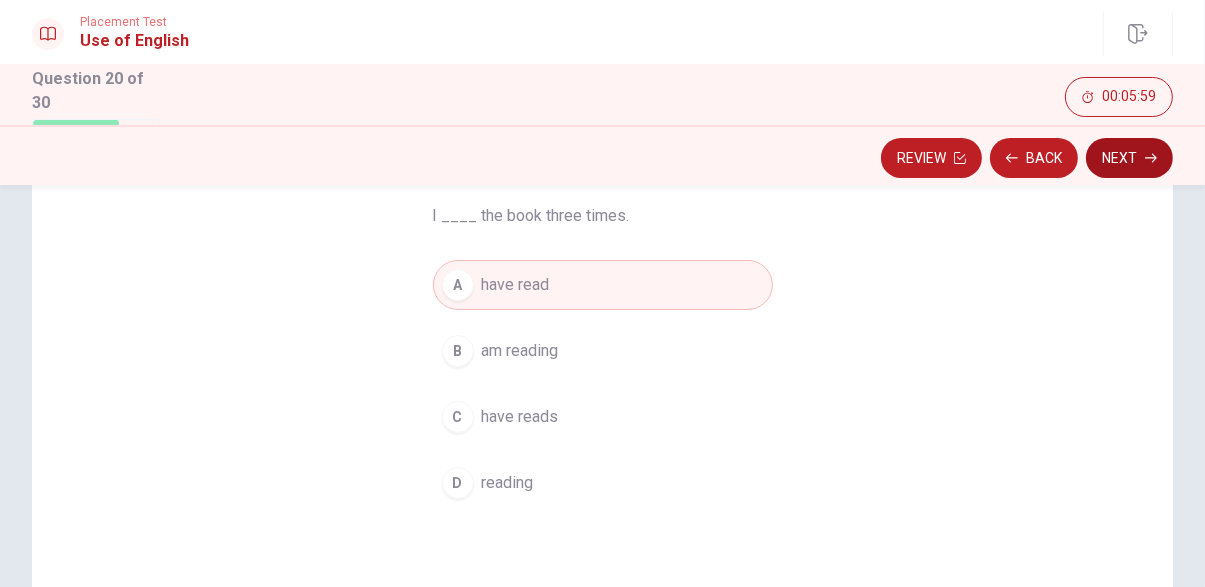 click on "Next" at bounding box center [1129, 158] 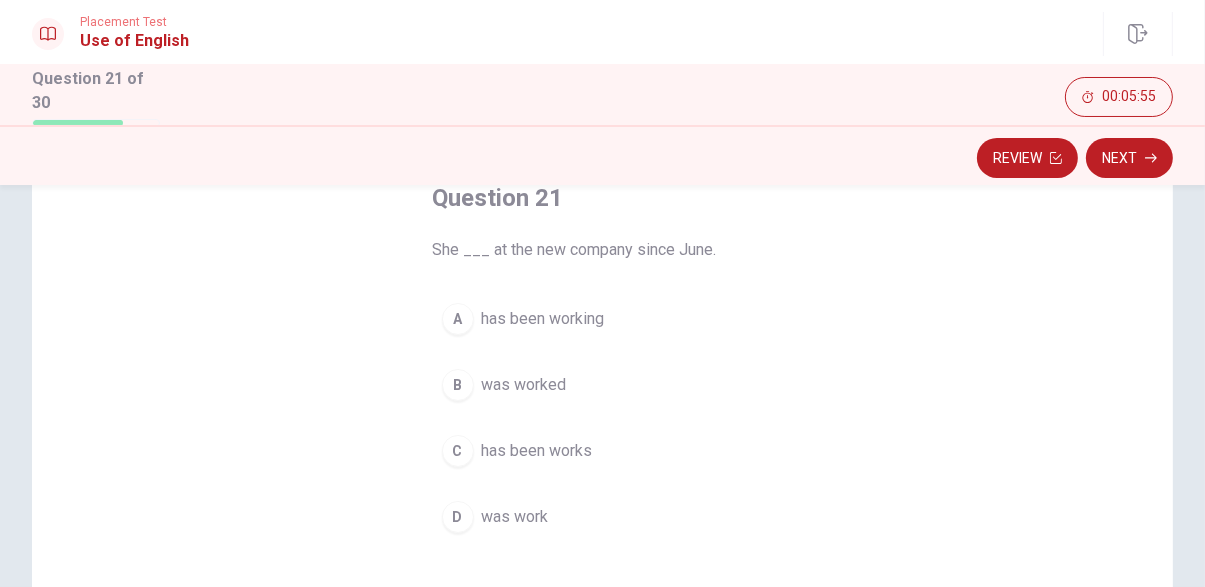 scroll, scrollTop: 126, scrollLeft: 0, axis: vertical 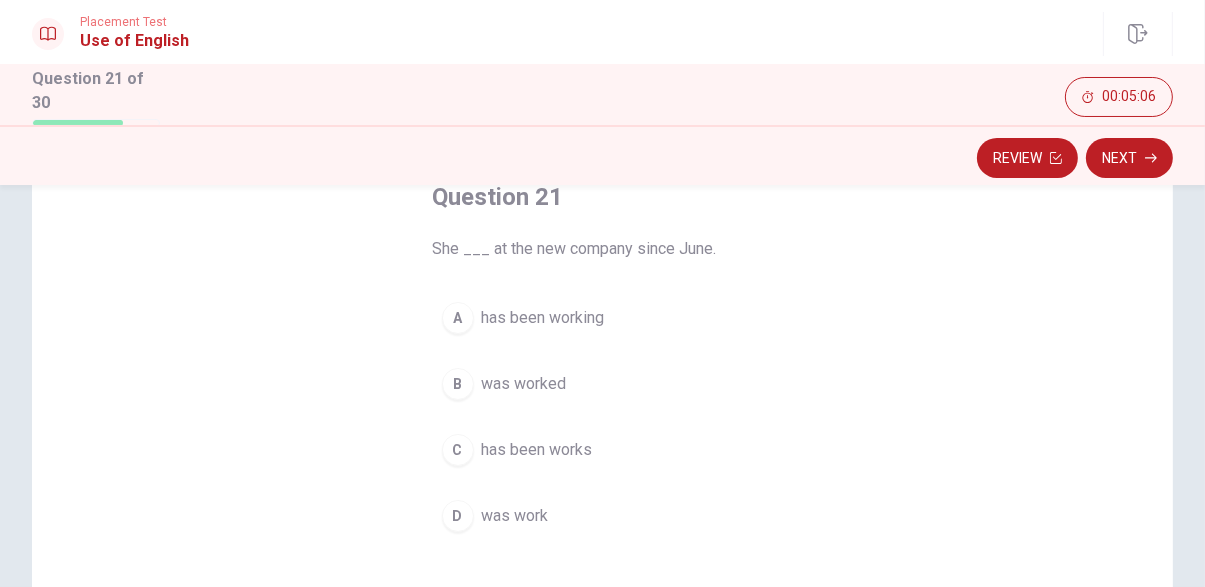 click on "A" at bounding box center (458, 318) 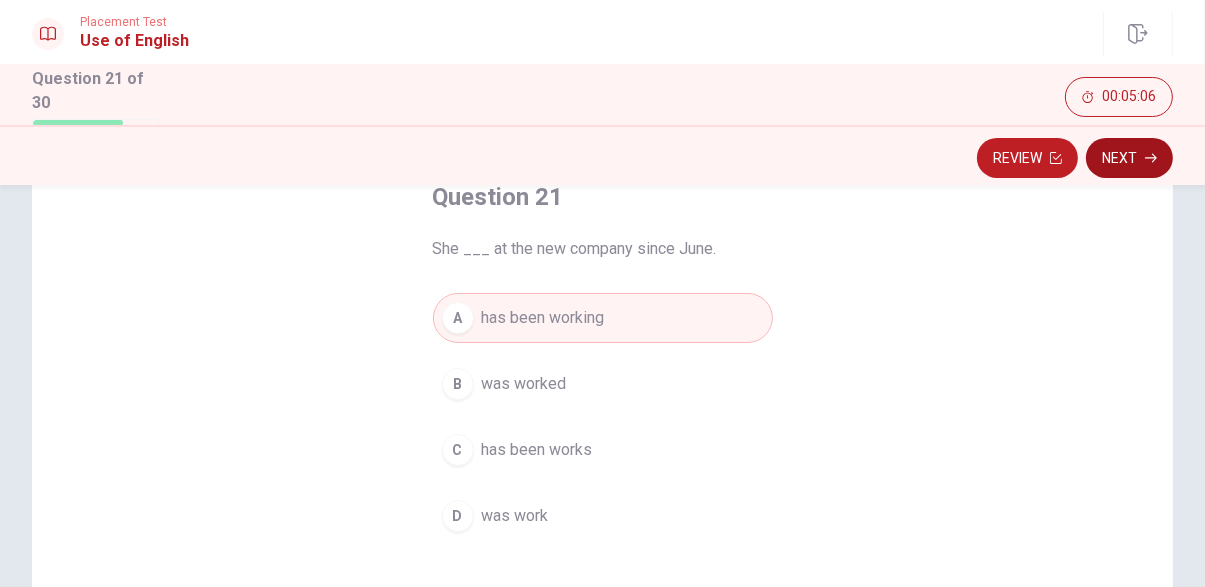 click on "Next" at bounding box center (1129, 158) 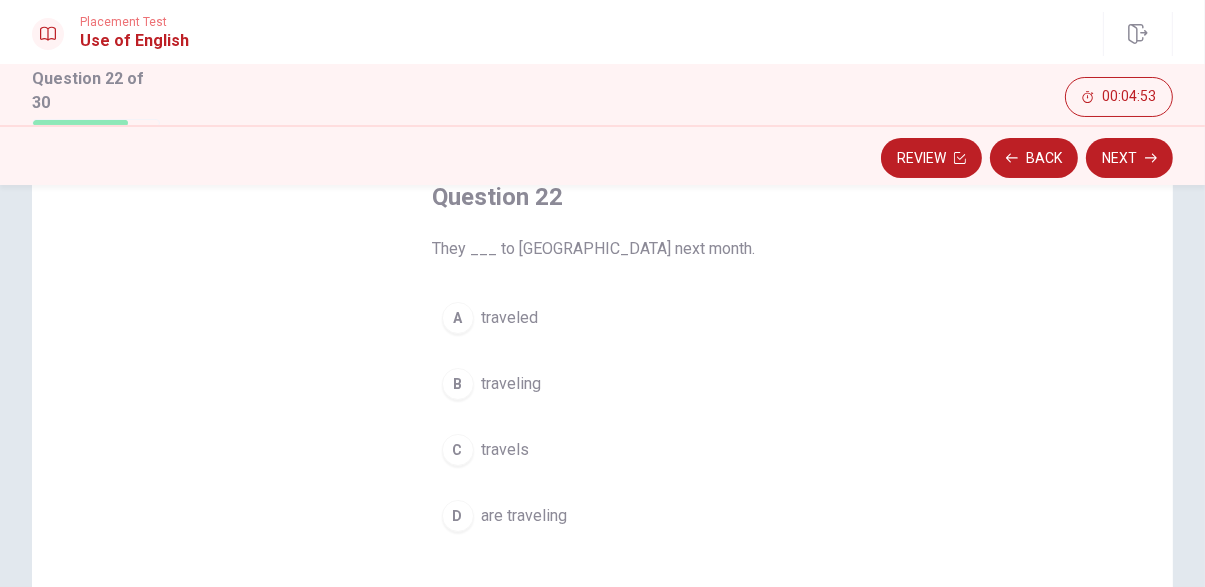 click on "D are traveling" at bounding box center (603, 516) 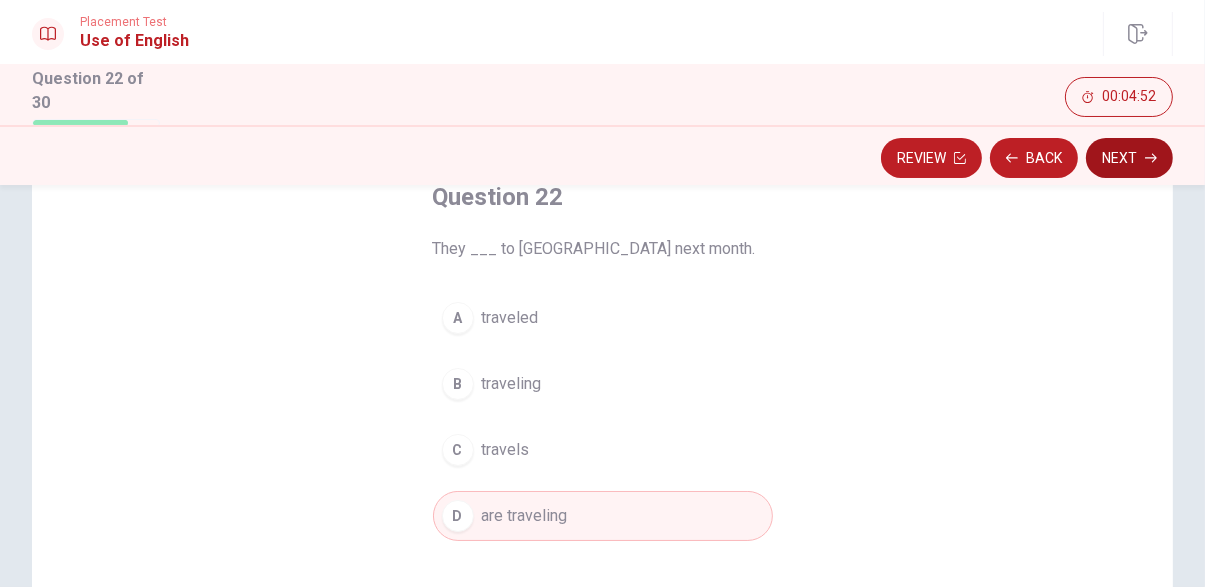 click 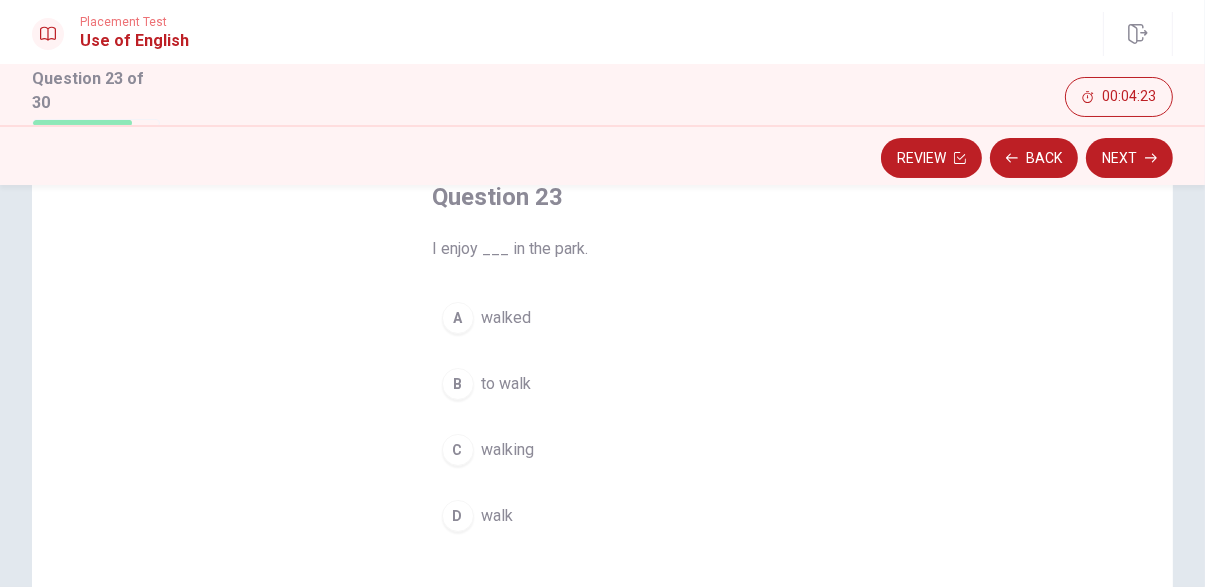 click on "B" at bounding box center [458, 384] 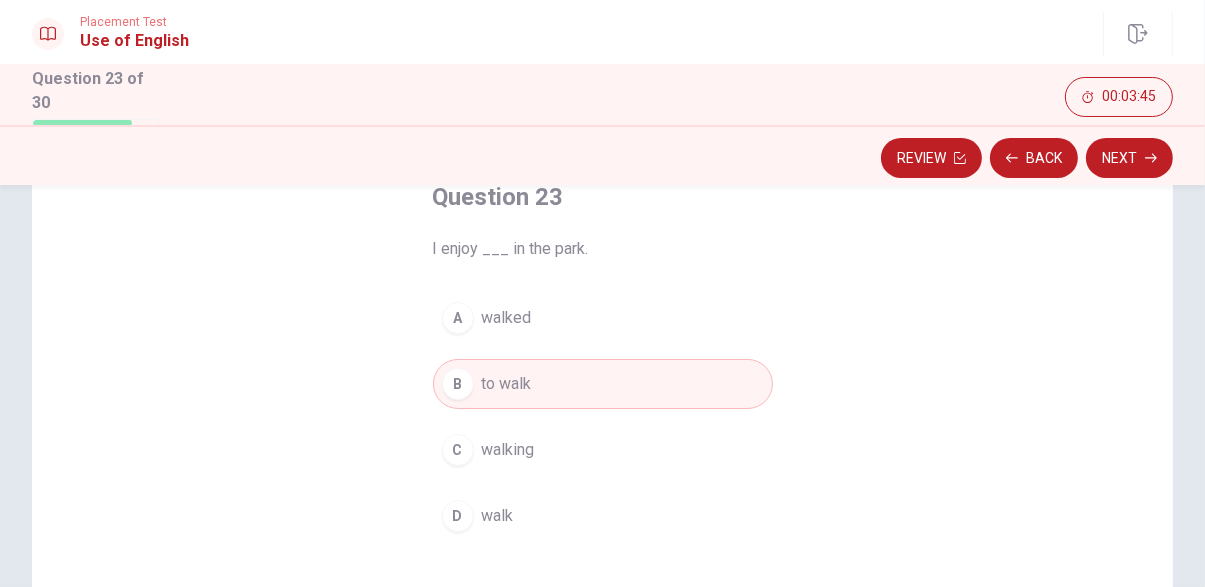 click on "walking" at bounding box center [508, 450] 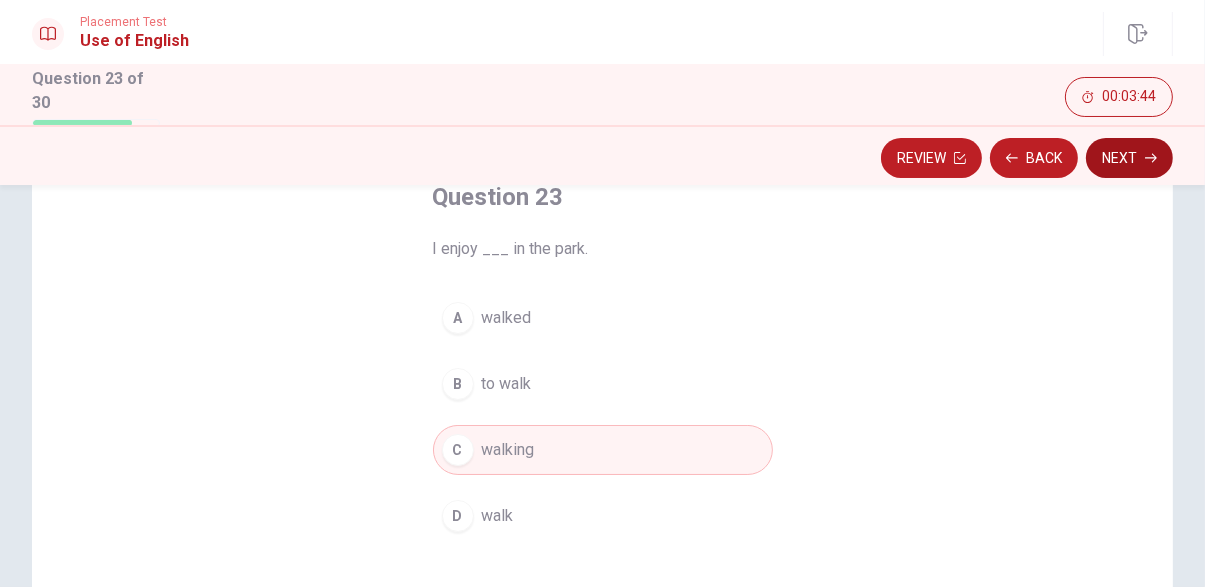 click 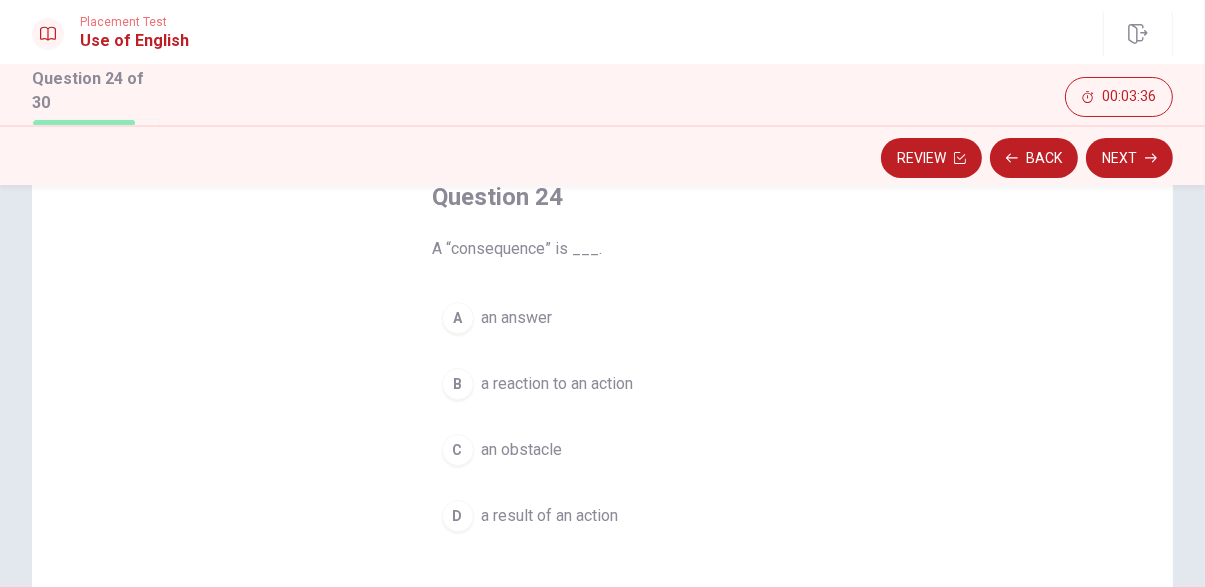 click on "a result of an action" at bounding box center (550, 516) 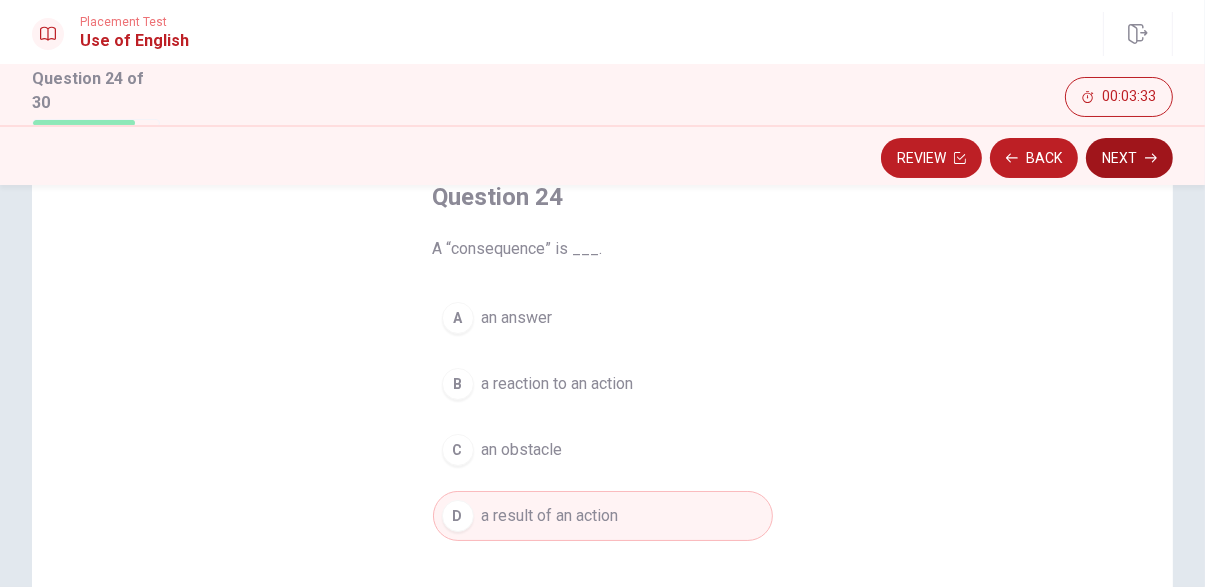 click on "Next" at bounding box center (1129, 158) 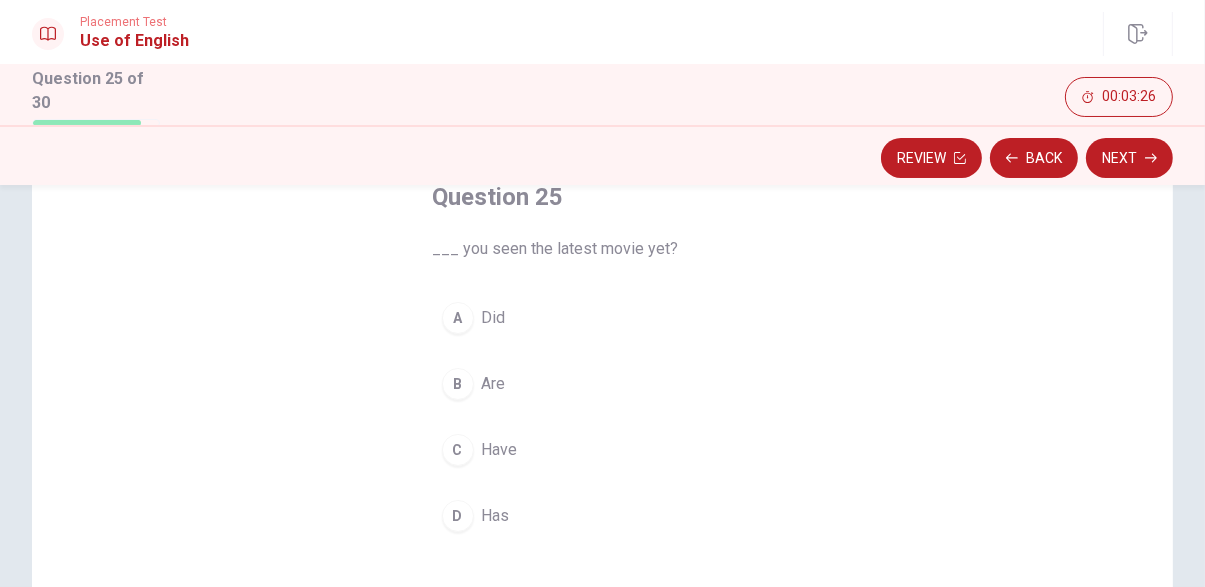 click on "C Have" at bounding box center (603, 450) 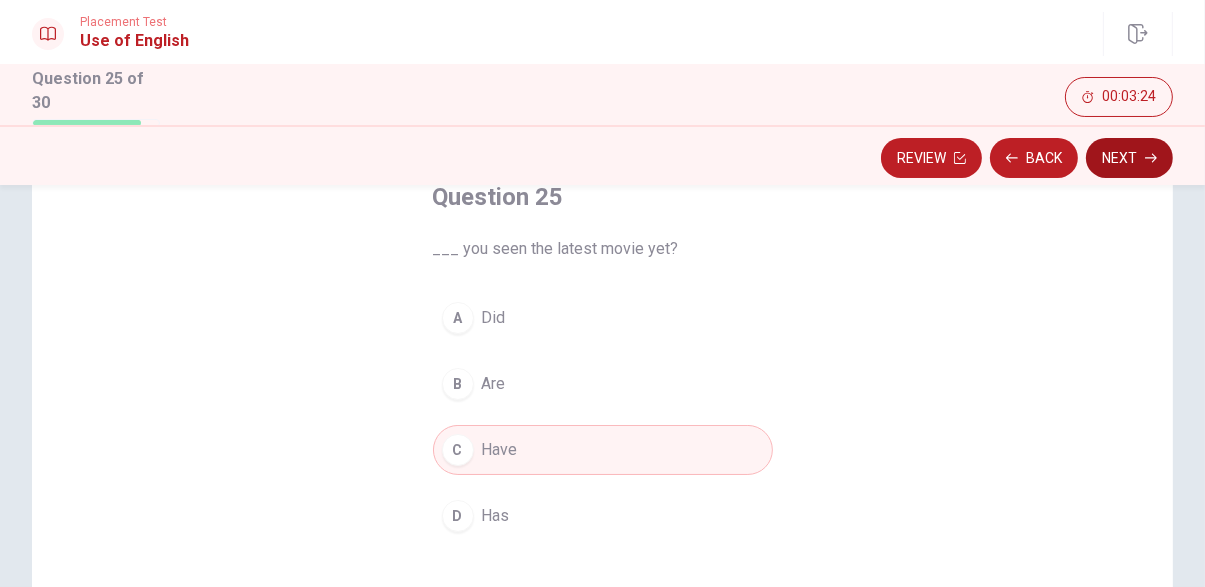 click on "Next" at bounding box center (1129, 158) 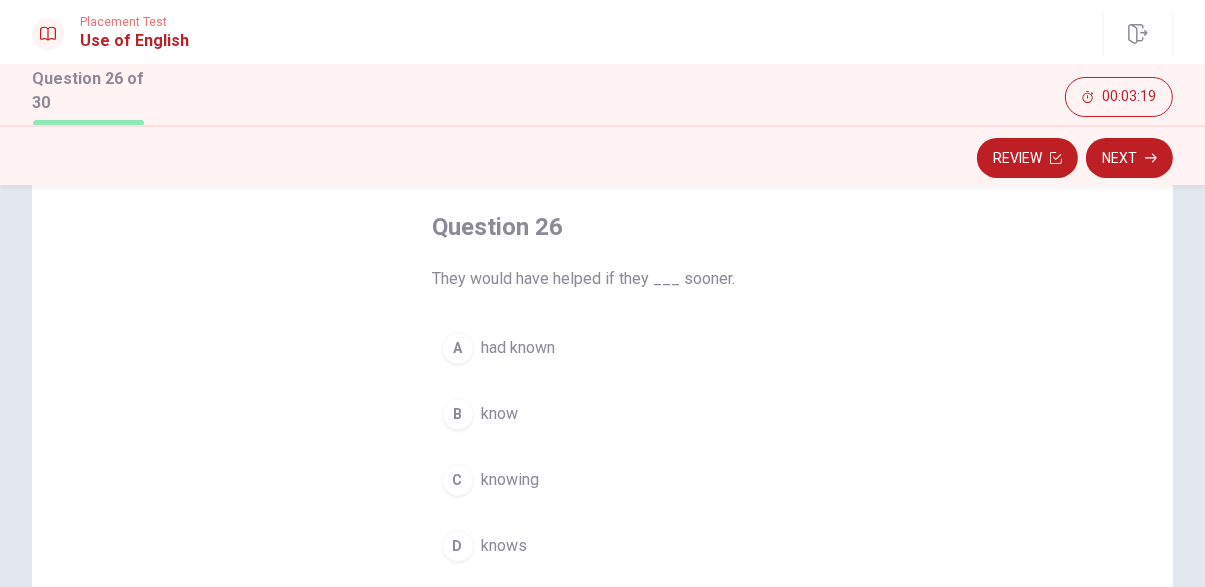scroll, scrollTop: 110, scrollLeft: 0, axis: vertical 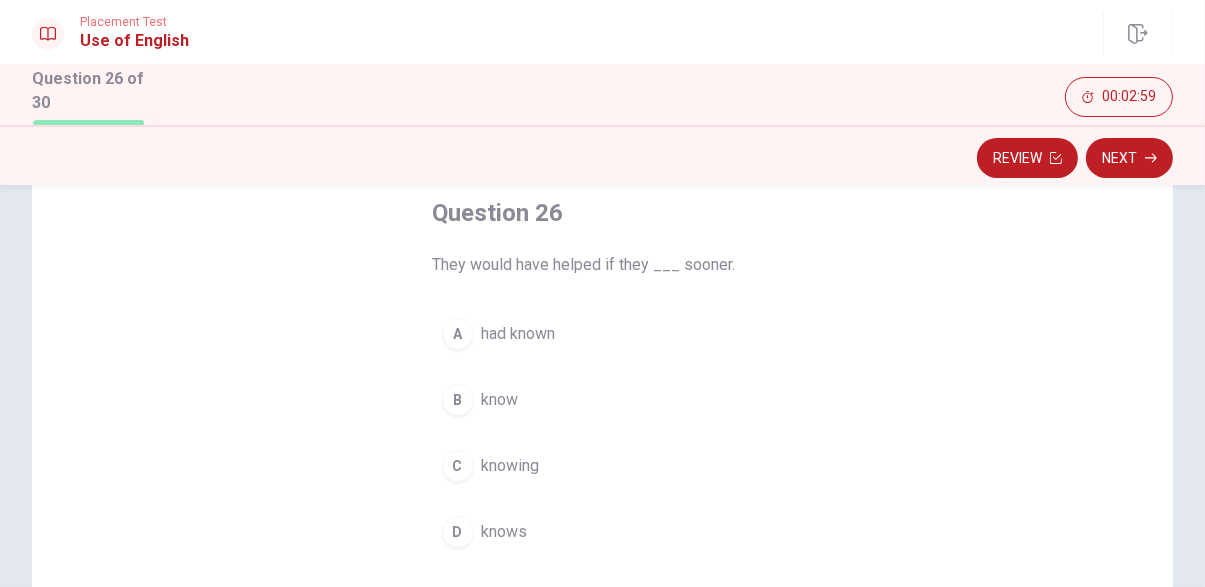 click on "had known" at bounding box center (519, 334) 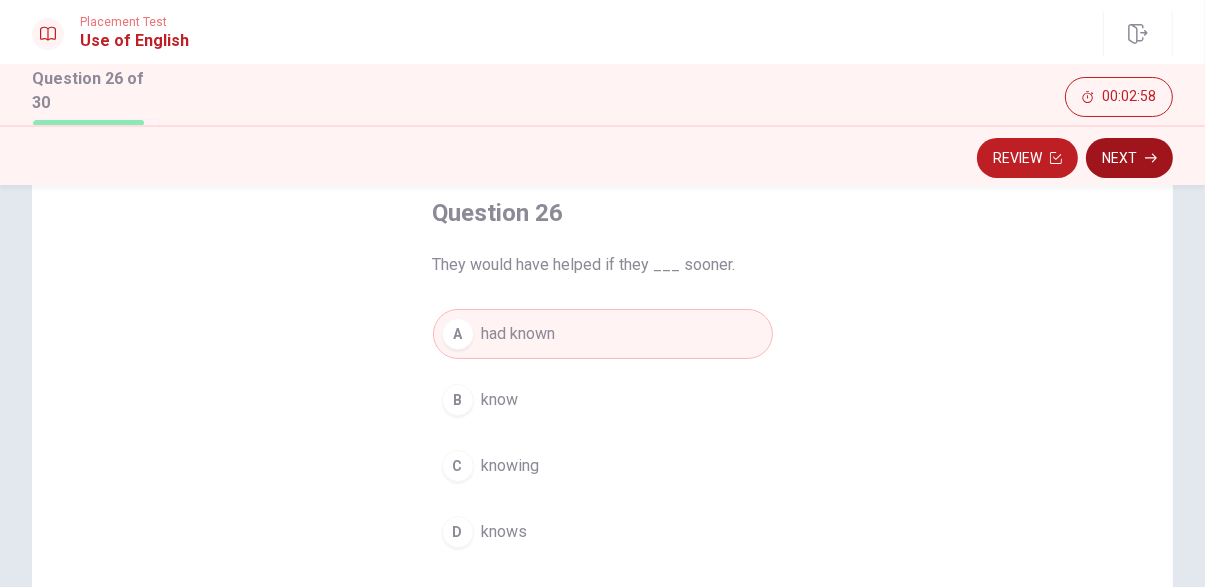 click on "Next" at bounding box center (1129, 158) 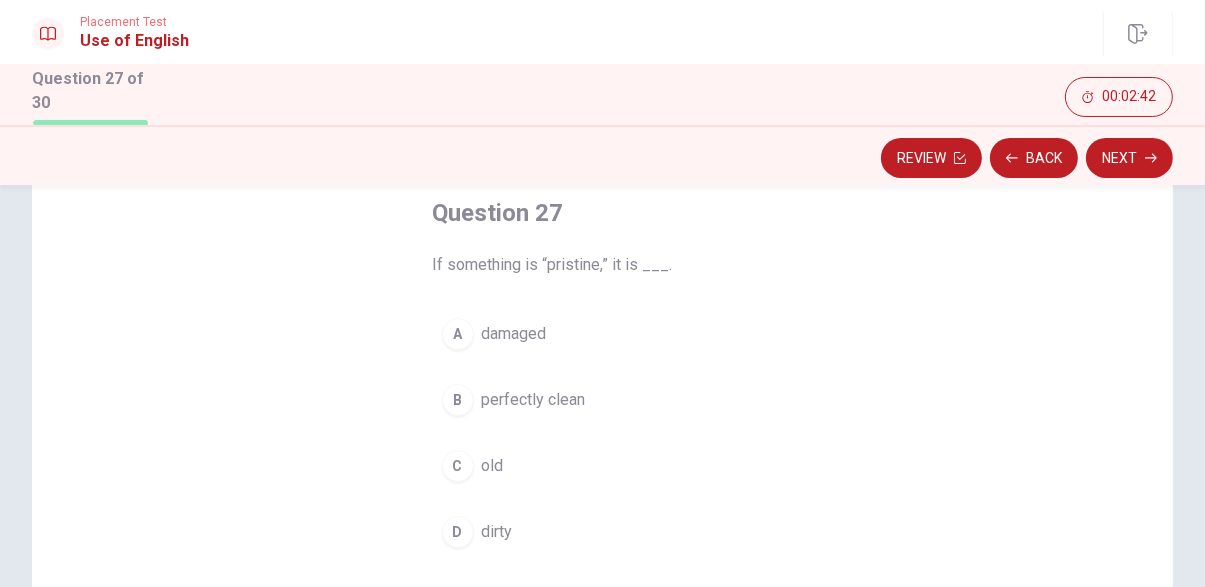 click on "perfectly clean" at bounding box center [534, 400] 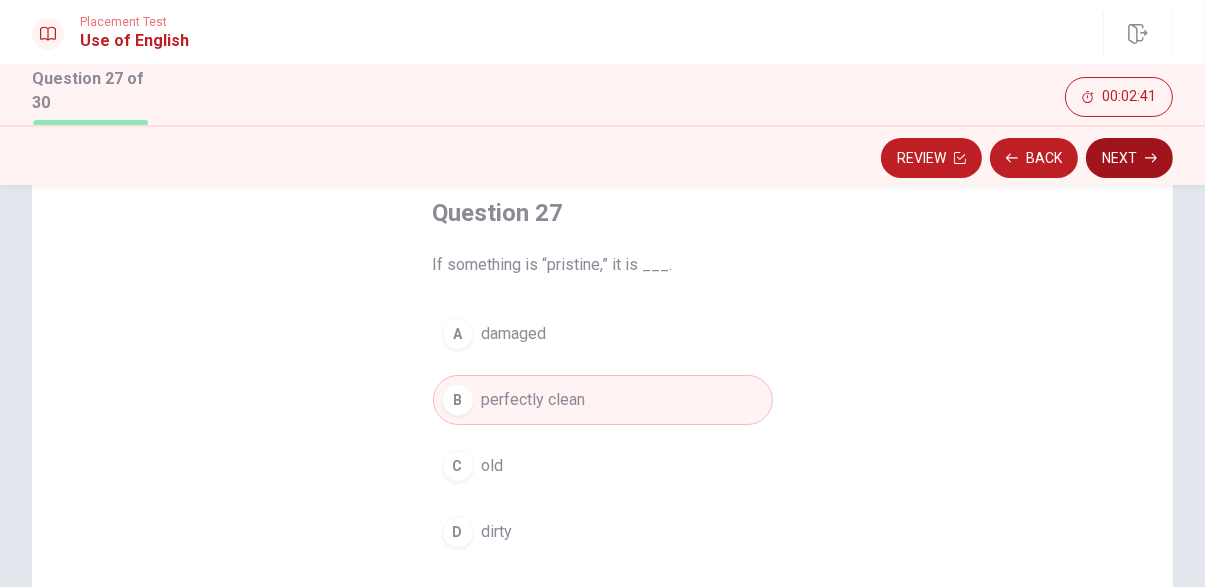 click 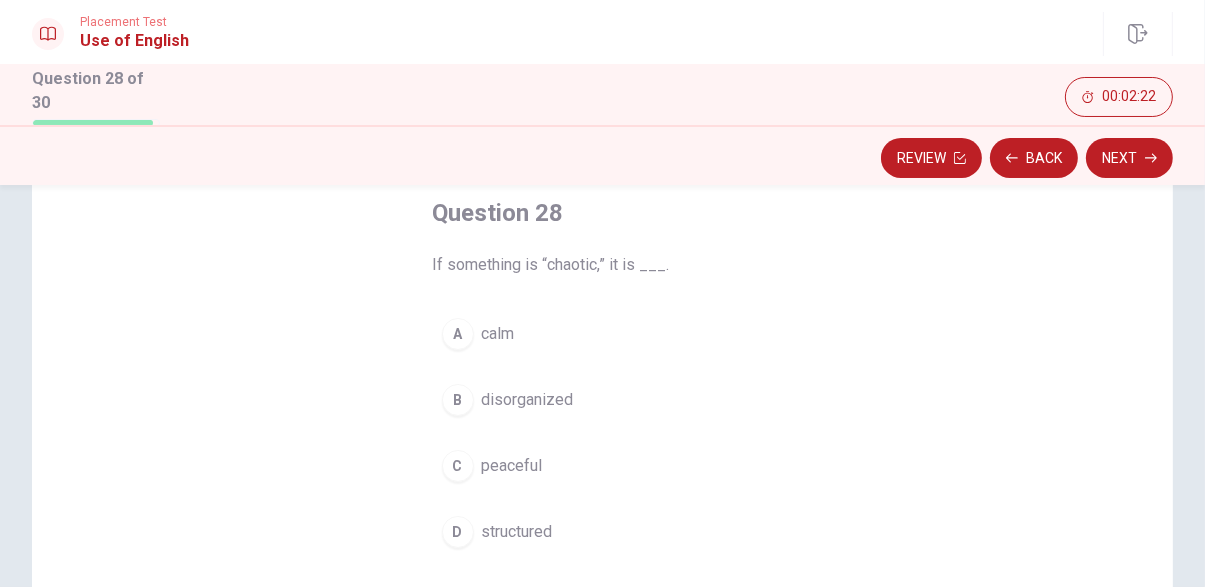 click on "B" at bounding box center [458, 400] 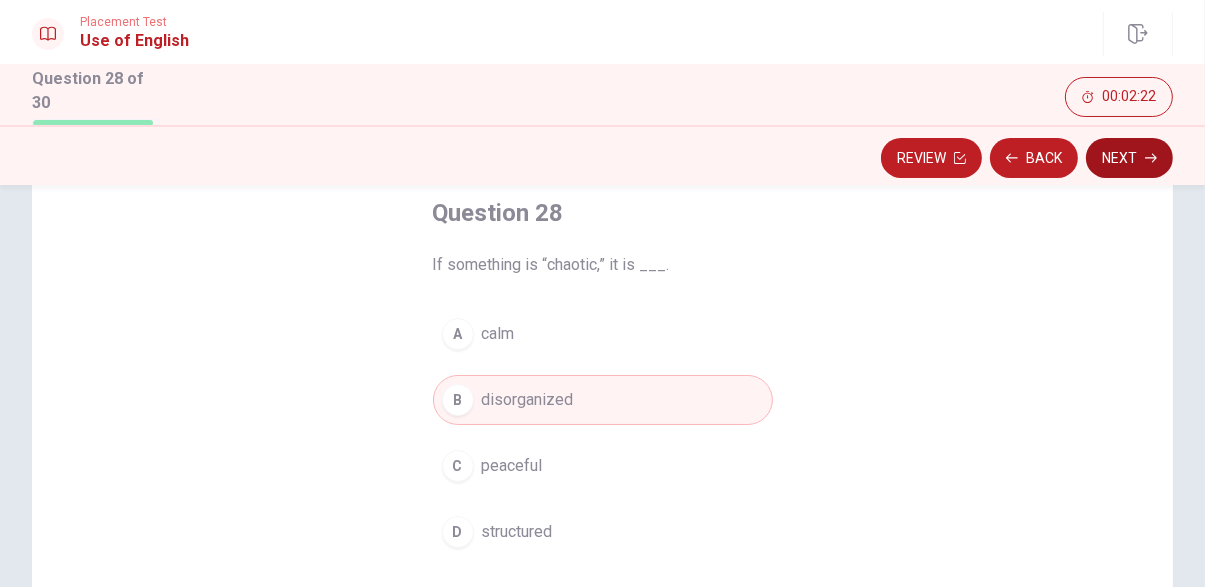 click on "Next" at bounding box center [1129, 158] 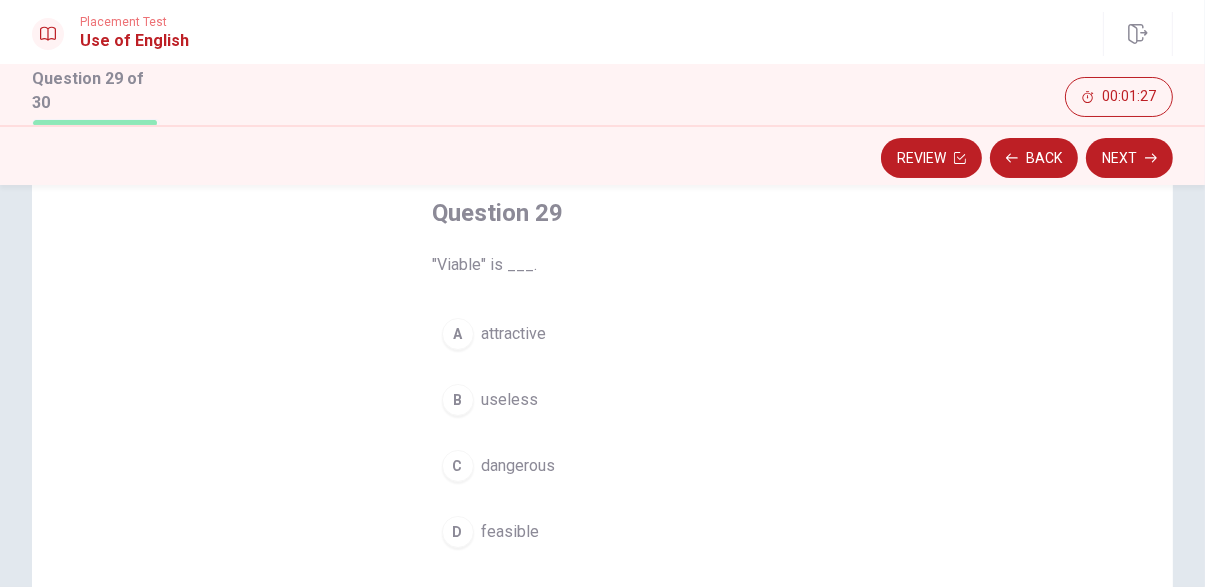 click on "attractive" at bounding box center [514, 334] 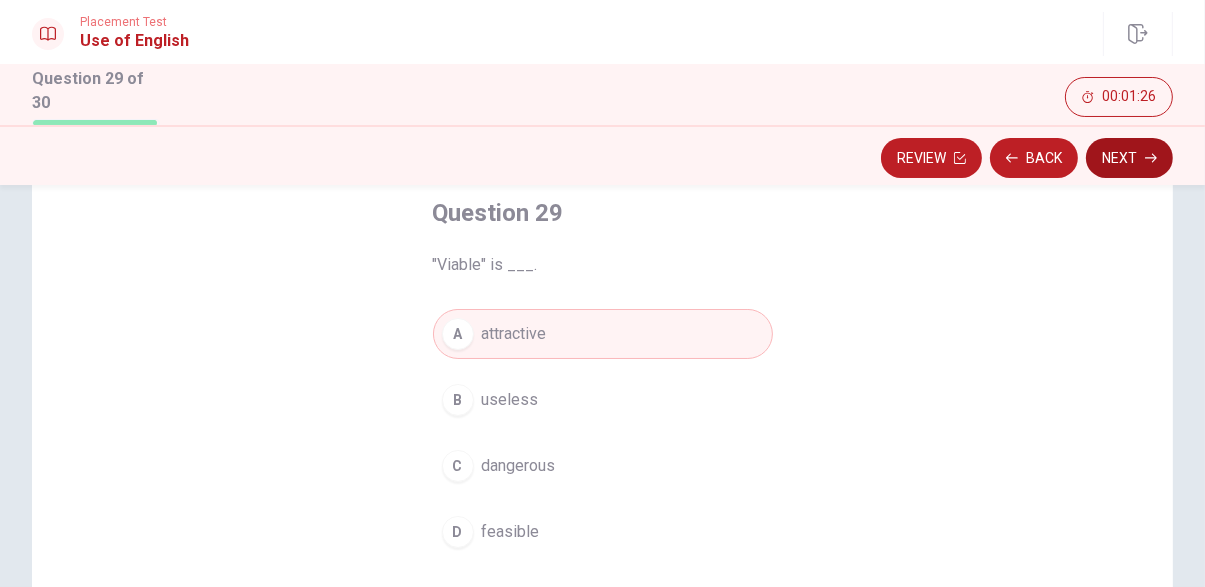 click on "Next" at bounding box center (1129, 158) 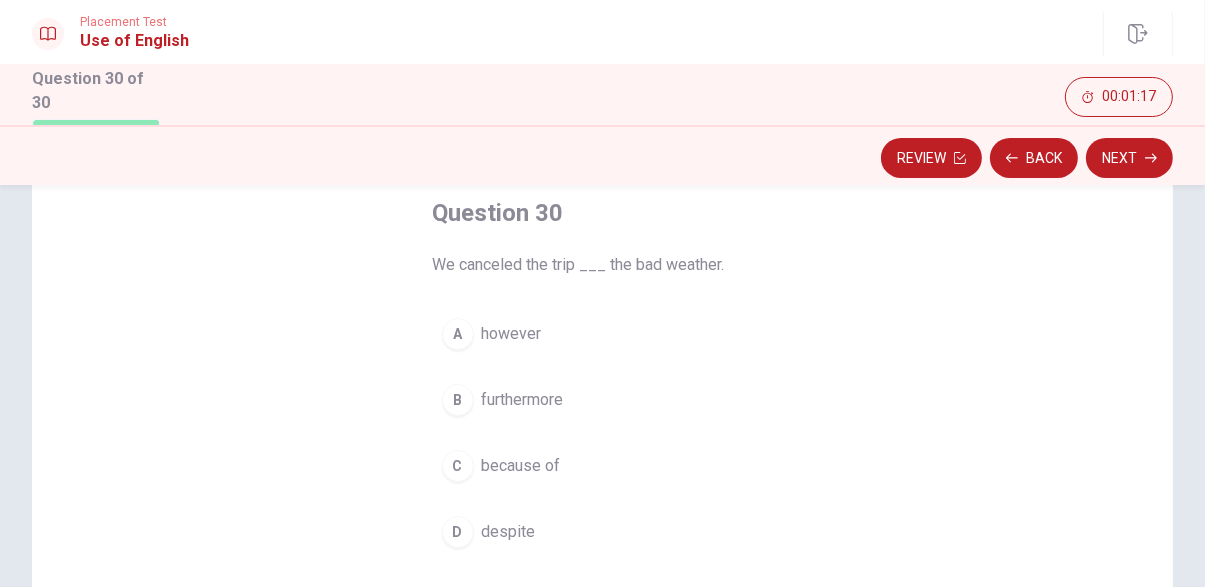 click on "C" at bounding box center (458, 466) 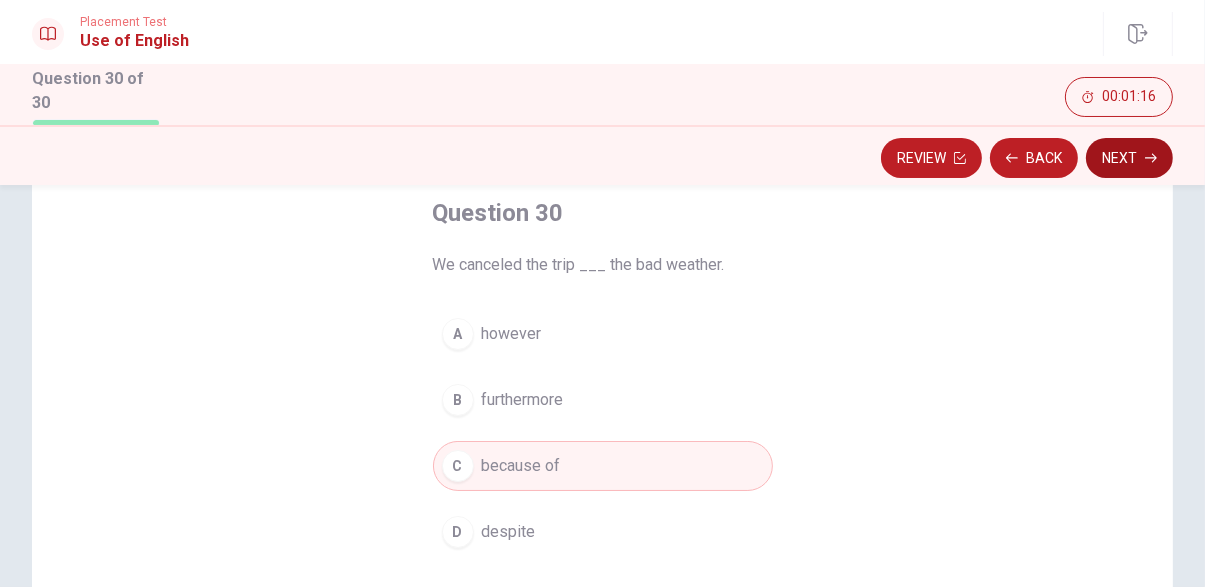 click on "Next" at bounding box center [1129, 158] 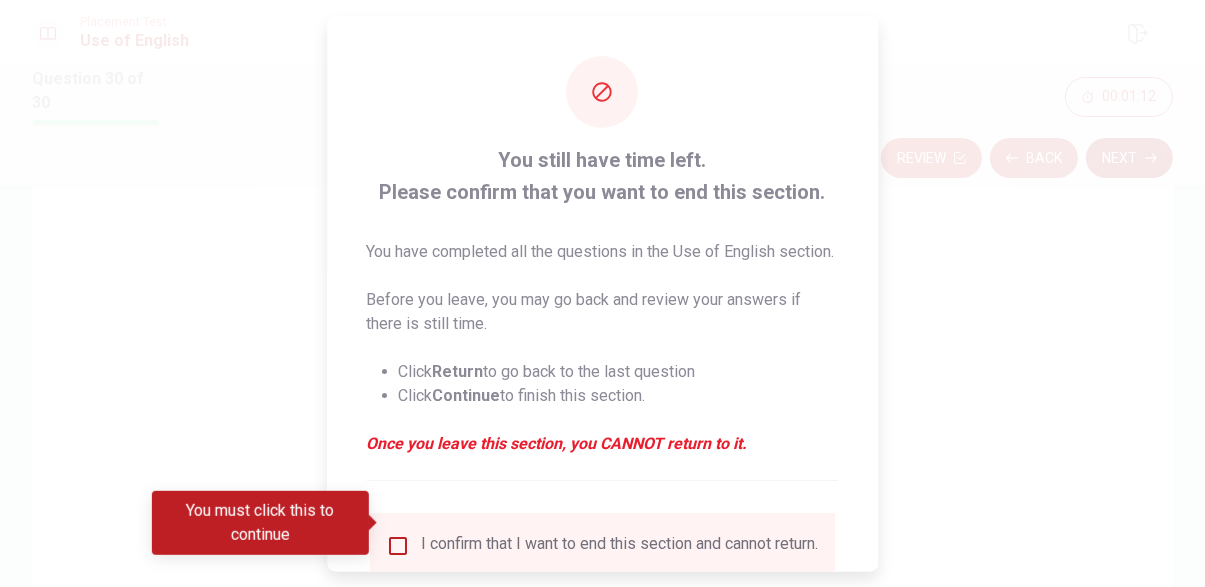 scroll, scrollTop: 88, scrollLeft: 0, axis: vertical 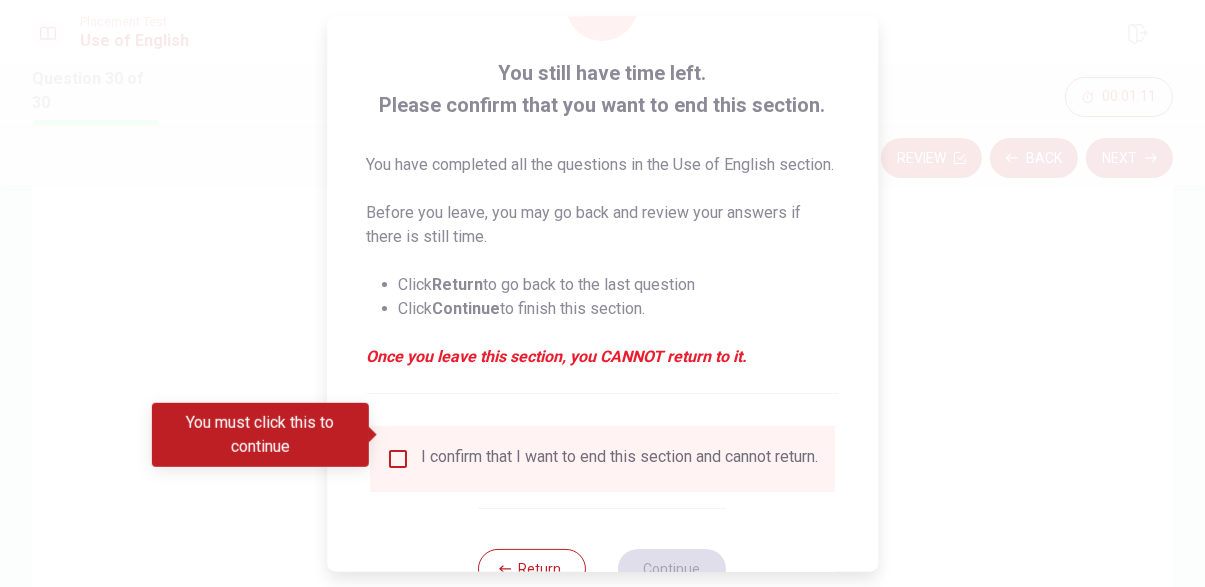 click on "I confirm that I want to end this section and cannot return." at bounding box center (620, 458) 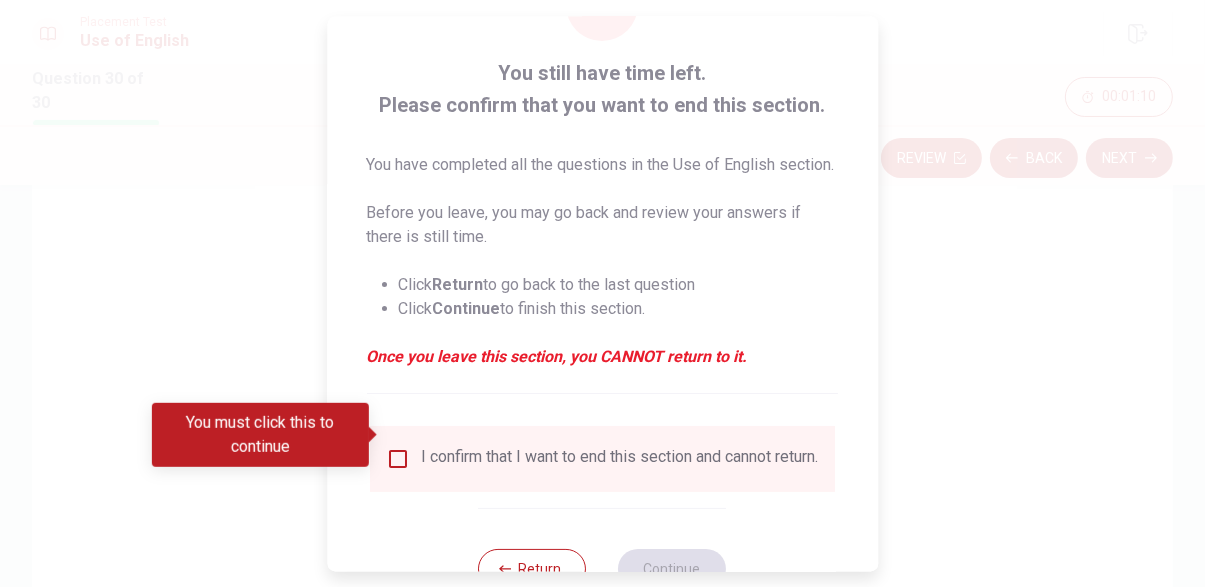 click at bounding box center (398, 458) 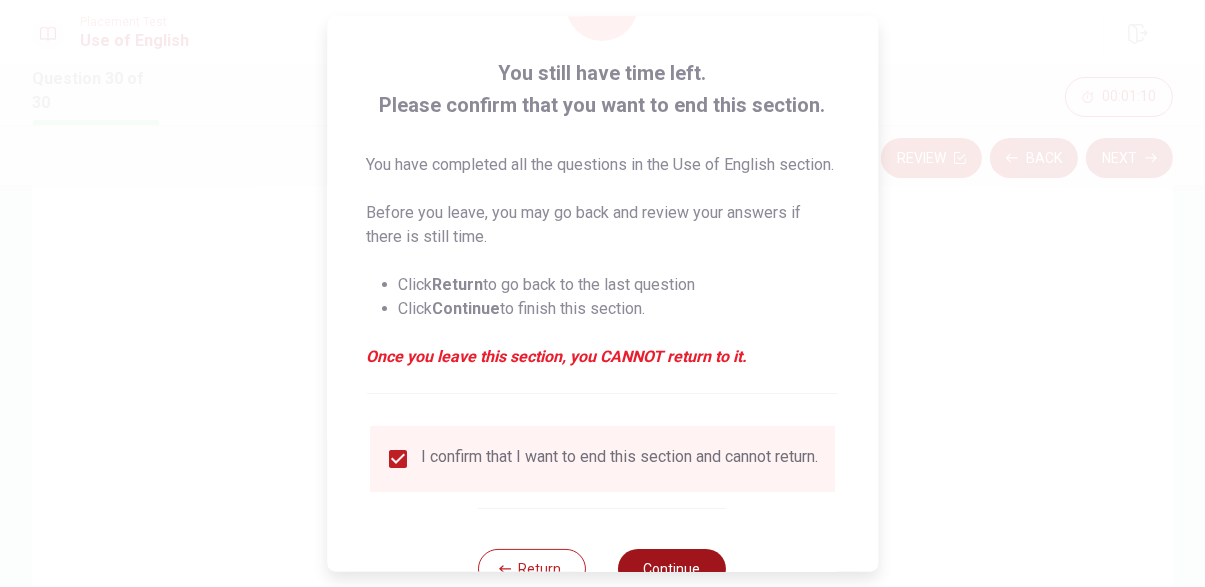 click on "Continue" at bounding box center [673, 568] 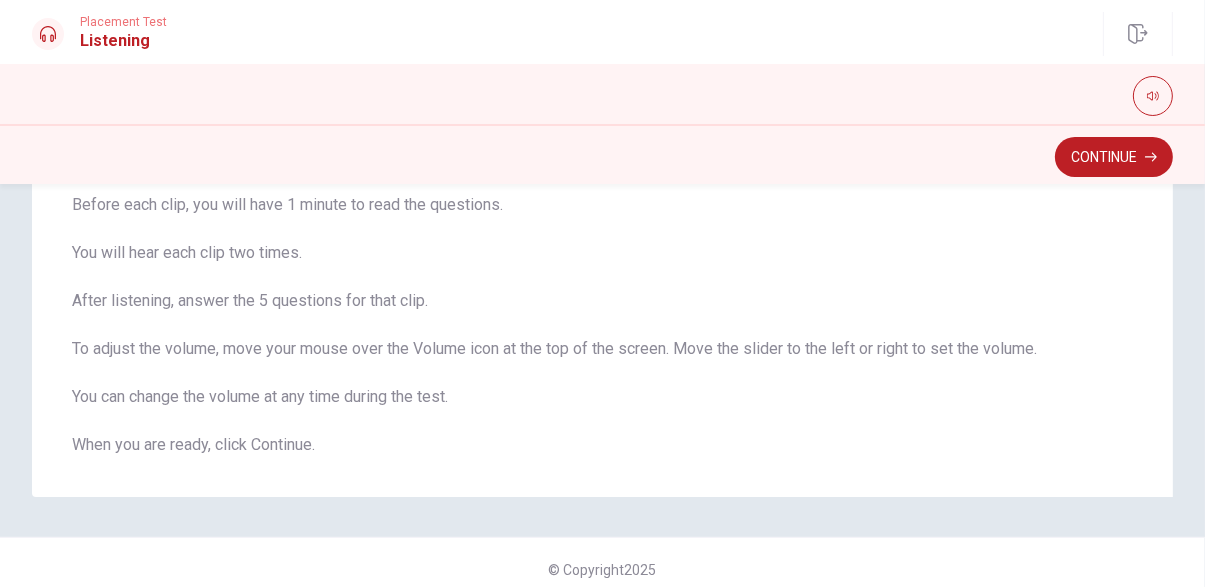 scroll, scrollTop: 192, scrollLeft: 0, axis: vertical 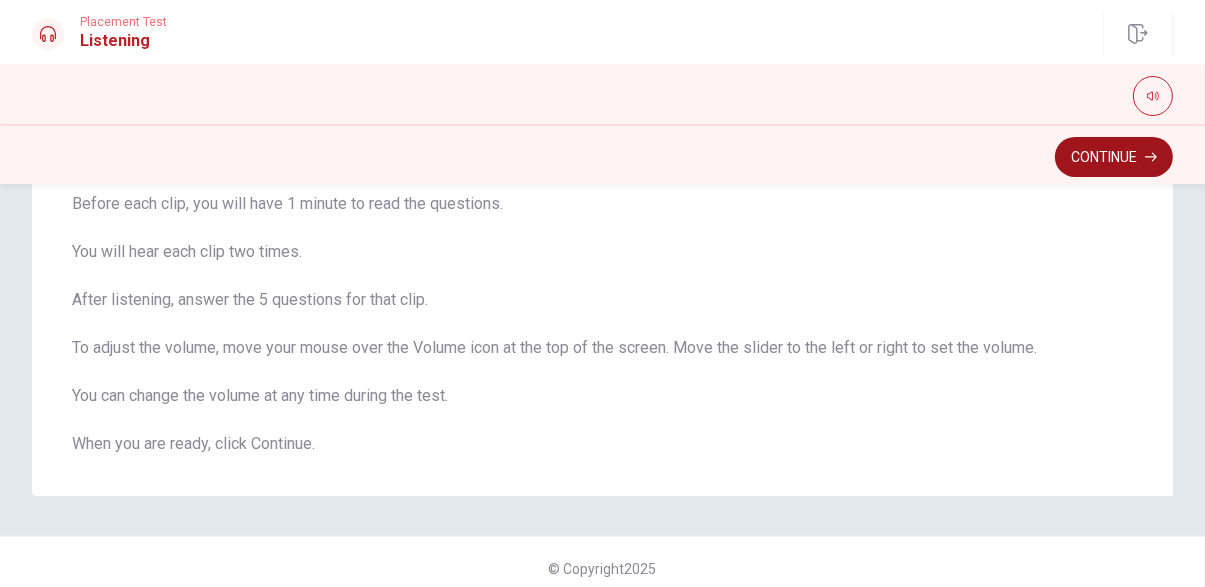 click on "Continue" at bounding box center [1114, 157] 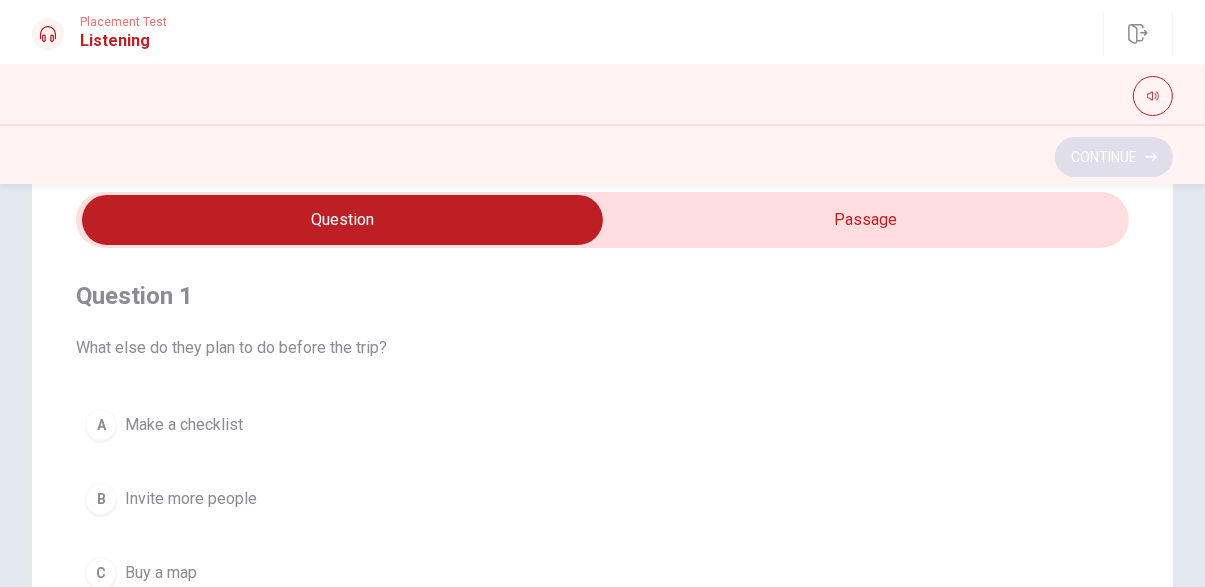 scroll, scrollTop: 133, scrollLeft: 0, axis: vertical 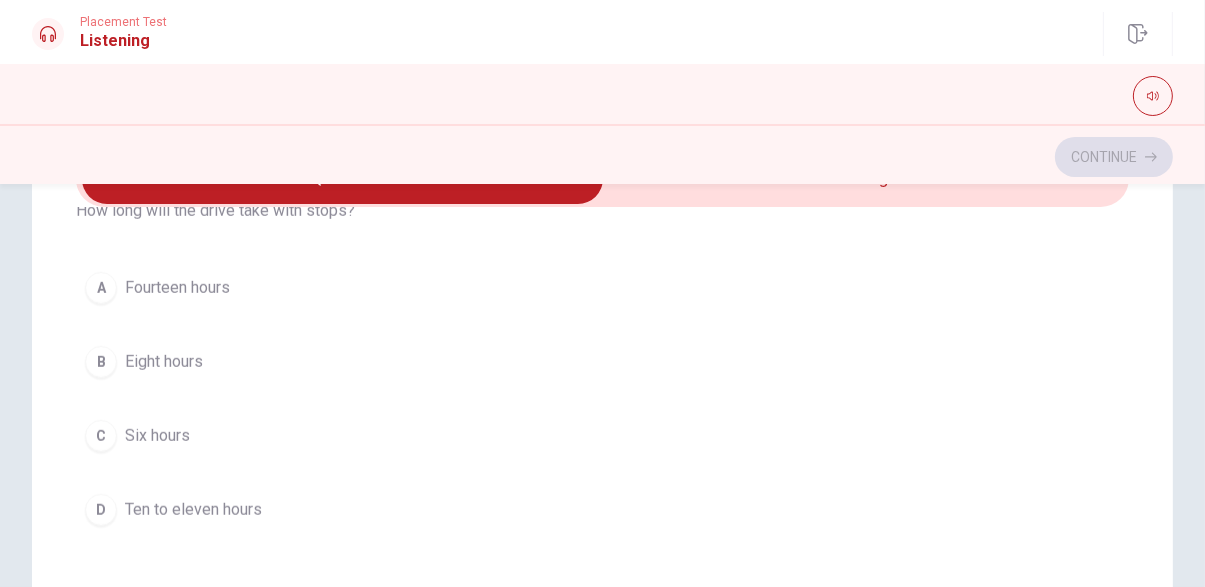 click on "Ten to eleven hours" at bounding box center (193, 510) 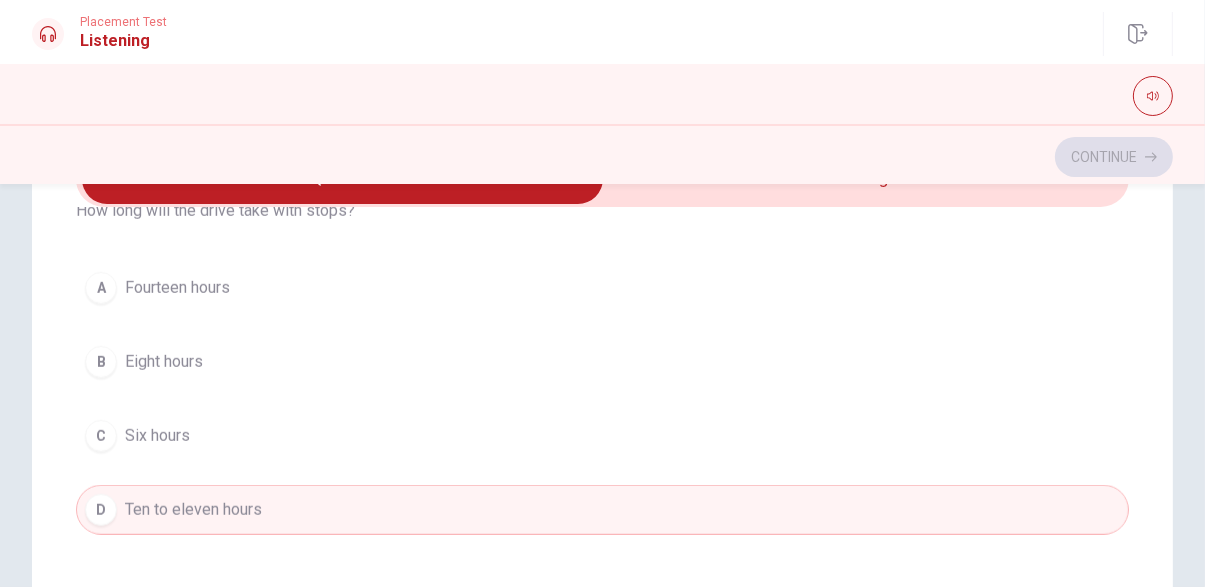 scroll, scrollTop: 1617, scrollLeft: 0, axis: vertical 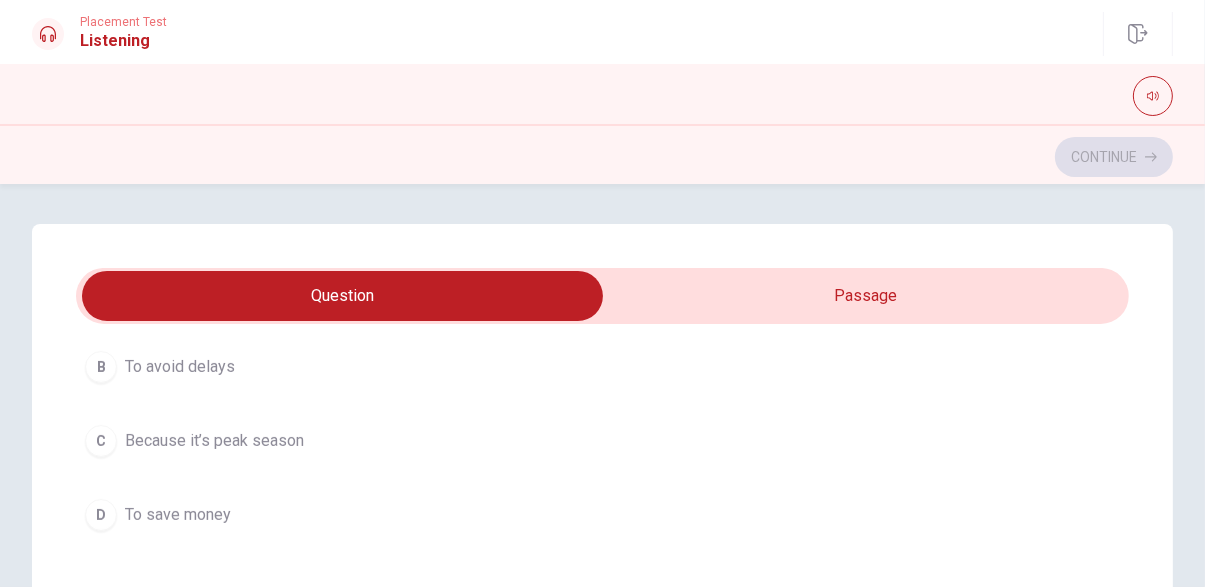 click on "Because it’s peak season" at bounding box center (214, 441) 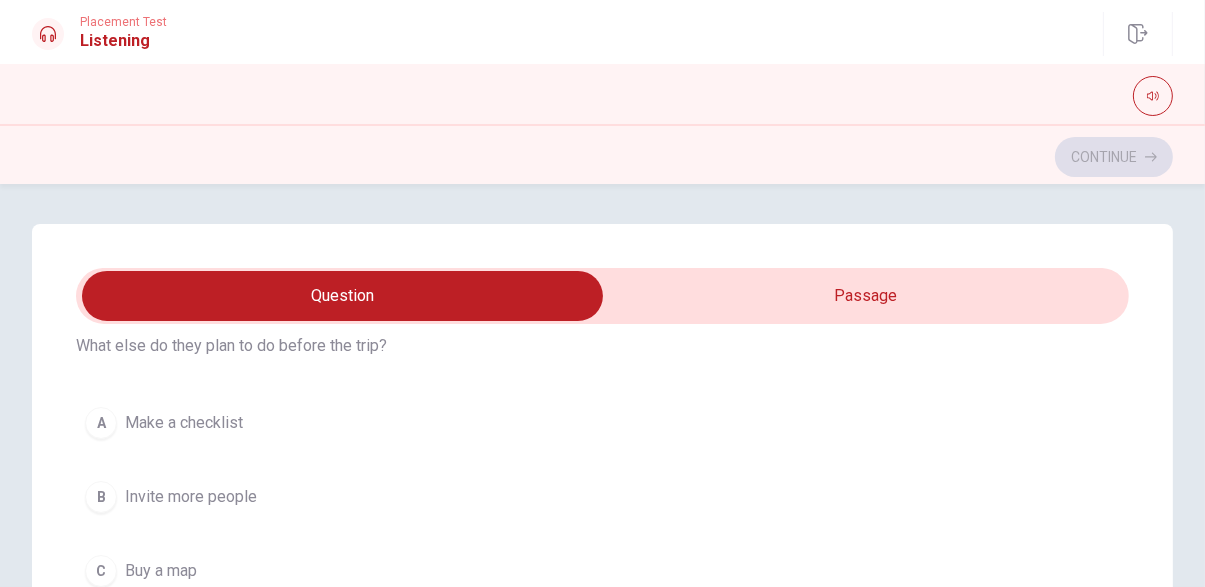 scroll, scrollTop: 0, scrollLeft: 0, axis: both 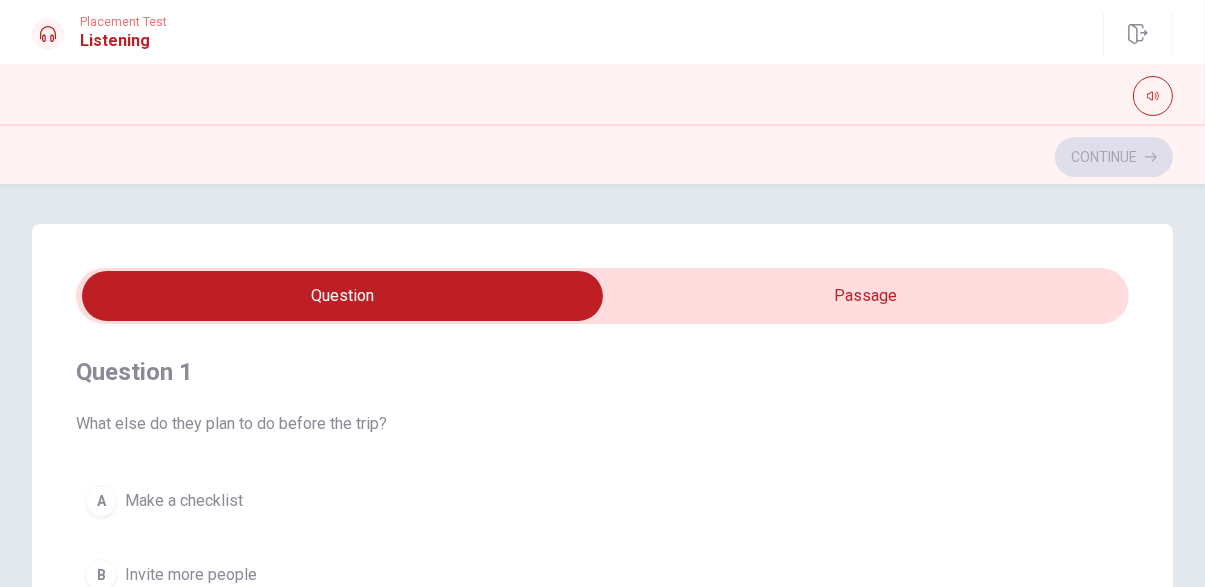 click on "A" at bounding box center [101, 501] 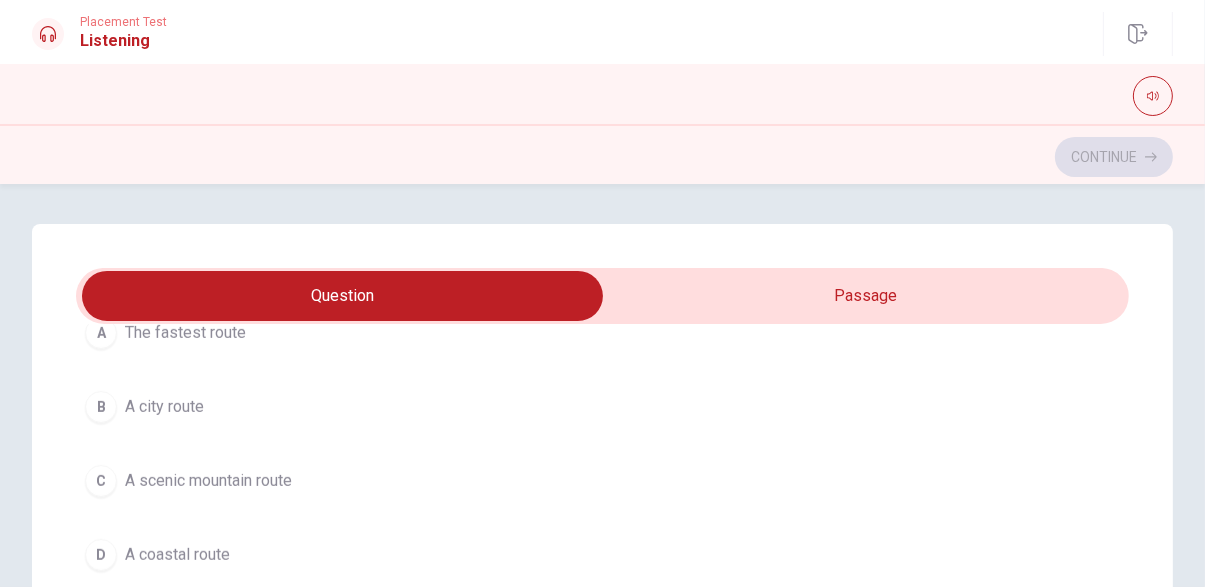scroll, scrollTop: 1027, scrollLeft: 0, axis: vertical 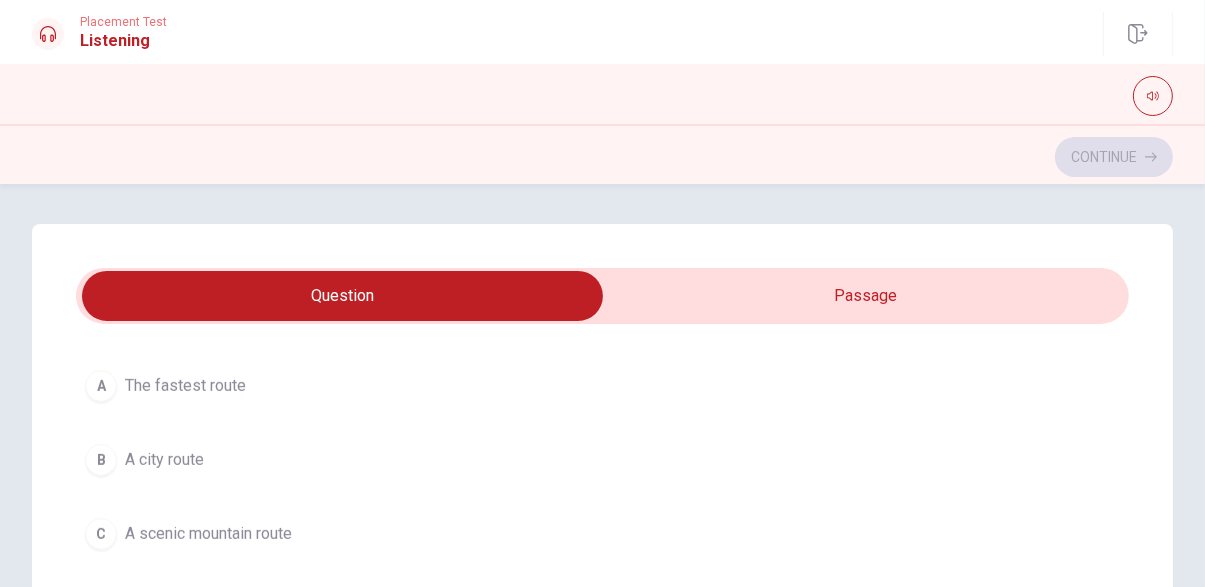 click on "B A city route" at bounding box center [602, 460] 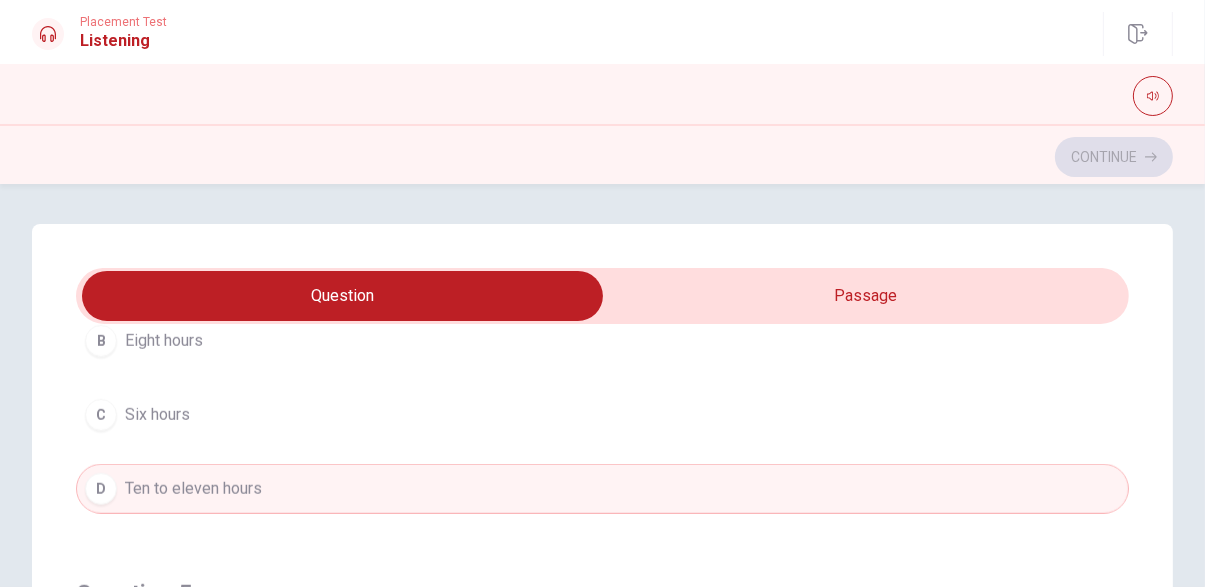 scroll, scrollTop: 1617, scrollLeft: 0, axis: vertical 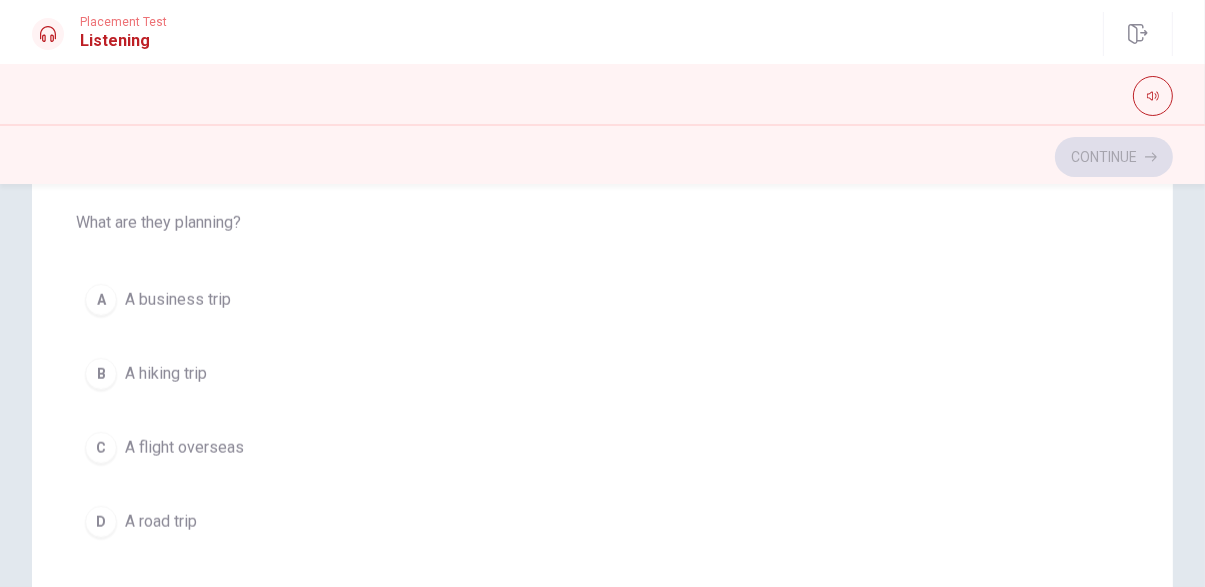 click on "A road trip" at bounding box center (161, 522) 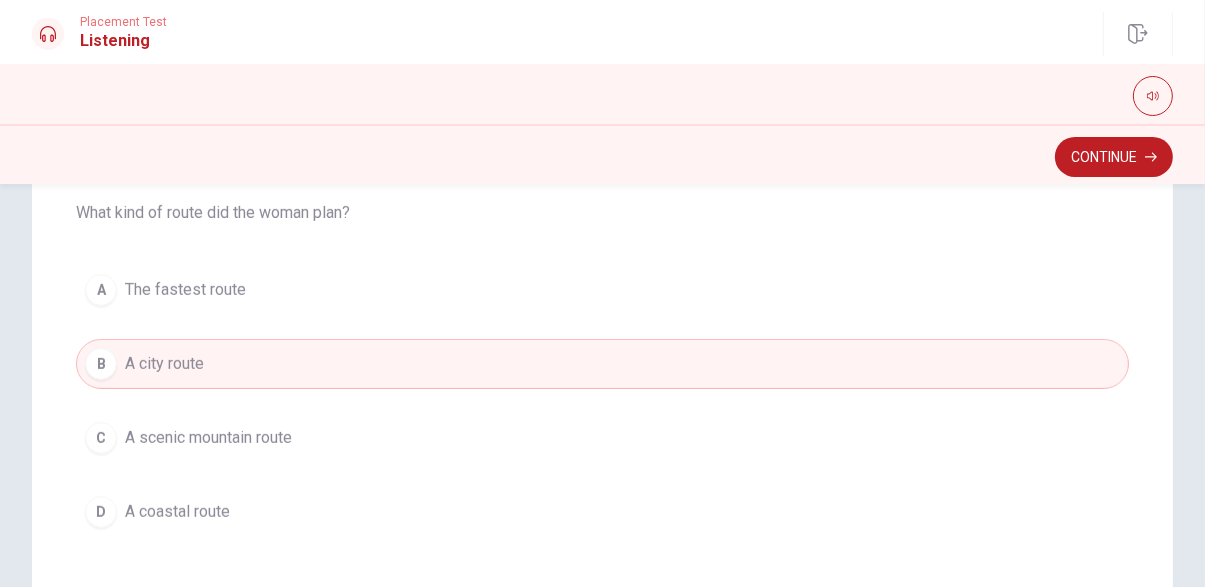 scroll, scrollTop: 752, scrollLeft: 0, axis: vertical 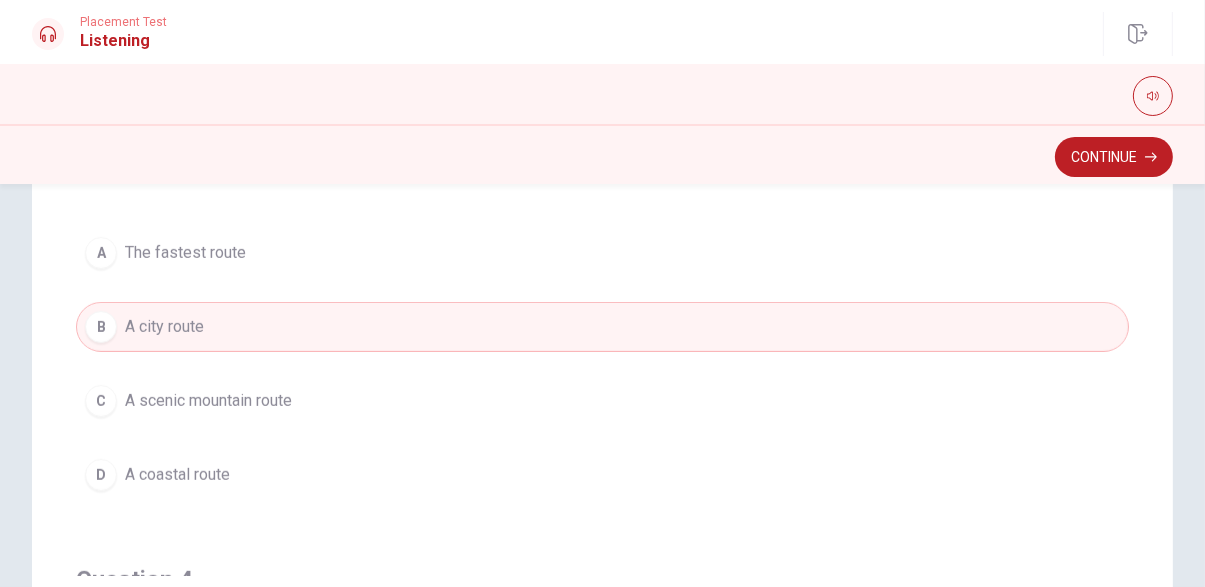 click on "C" at bounding box center [101, 401] 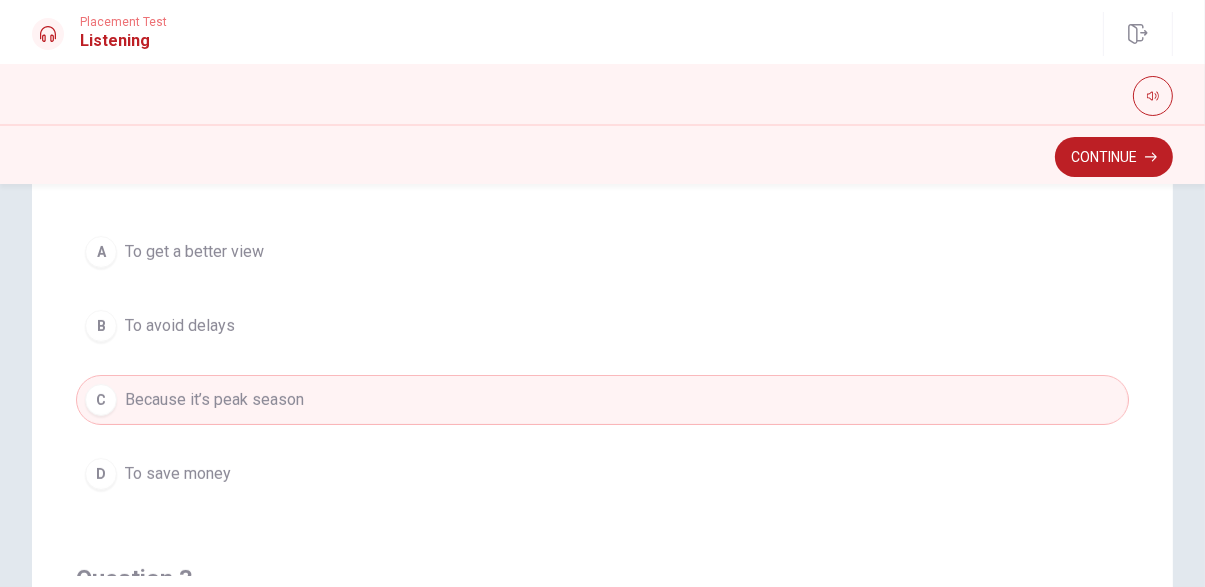 scroll, scrollTop: 0, scrollLeft: 0, axis: both 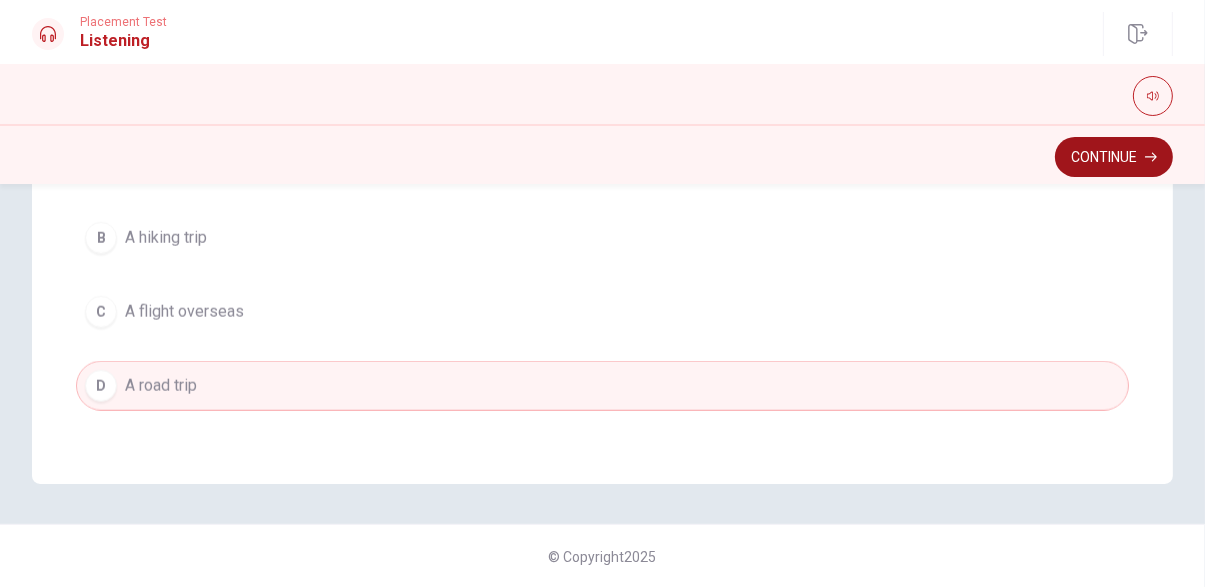 click on "Continue" at bounding box center (1114, 157) 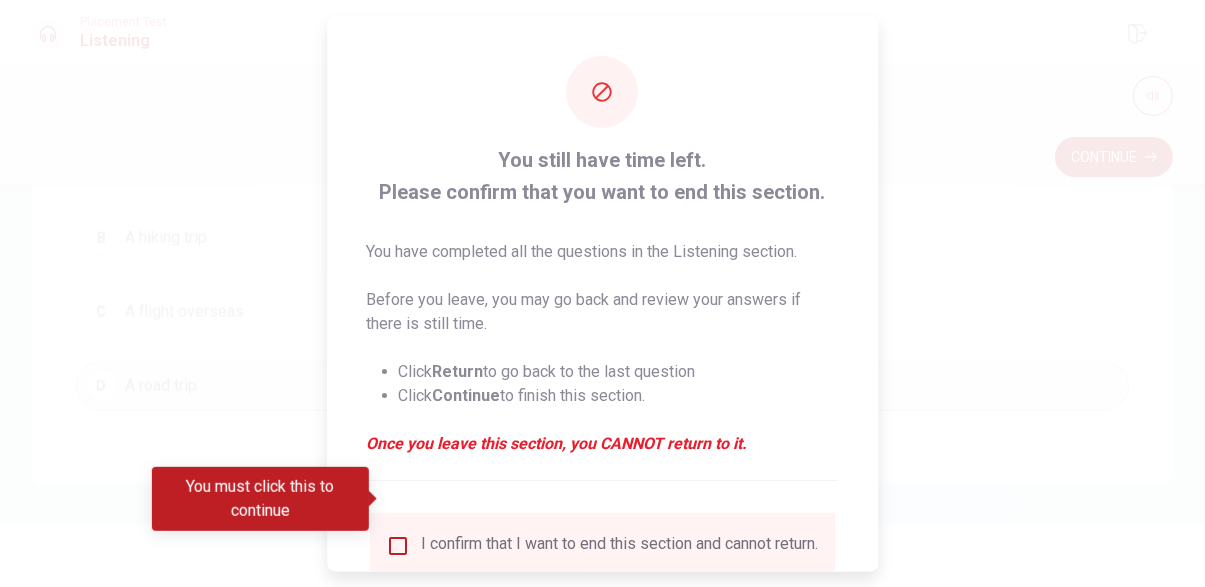 click at bounding box center (374, 499) 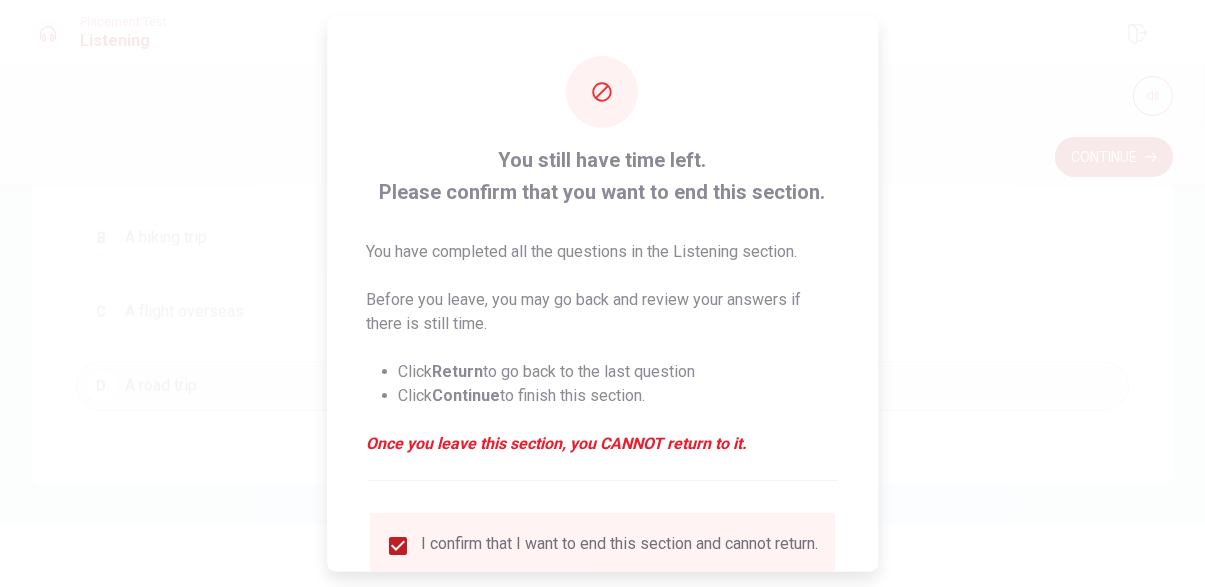 scroll, scrollTop: 64, scrollLeft: 0, axis: vertical 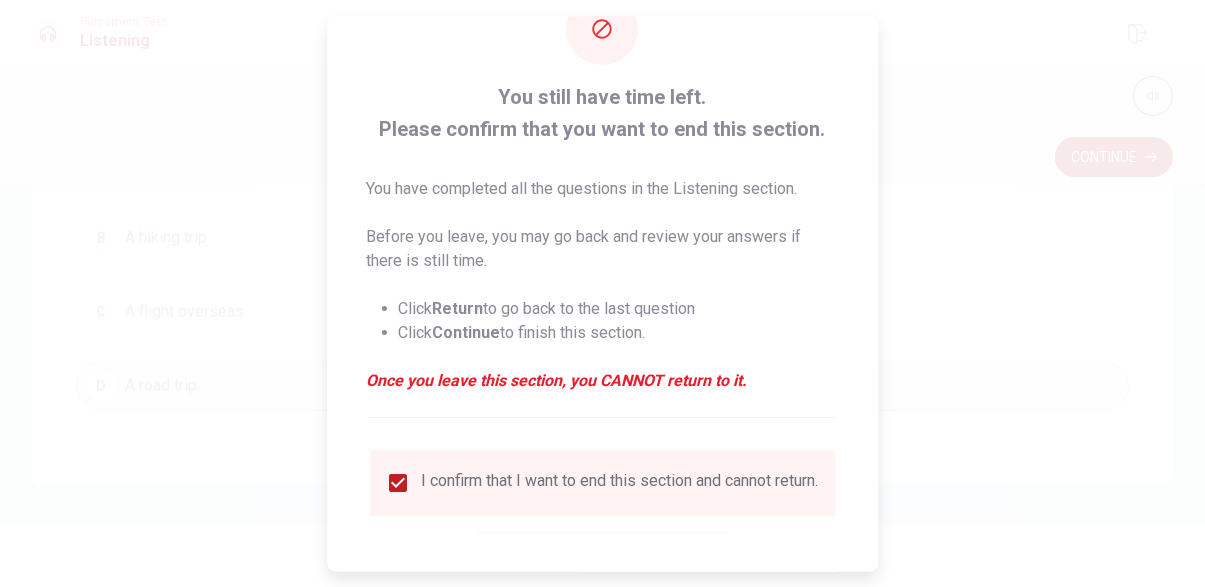 click on "Continue" at bounding box center [673, 592] 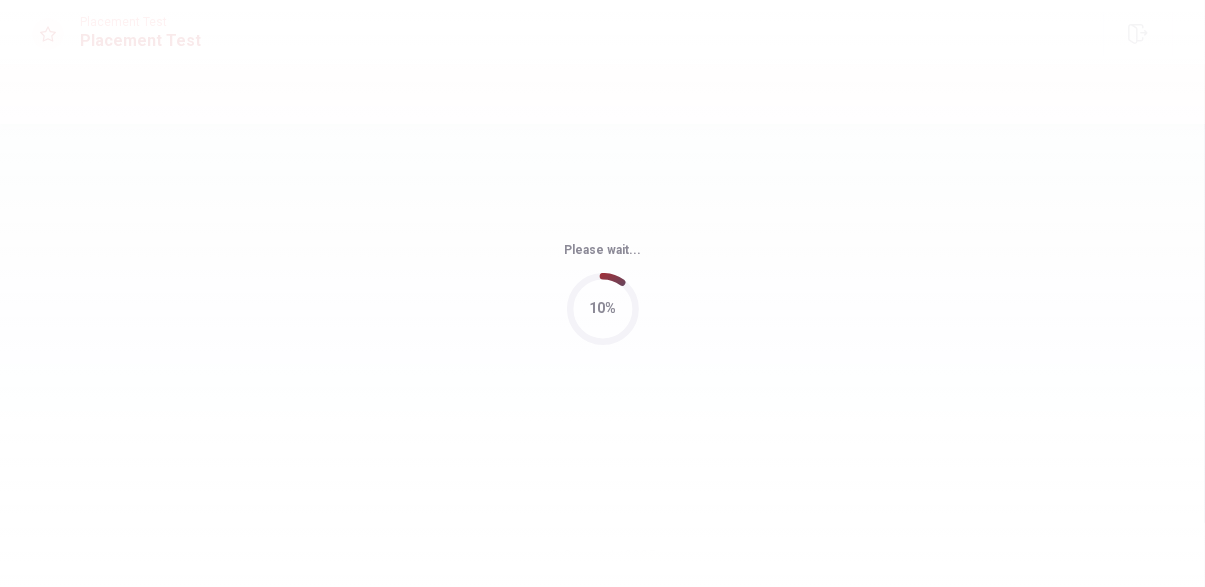 scroll, scrollTop: 0, scrollLeft: 0, axis: both 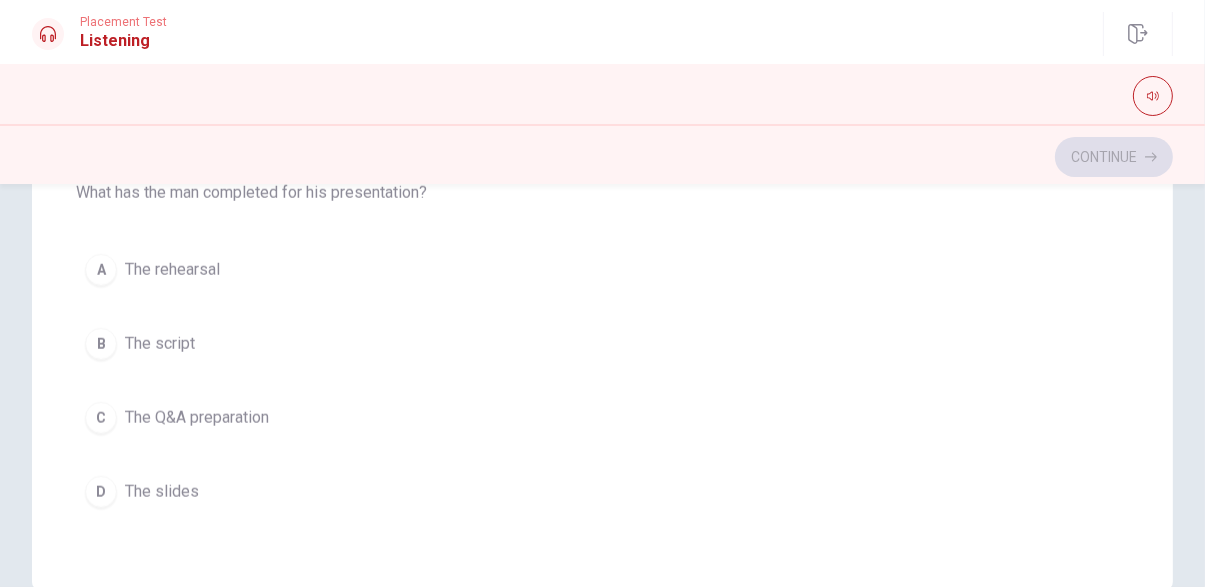 click on "D" at bounding box center [101, 492] 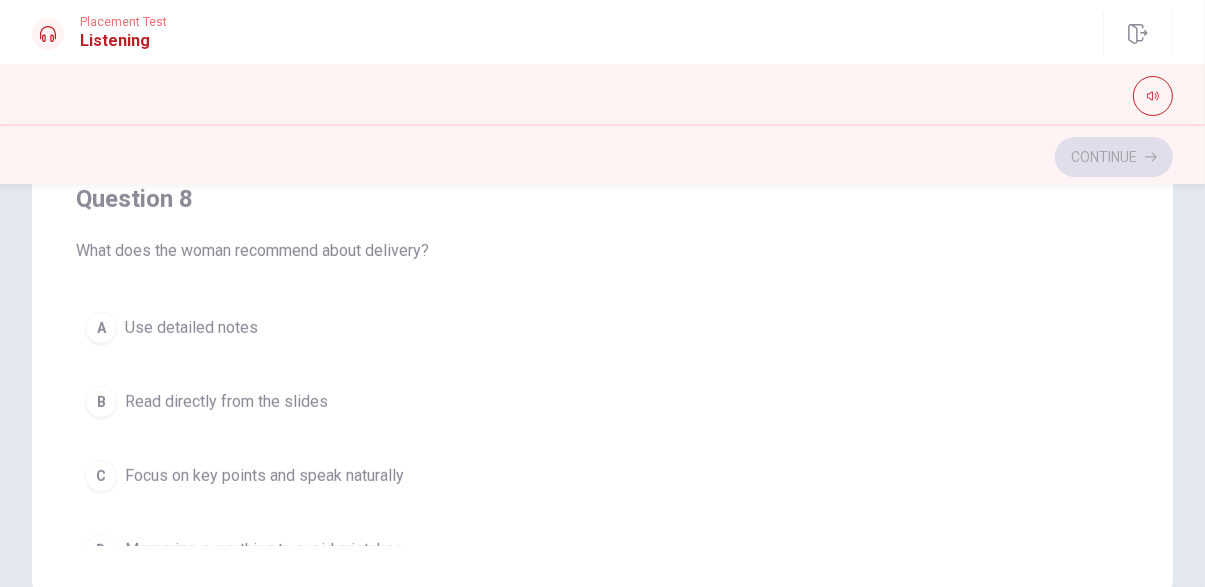 scroll, scrollTop: 708, scrollLeft: 0, axis: vertical 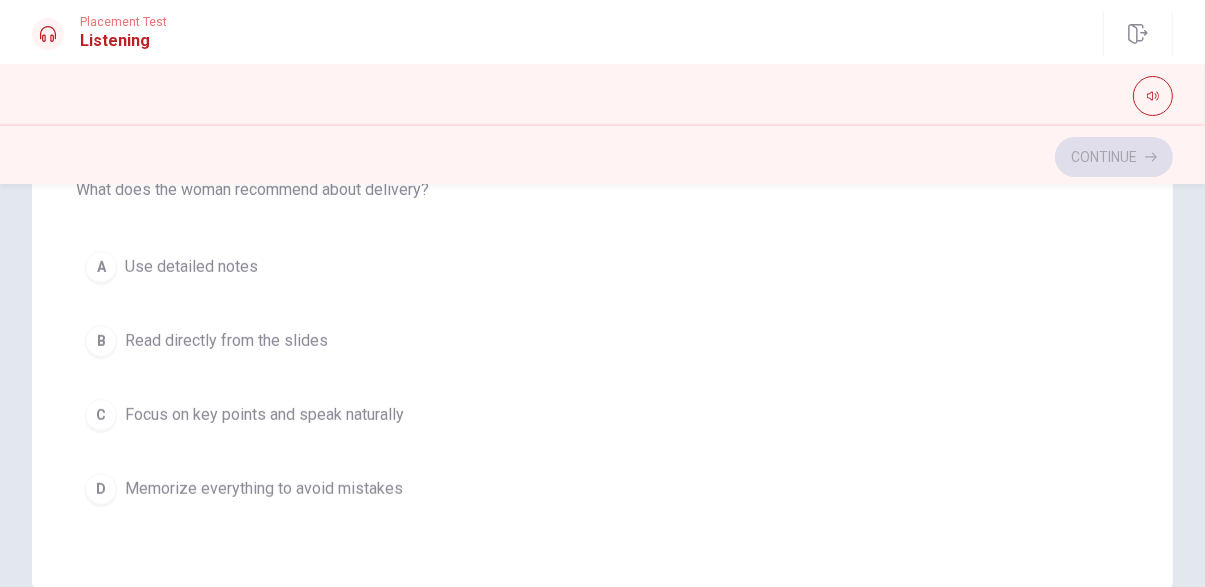 click on "C" at bounding box center [101, 415] 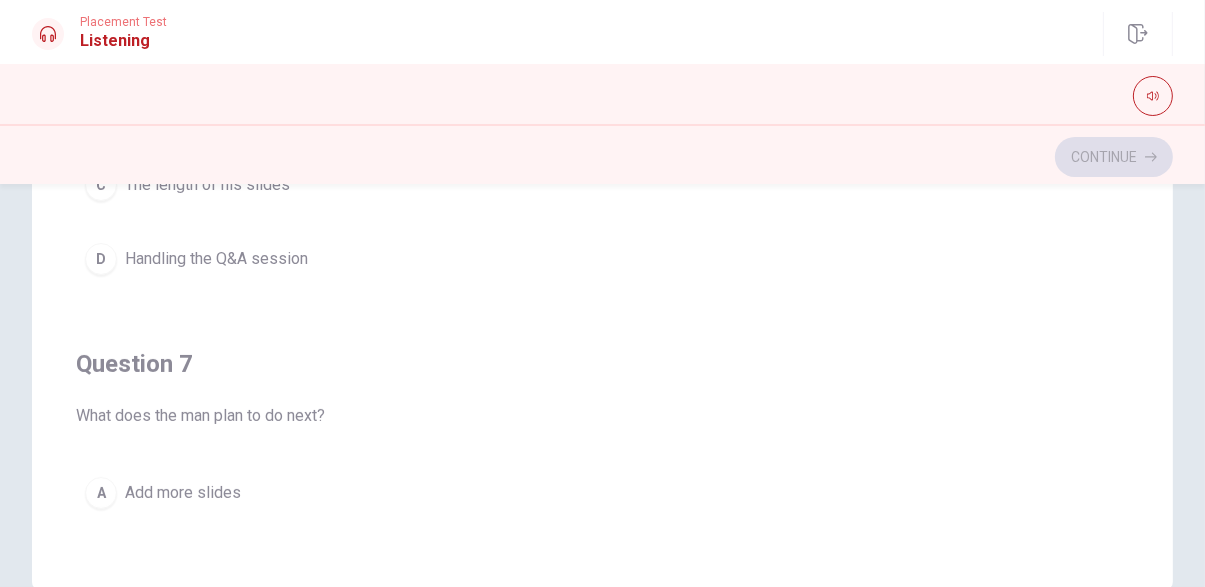scroll, scrollTop: 0, scrollLeft: 0, axis: both 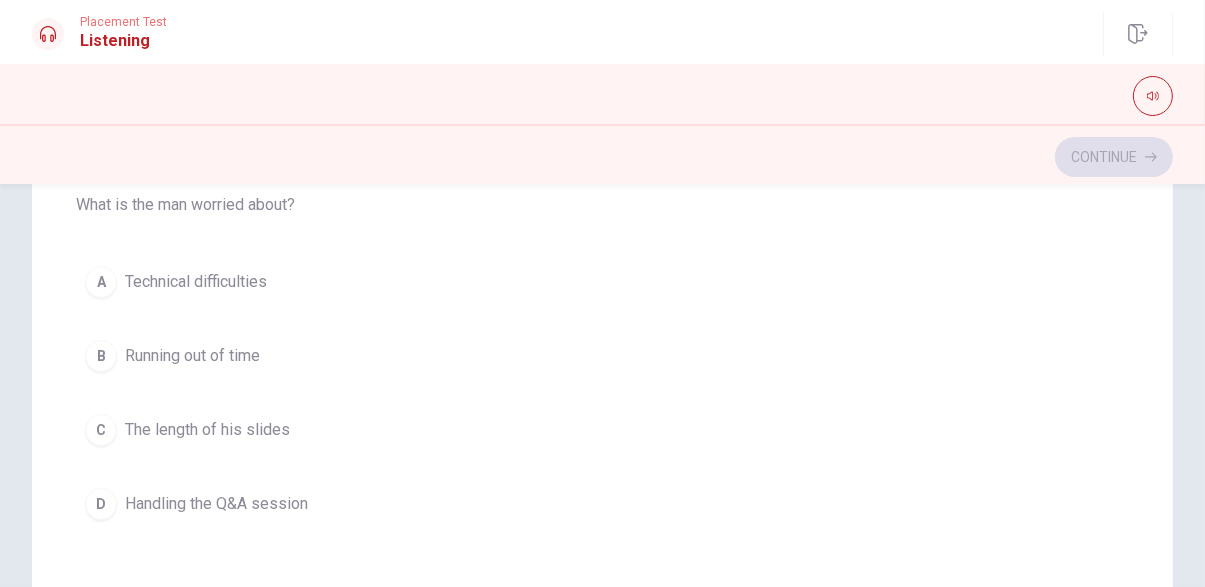 click on "D" at bounding box center [101, 504] 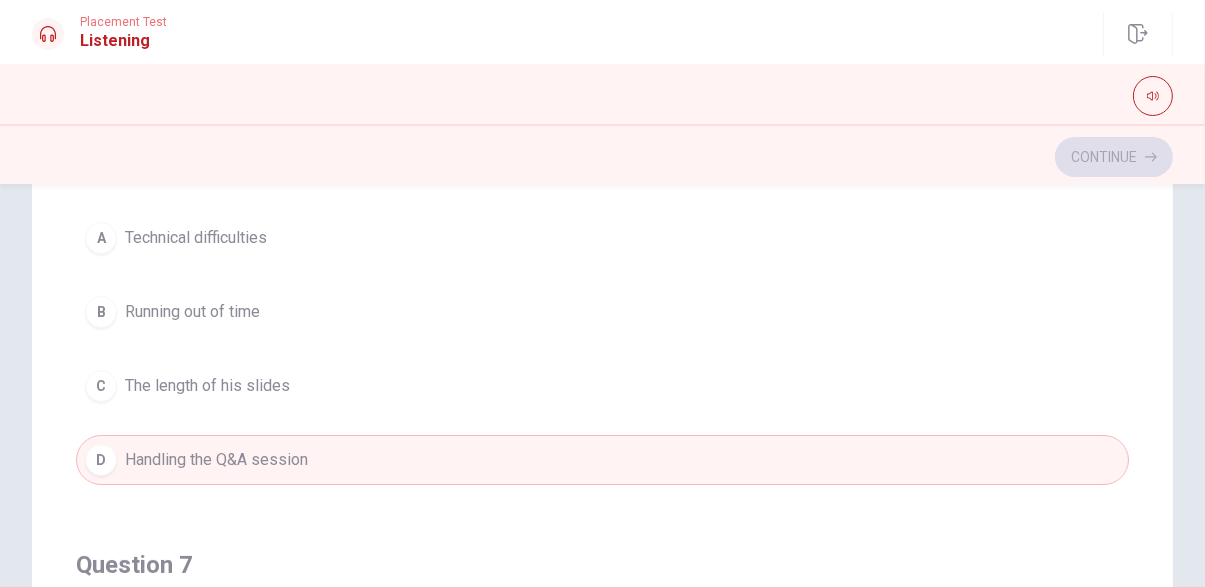 scroll, scrollTop: 286, scrollLeft: 0, axis: vertical 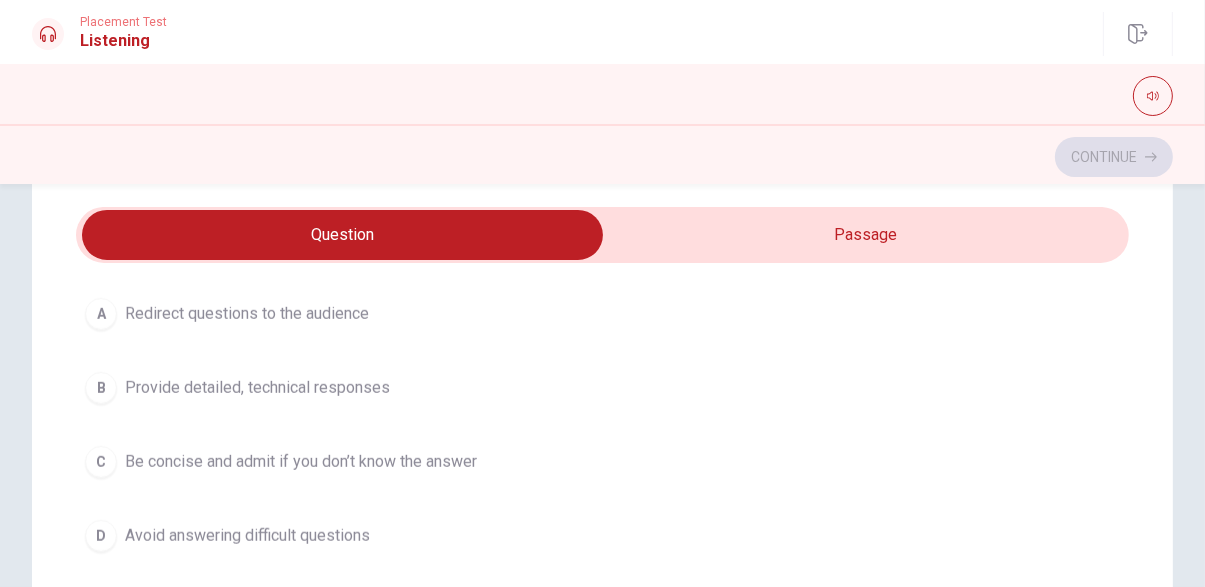 click on "C" at bounding box center [101, 462] 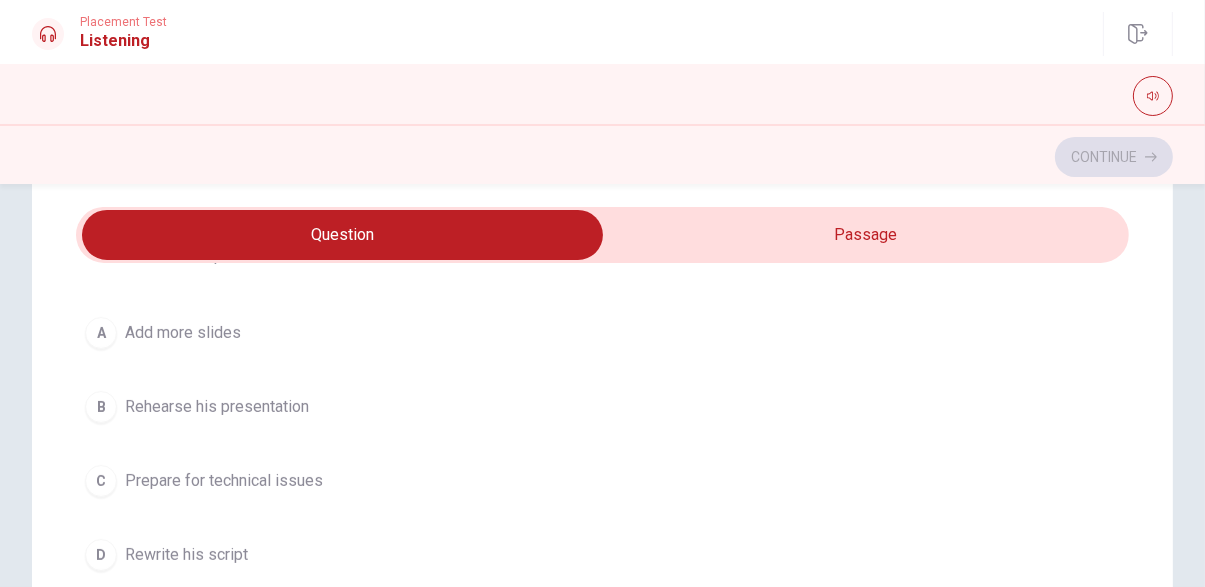 scroll, scrollTop: 564, scrollLeft: 0, axis: vertical 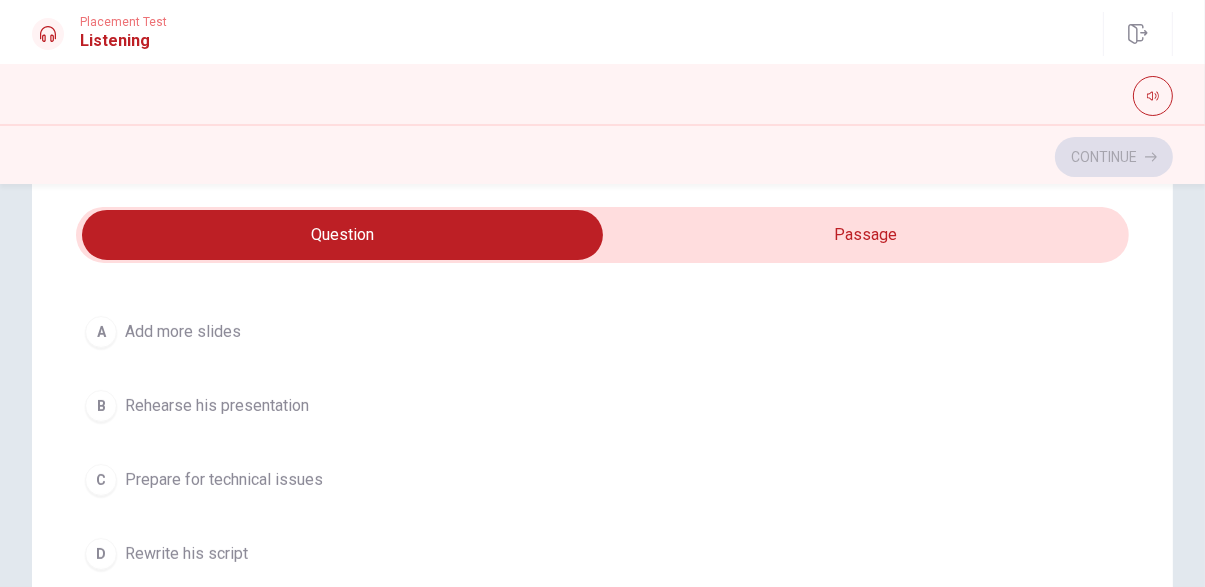 click on "B" at bounding box center (101, 406) 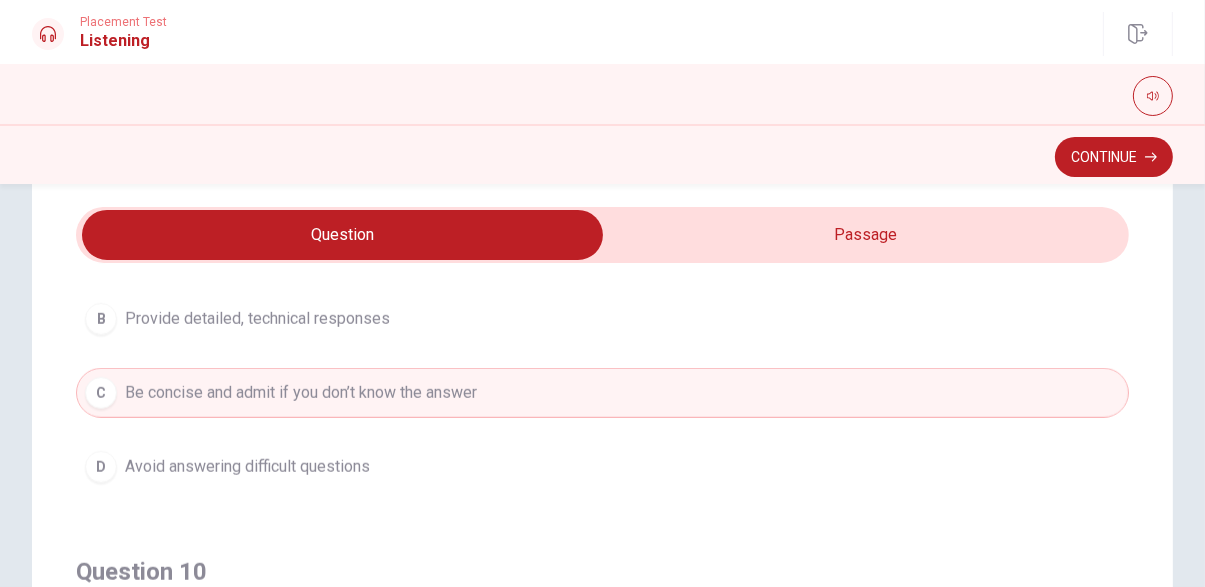 scroll, scrollTop: 1617, scrollLeft: 0, axis: vertical 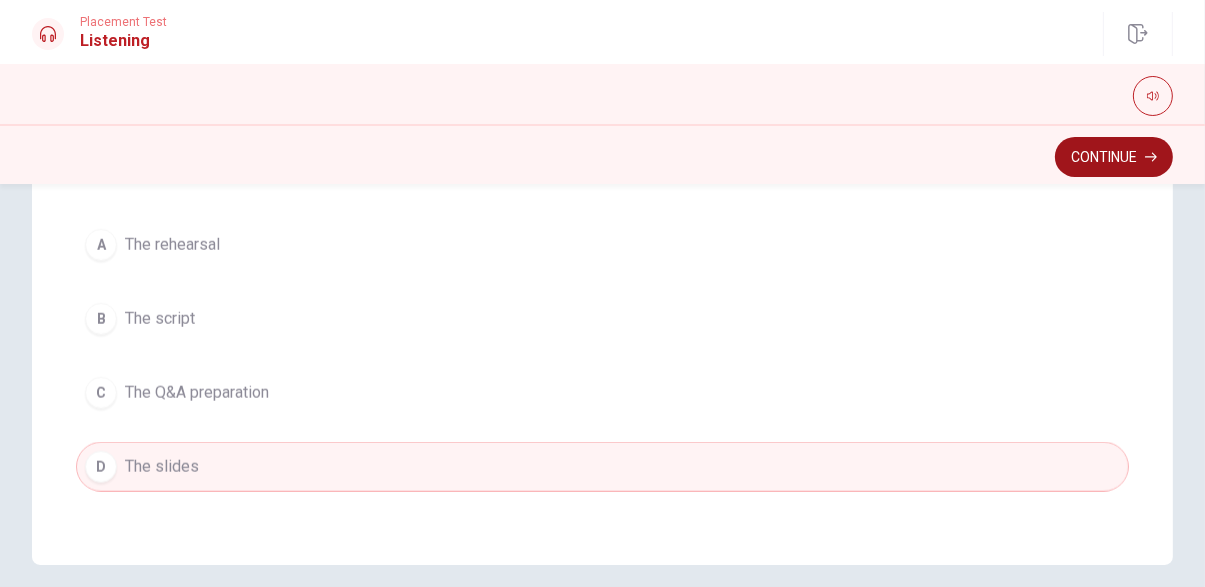 click on "Continue" at bounding box center [1114, 157] 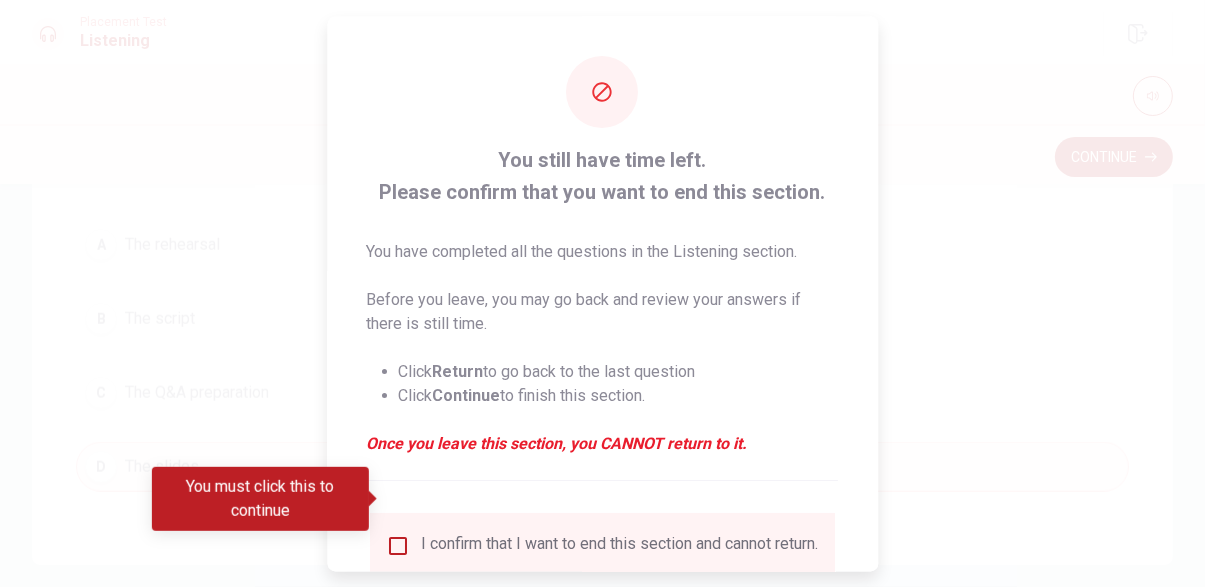 click at bounding box center (398, 546) 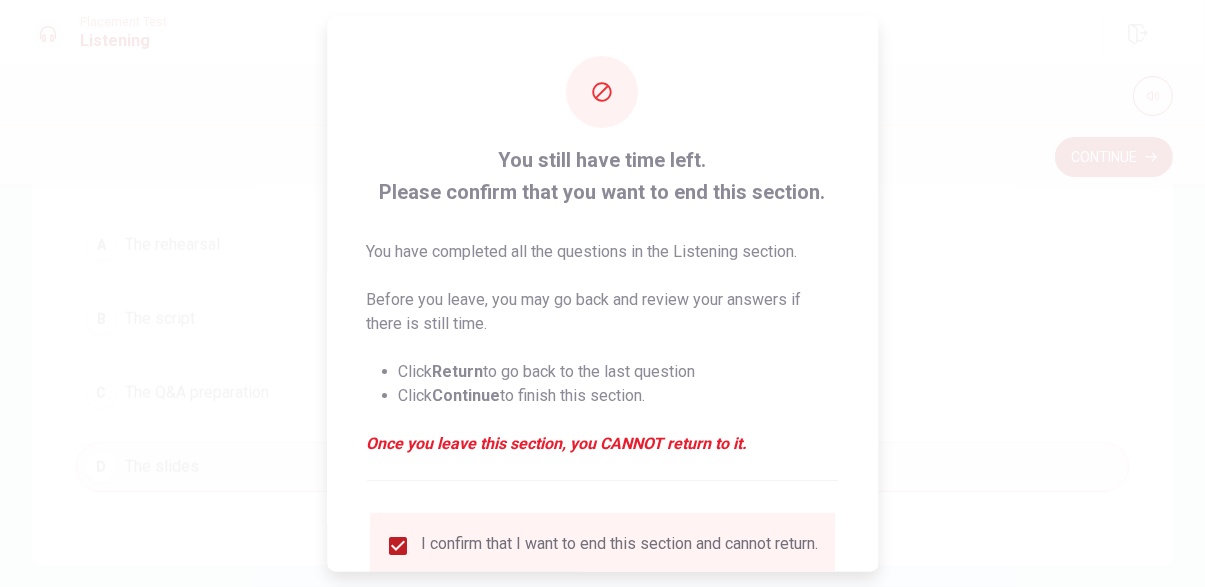 scroll, scrollTop: 64, scrollLeft: 0, axis: vertical 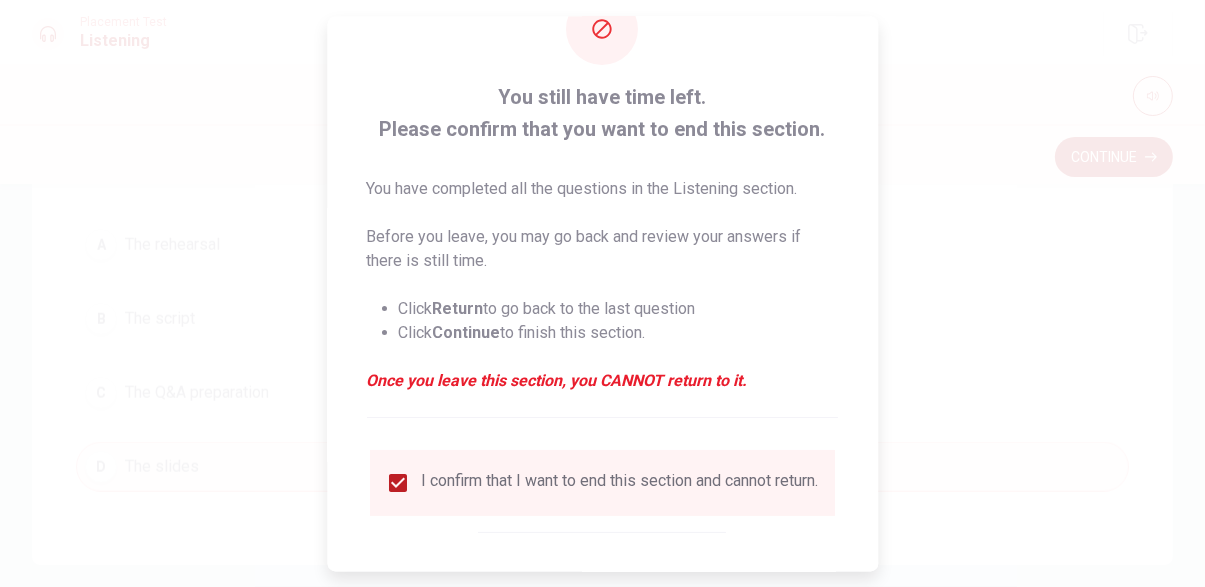 click on "Continue" at bounding box center [673, 592] 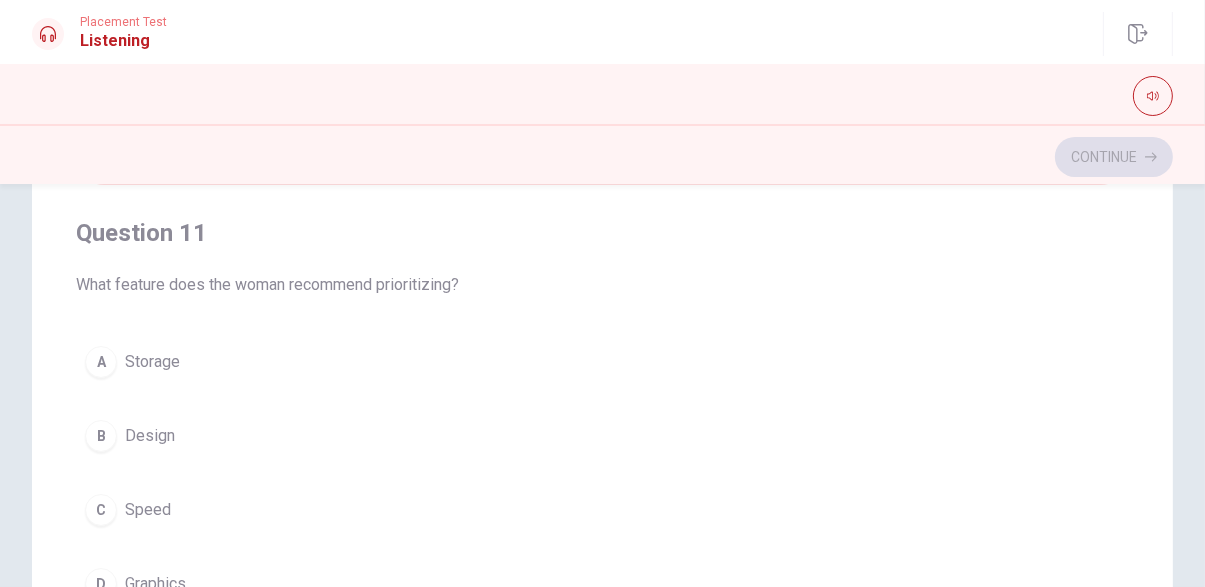 scroll, scrollTop: 177, scrollLeft: 0, axis: vertical 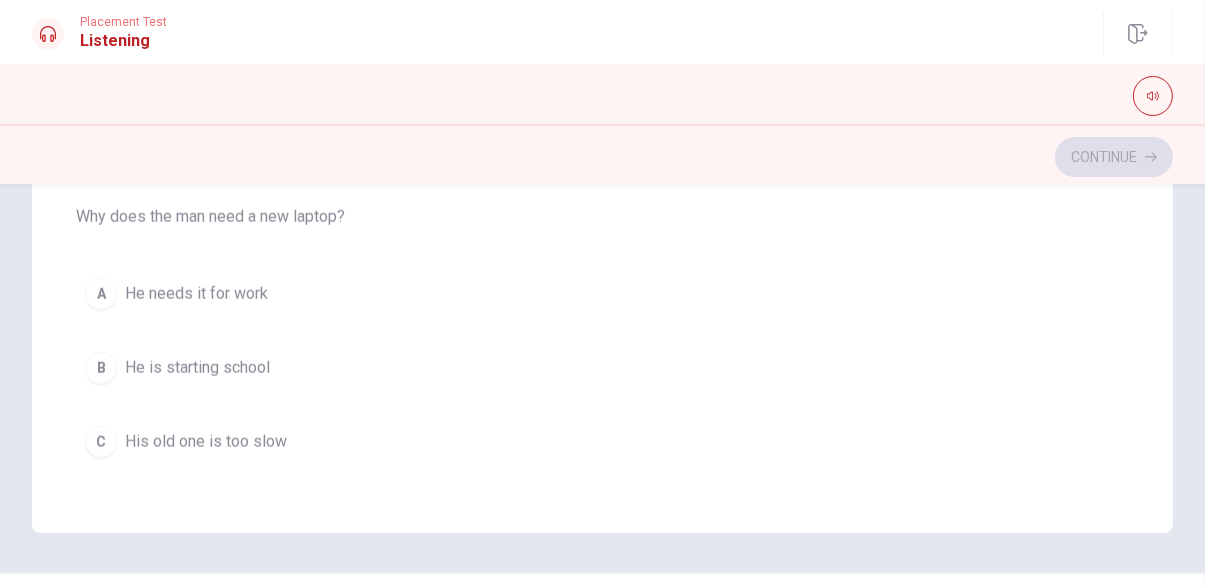 click on "A" at bounding box center (101, 294) 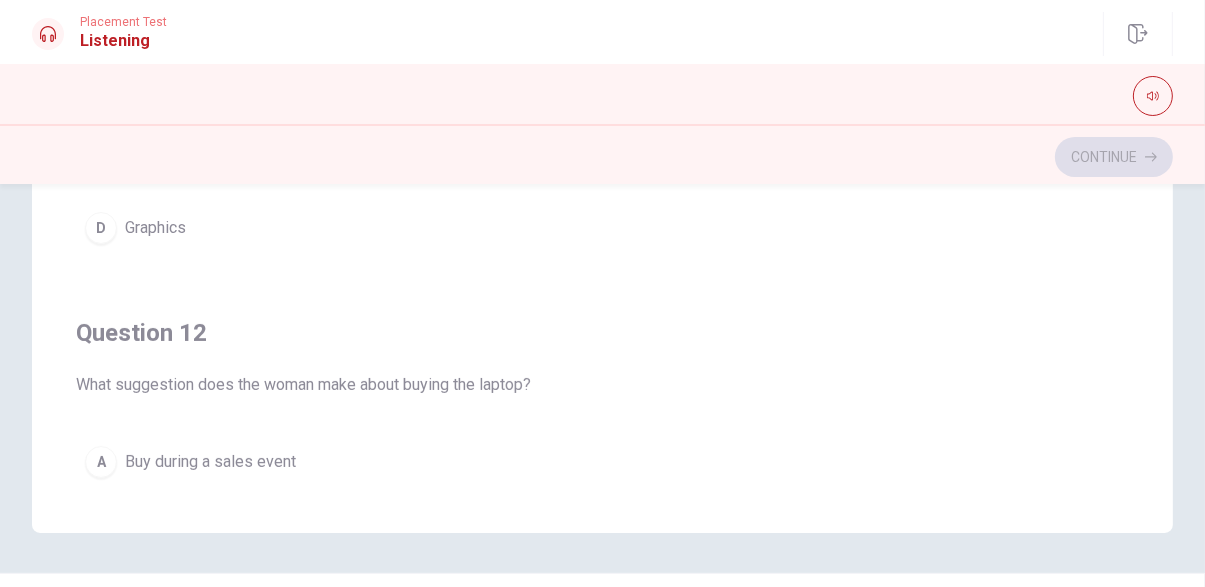 scroll, scrollTop: 0, scrollLeft: 0, axis: both 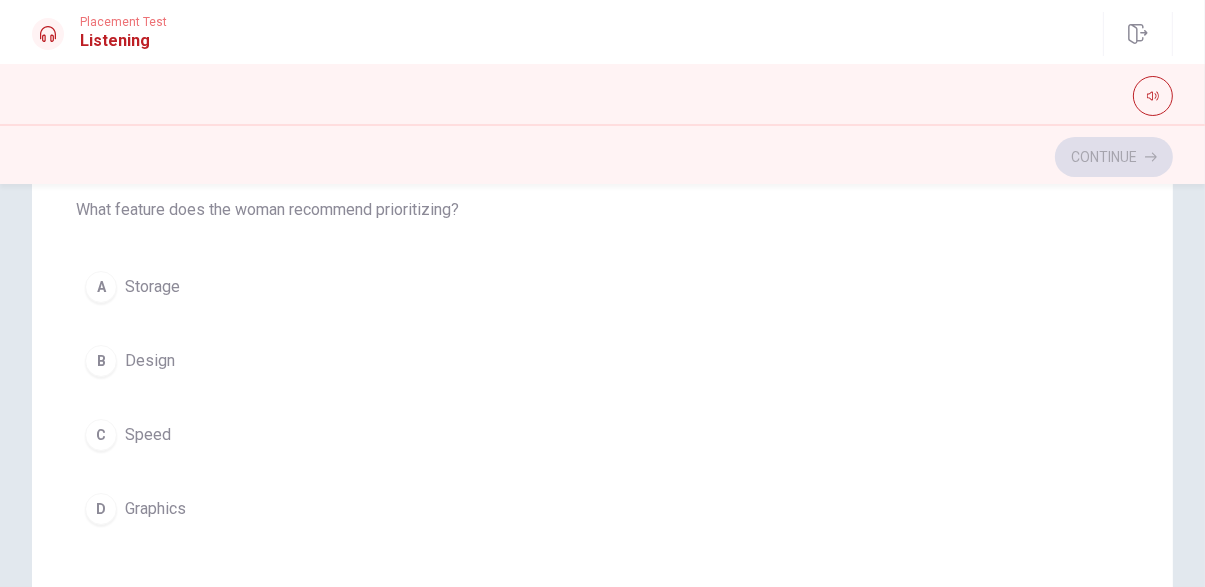 click on "A" at bounding box center [101, 287] 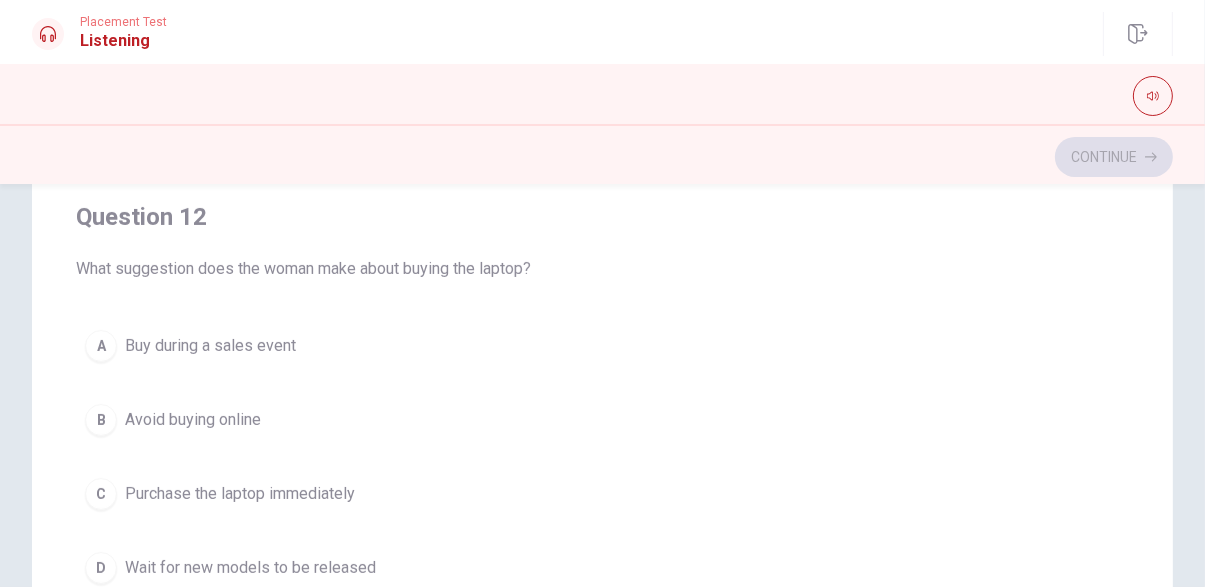 scroll, scrollTop: 404, scrollLeft: 0, axis: vertical 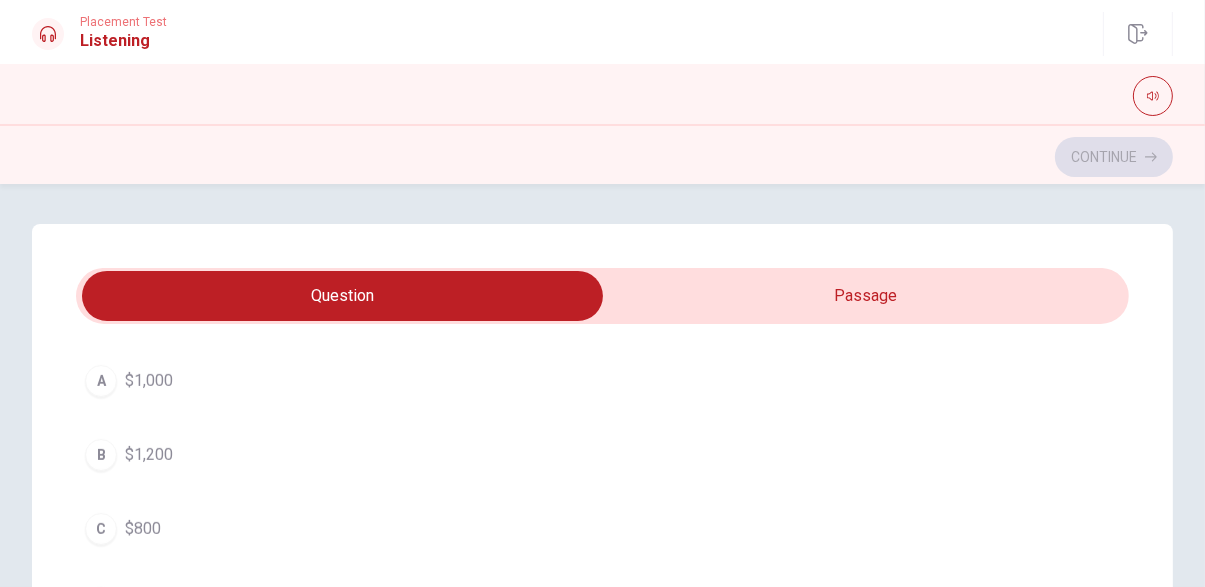 click on "A" at bounding box center (101, 381) 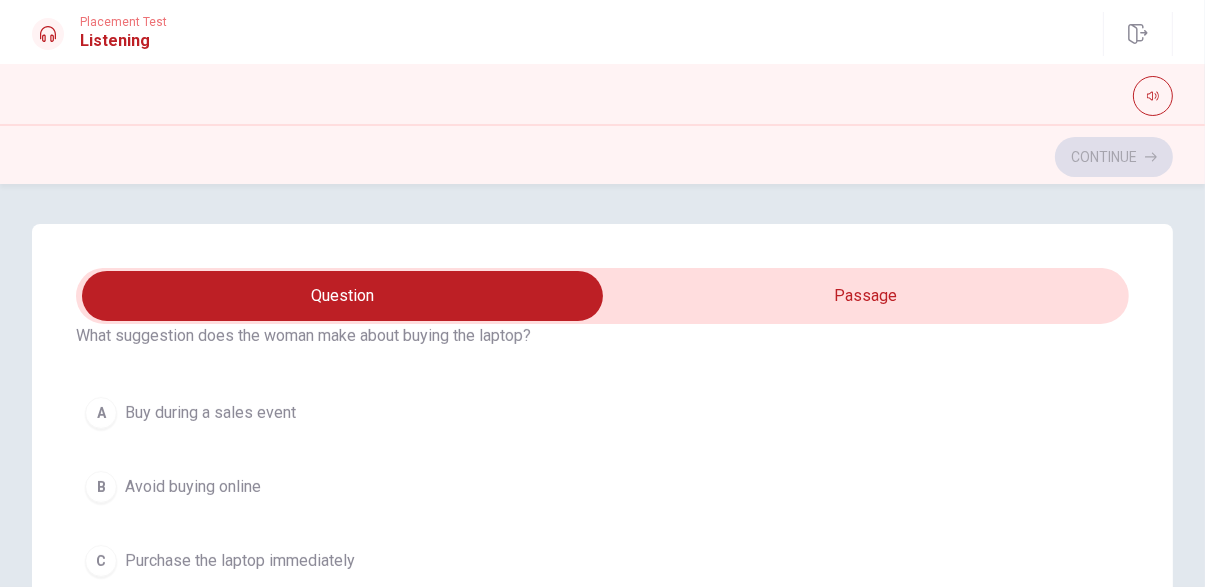 scroll, scrollTop: 543, scrollLeft: 0, axis: vertical 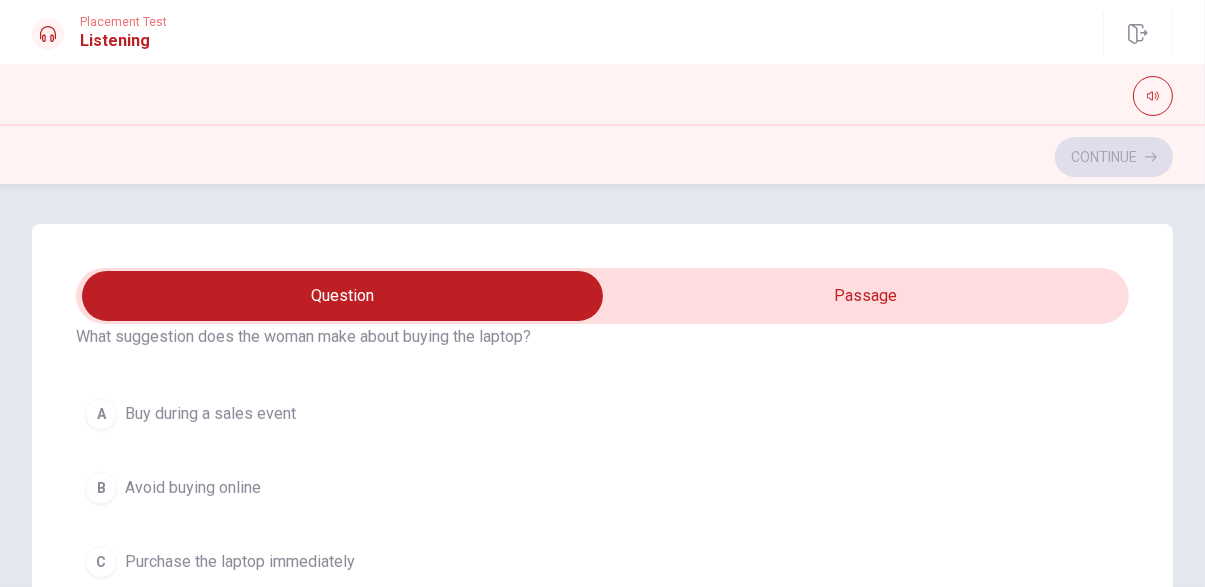 click on "A" at bounding box center (101, 414) 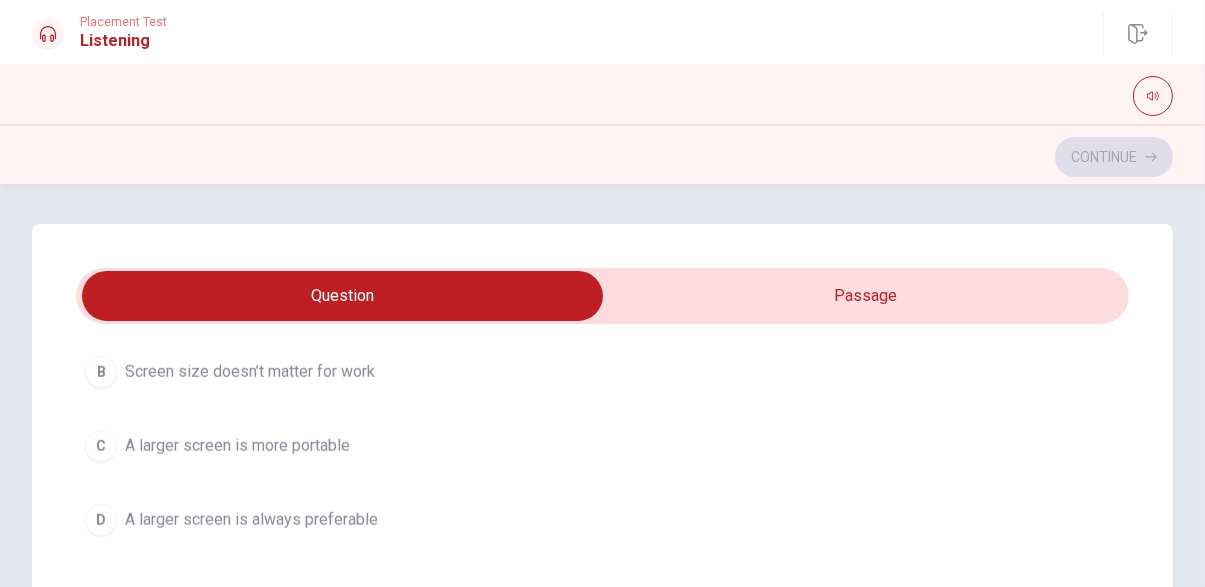 scroll, scrollTop: 1617, scrollLeft: 0, axis: vertical 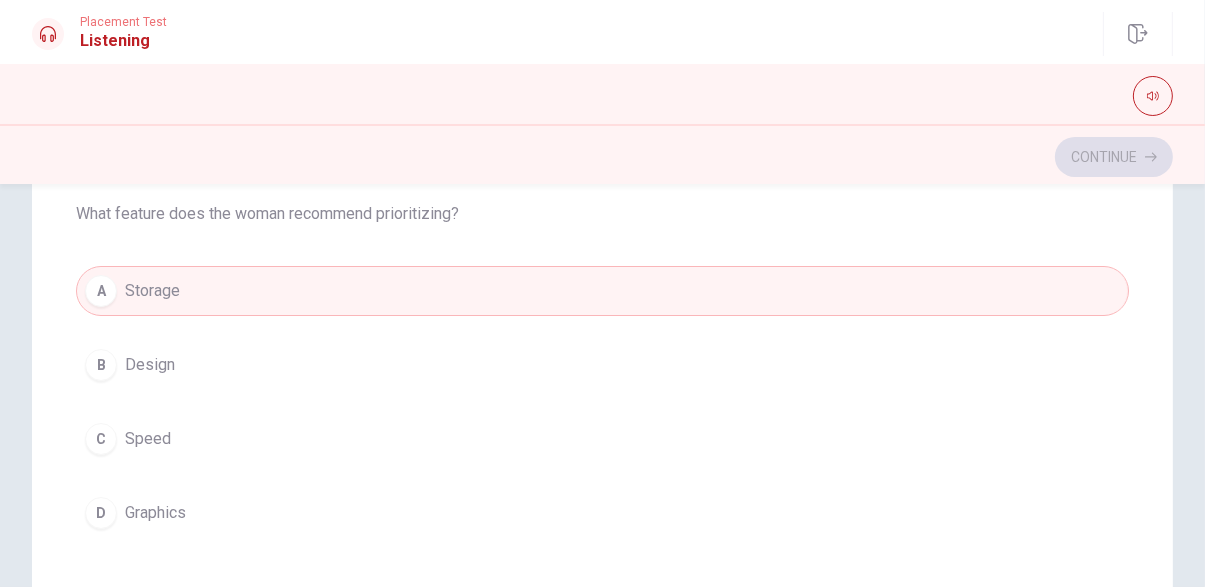 click on "C" at bounding box center (101, 439) 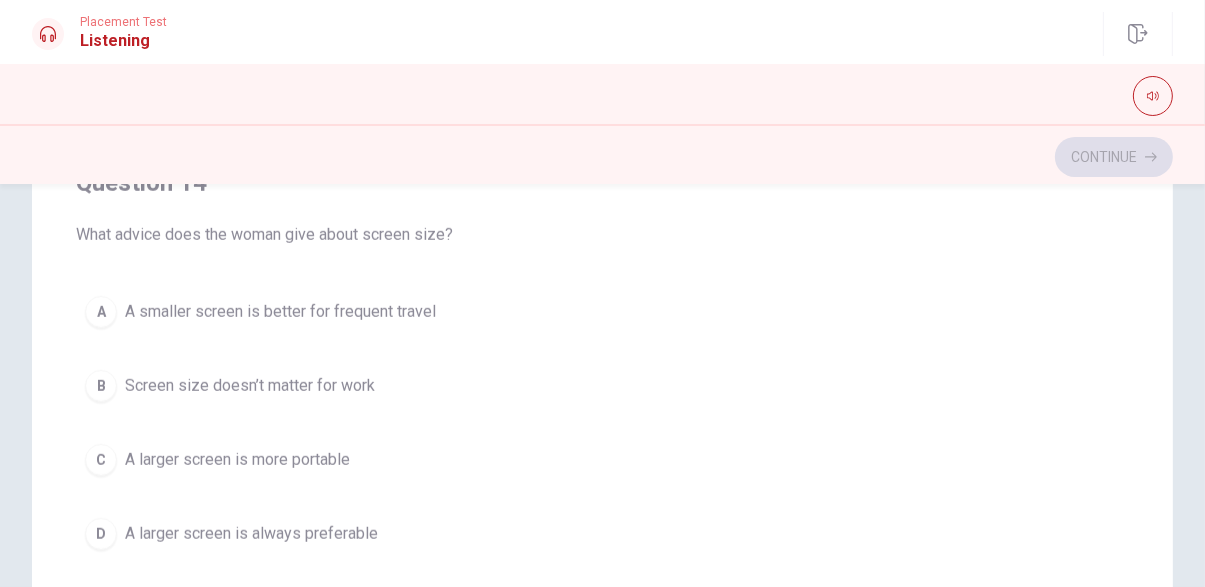 scroll, scrollTop: 1358, scrollLeft: 0, axis: vertical 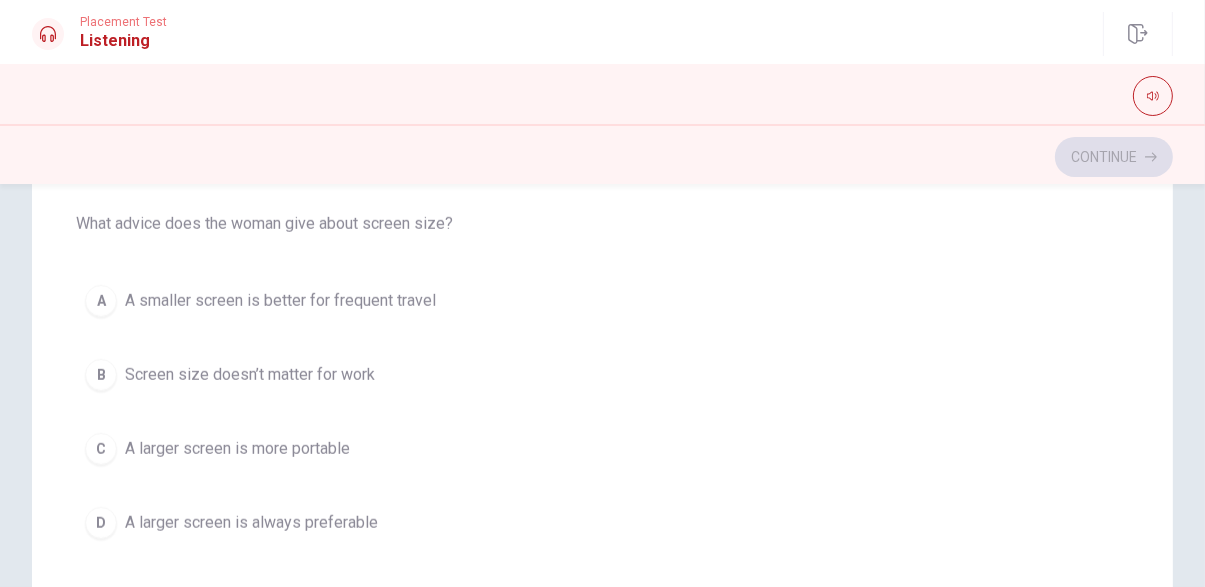click on "A" at bounding box center (101, 301) 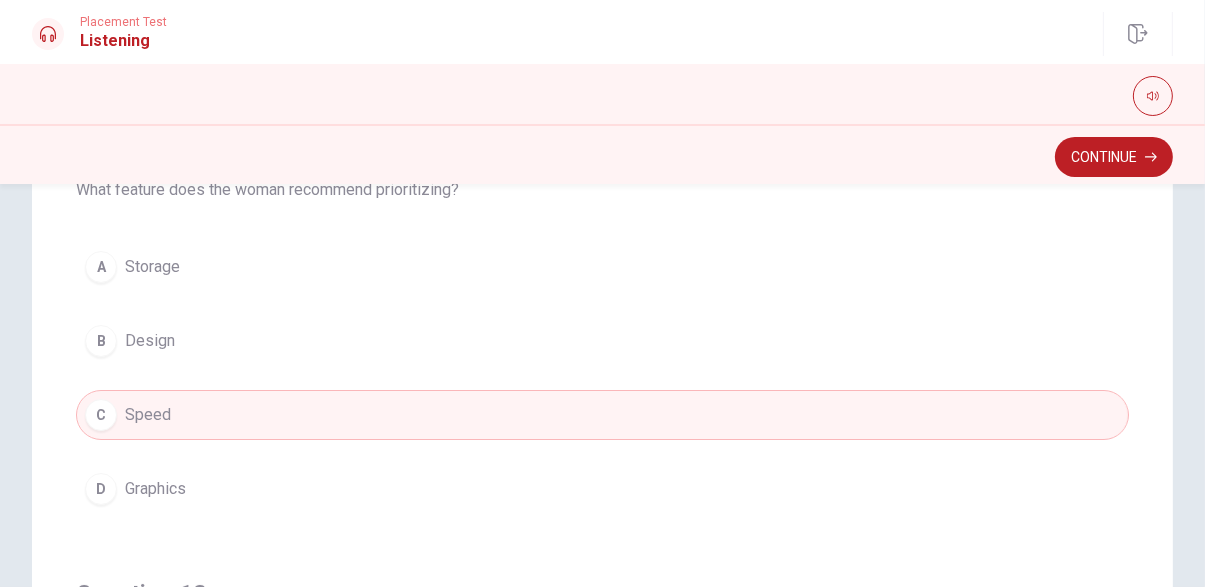 scroll, scrollTop: 0, scrollLeft: 0, axis: both 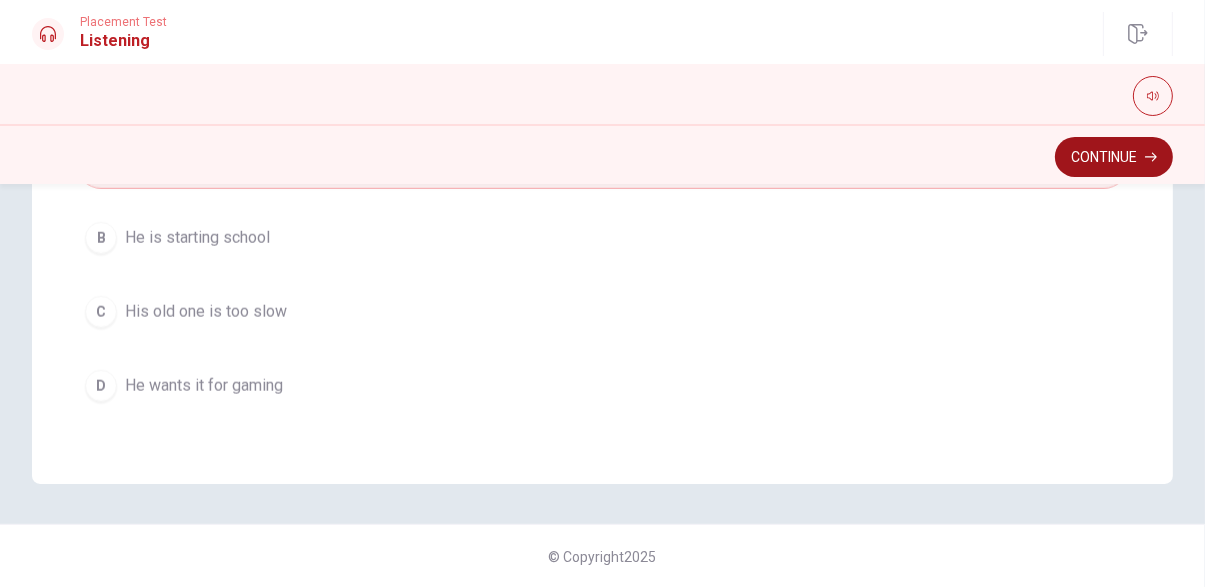 click on "Continue" at bounding box center [1114, 157] 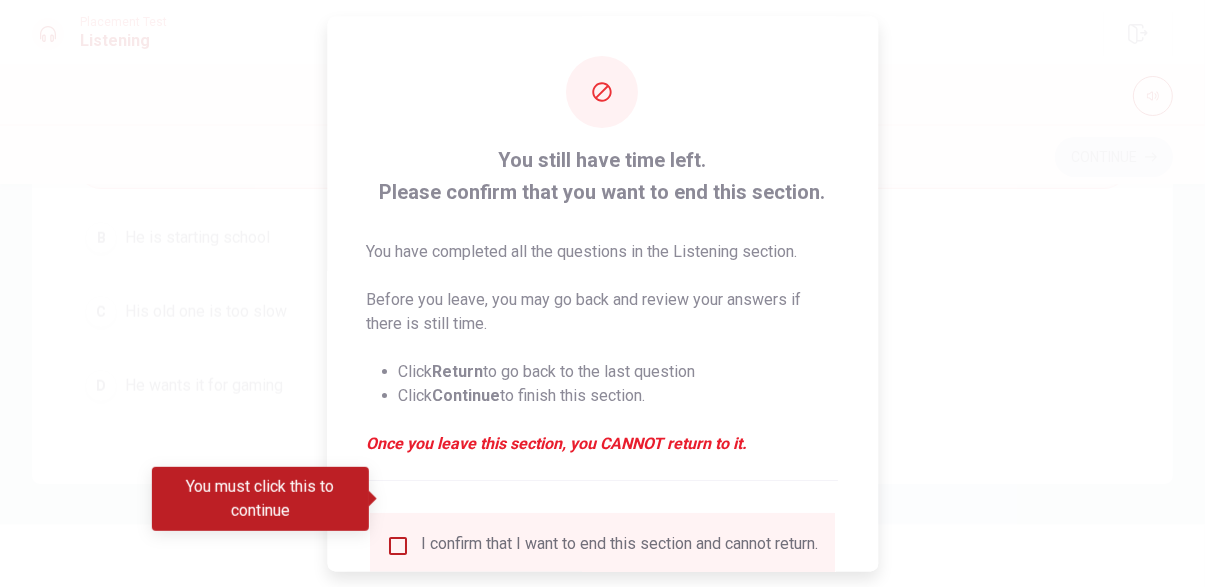 click at bounding box center (398, 546) 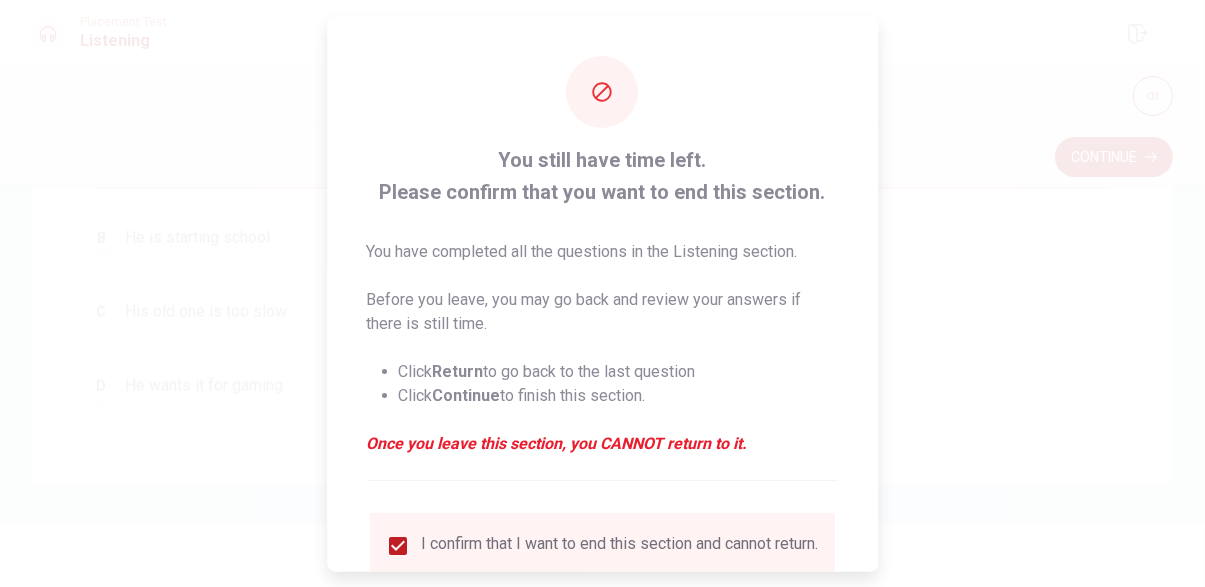 scroll, scrollTop: 64, scrollLeft: 0, axis: vertical 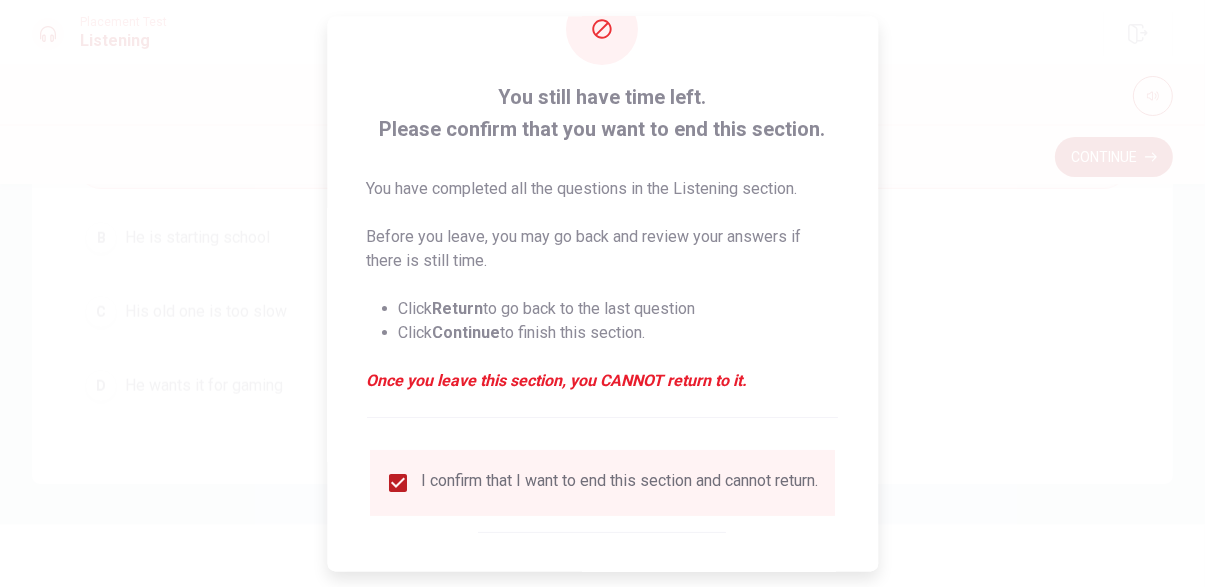 click on "Continue" at bounding box center (673, 592) 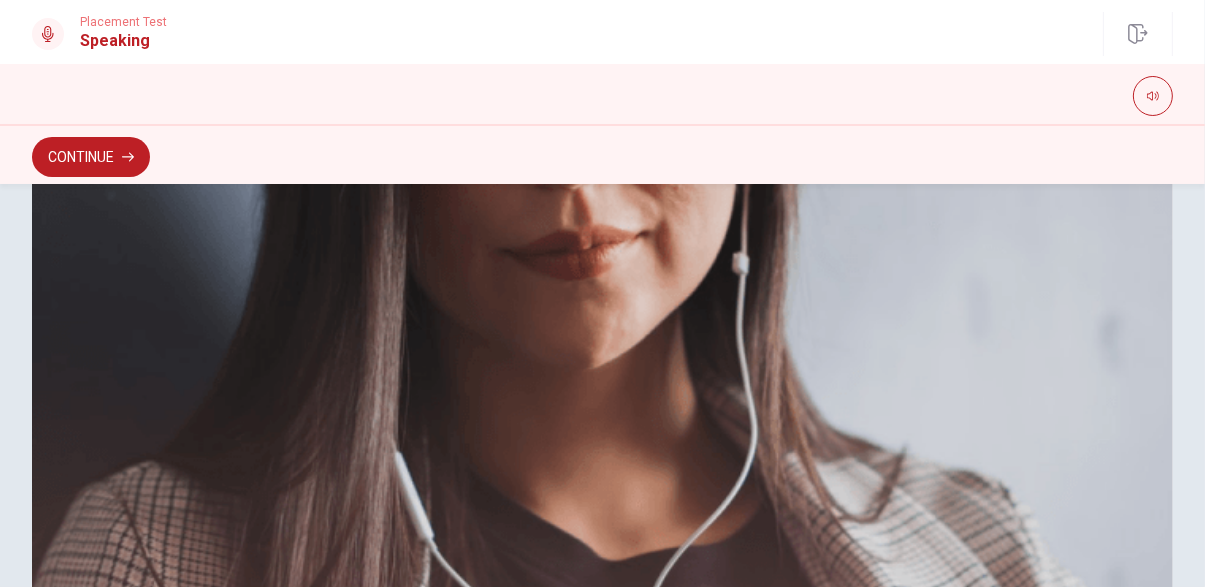scroll, scrollTop: 0, scrollLeft: 0, axis: both 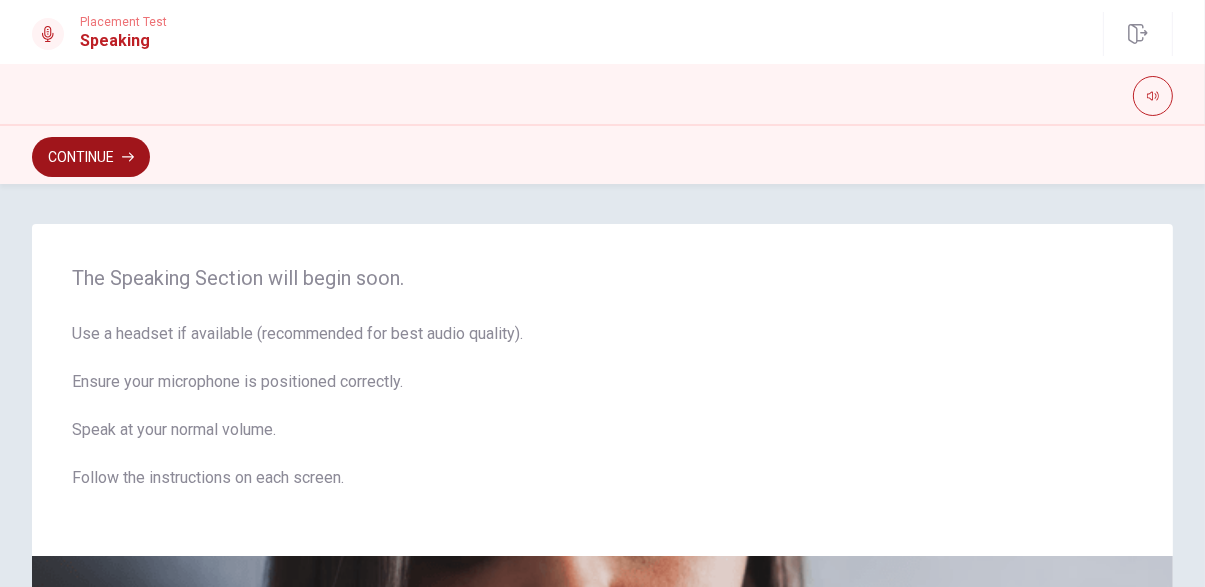 click on "Continue" at bounding box center (91, 157) 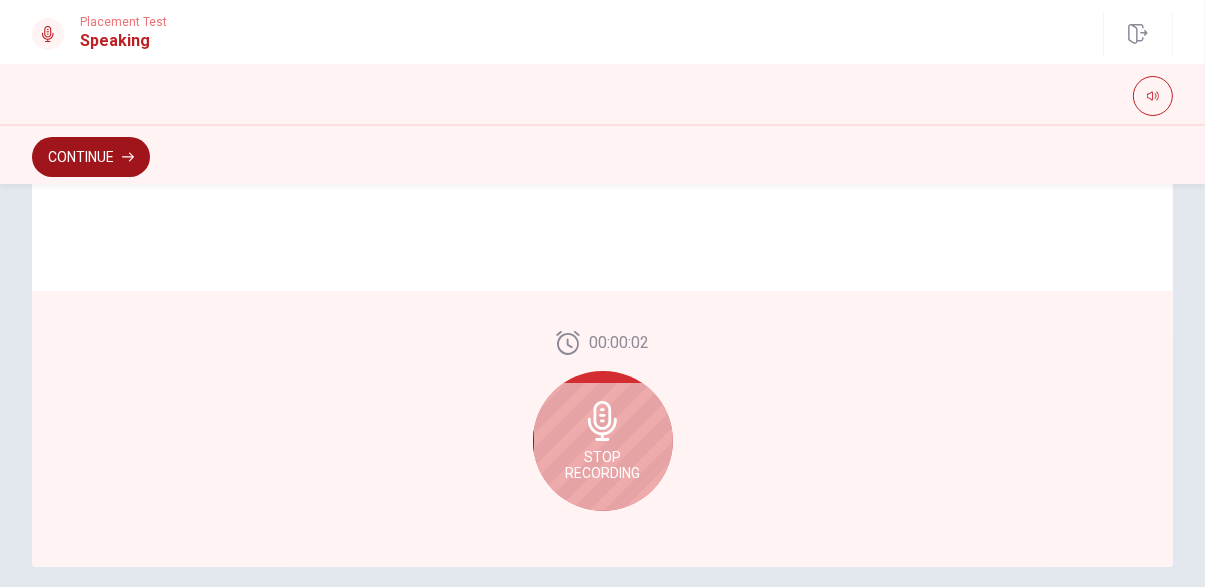 scroll, scrollTop: 528, scrollLeft: 0, axis: vertical 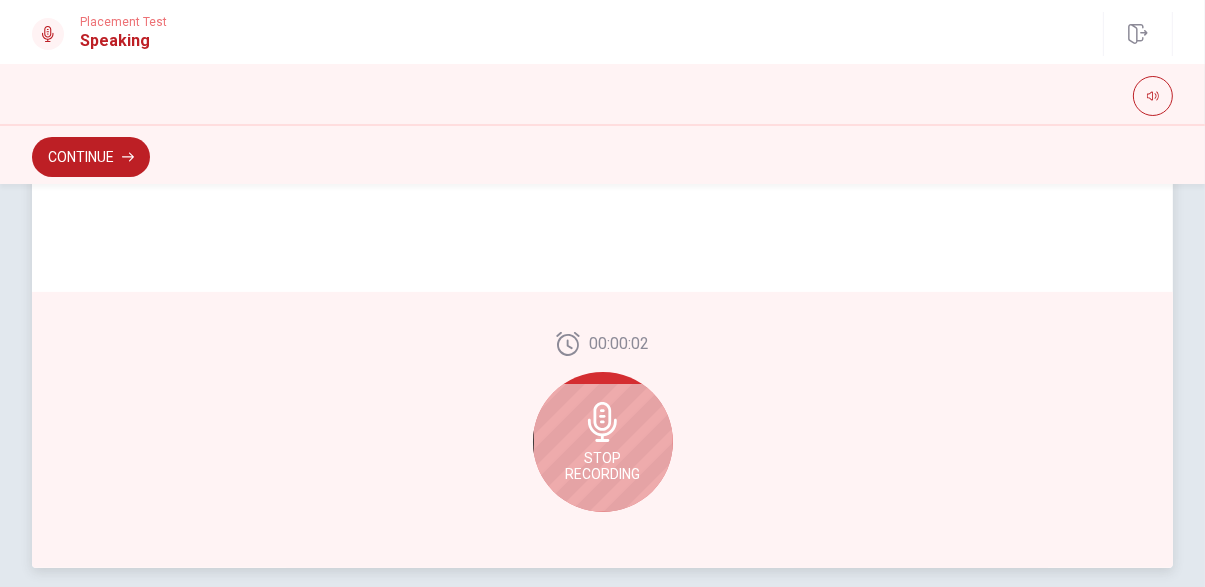 click 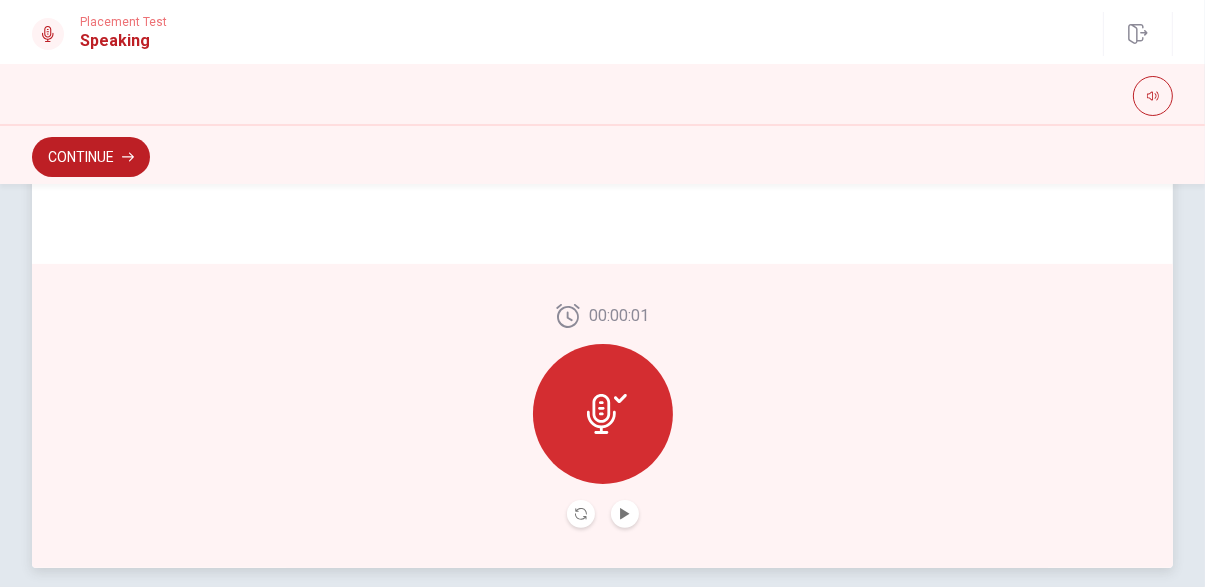 click 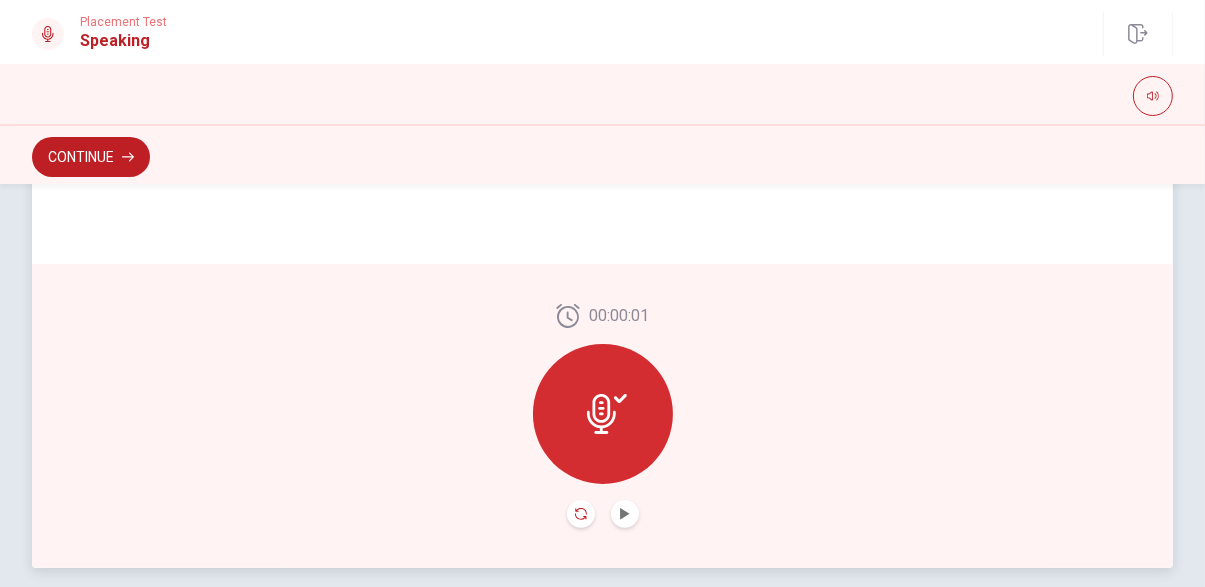 click 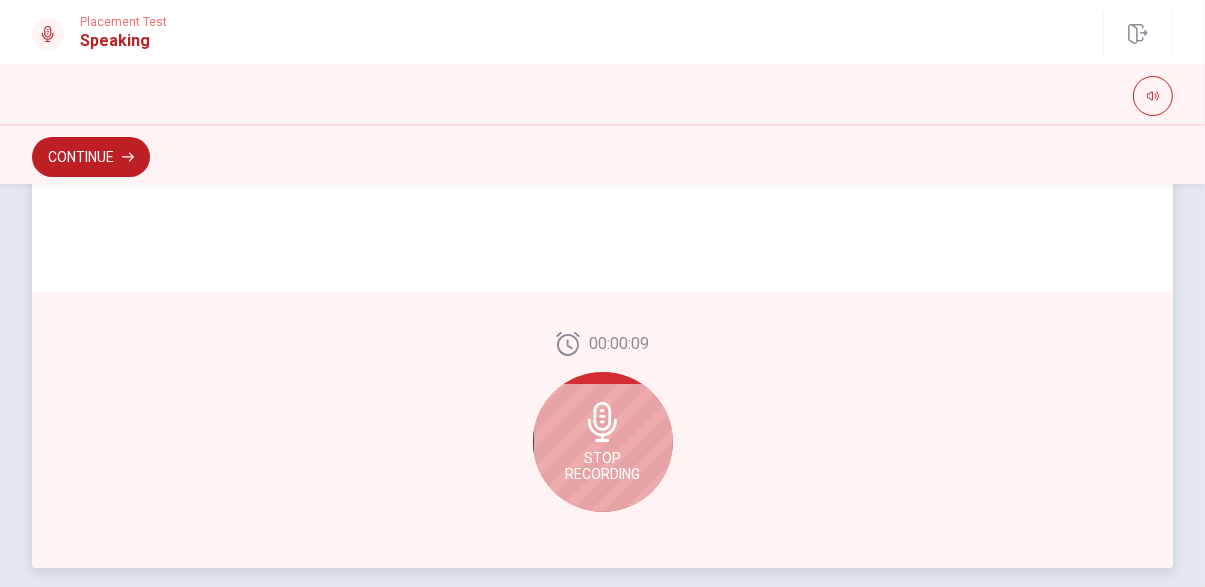 click 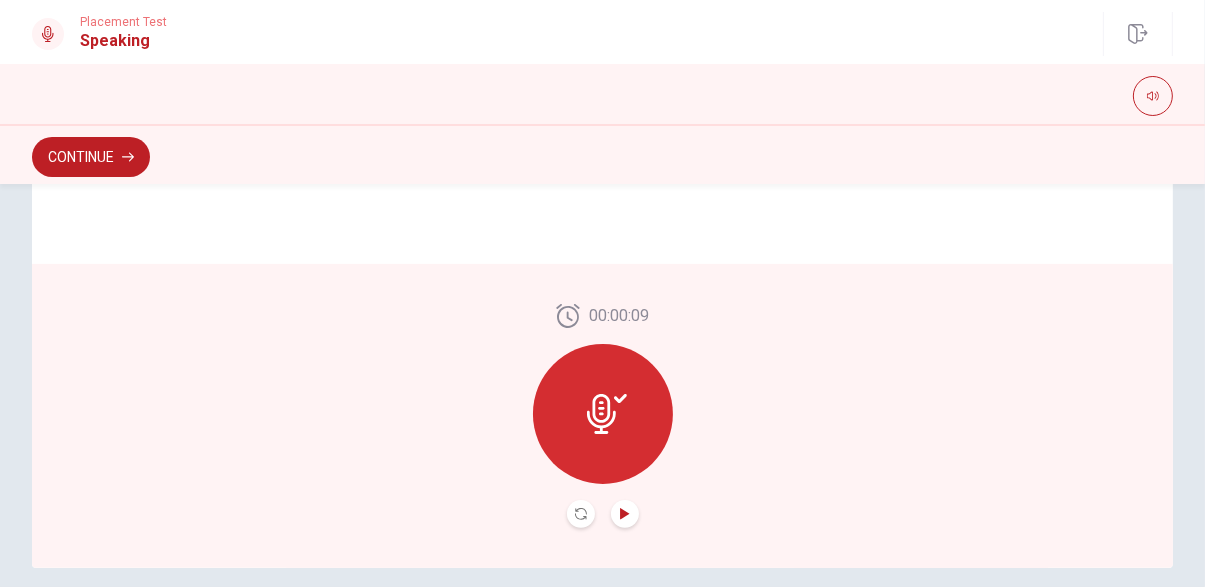 click 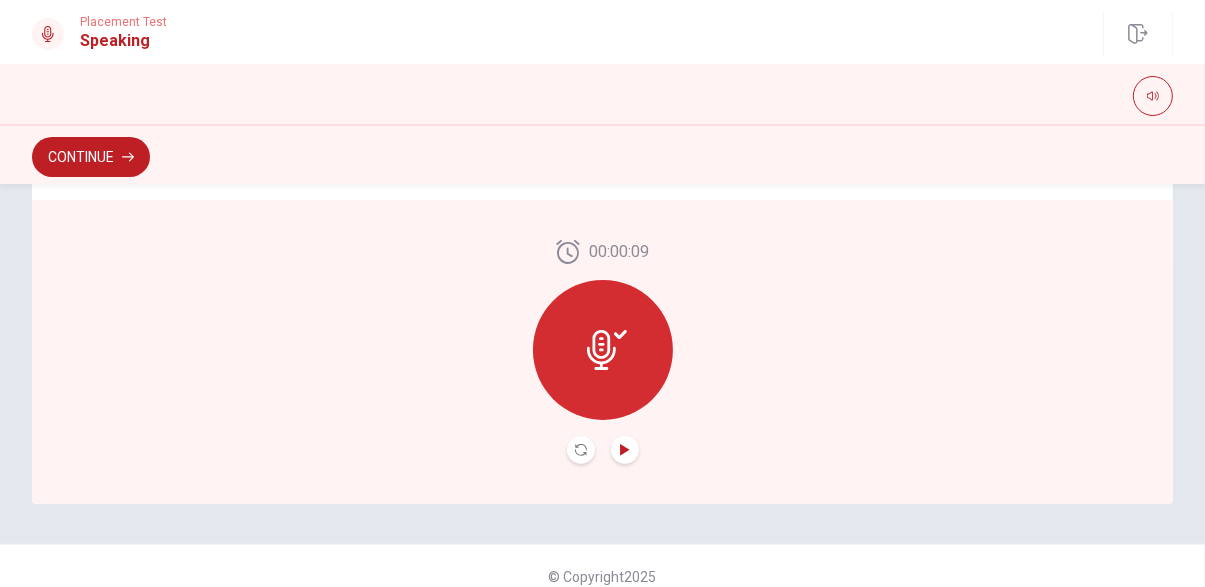 scroll, scrollTop: 601, scrollLeft: 0, axis: vertical 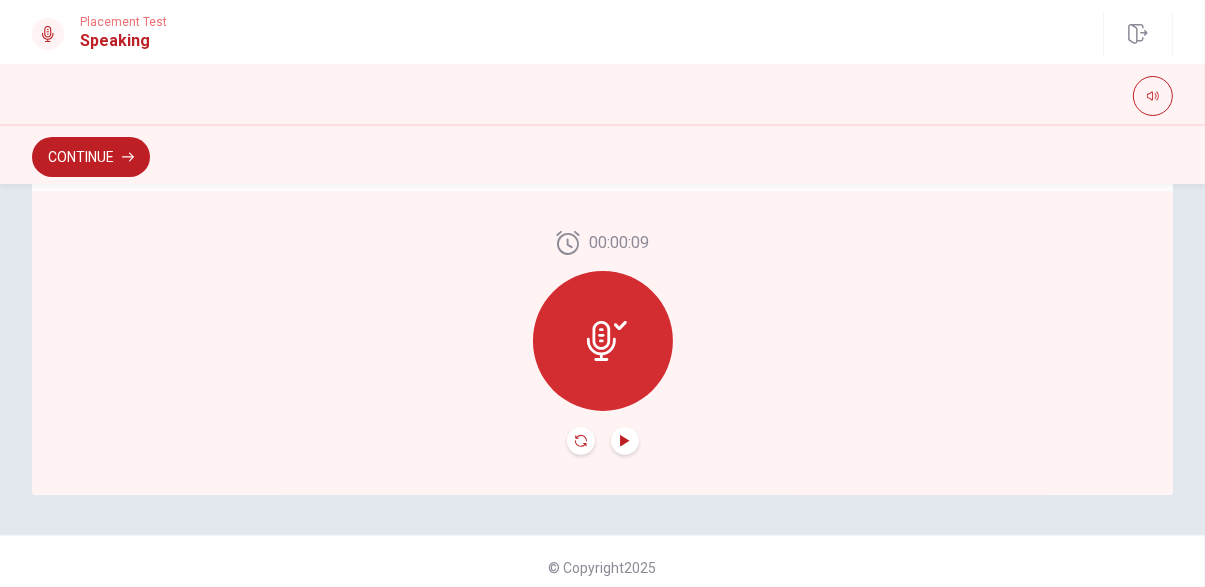 click 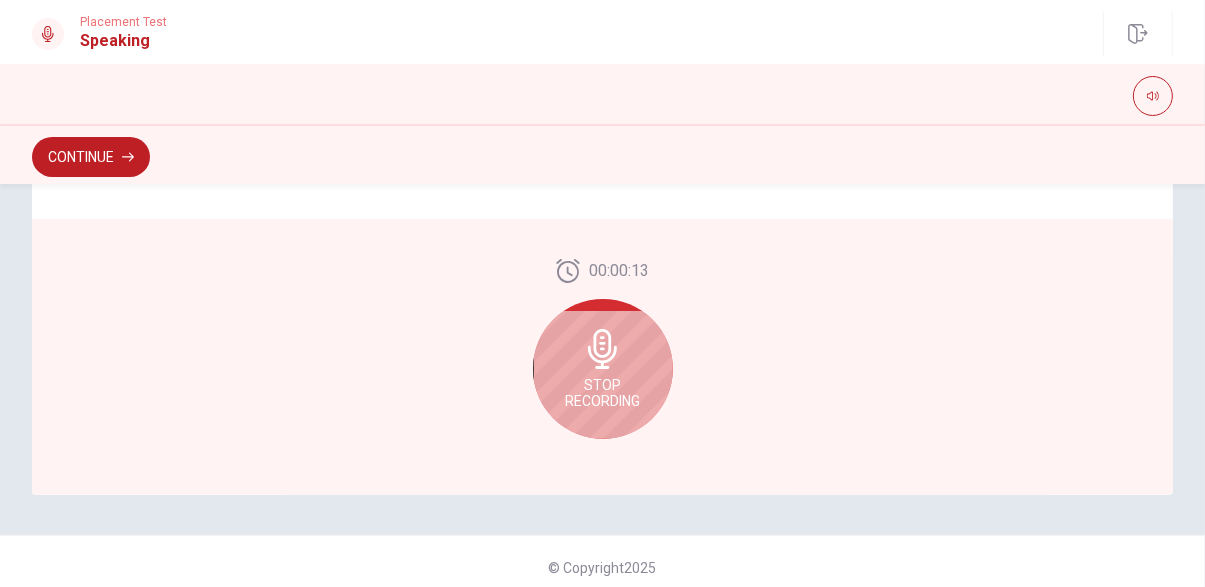 scroll, scrollTop: 612, scrollLeft: 0, axis: vertical 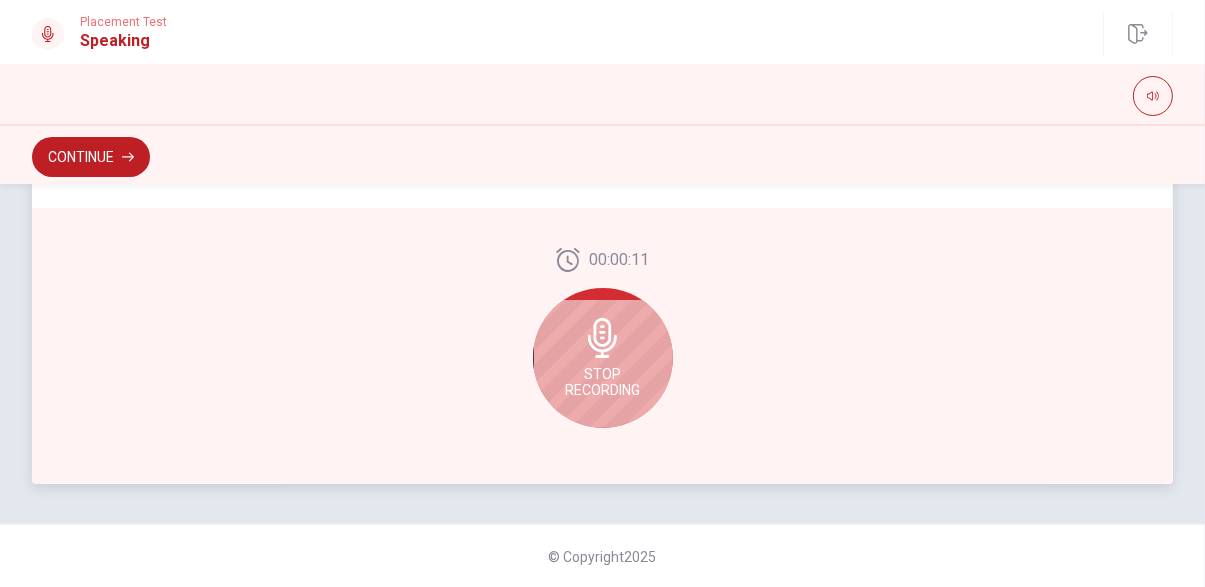 click on "Stop   Recording" at bounding box center (602, 382) 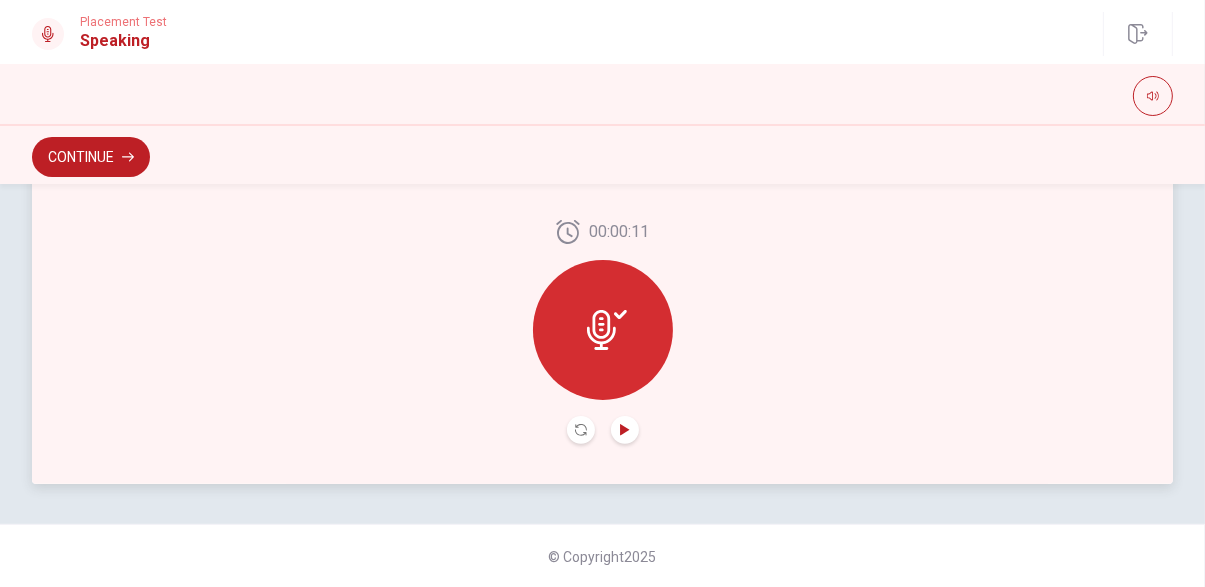 click 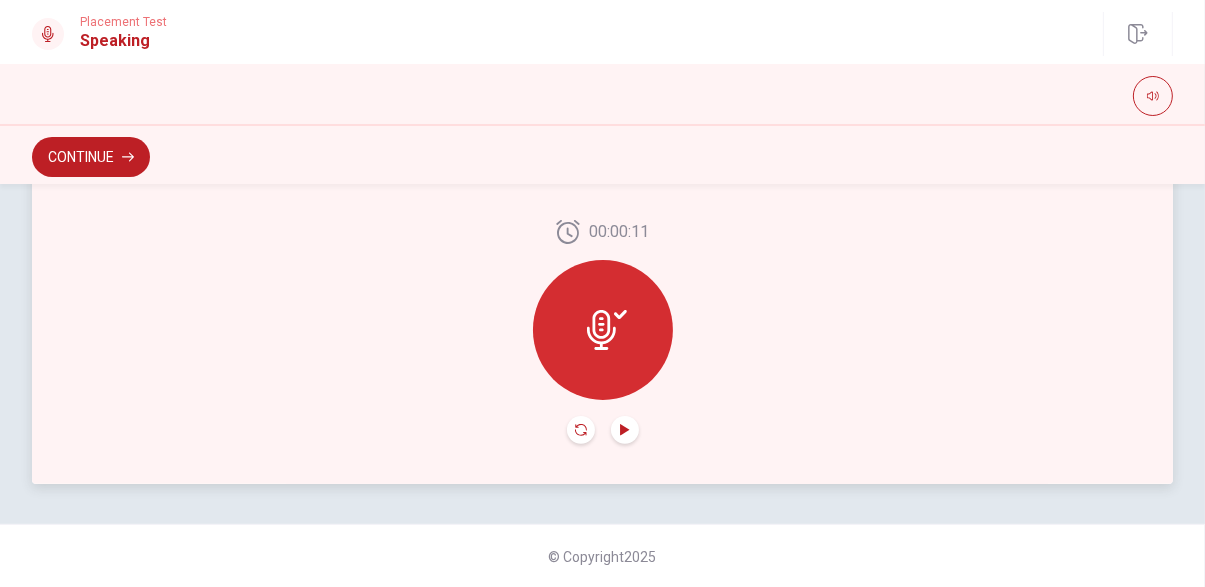 click 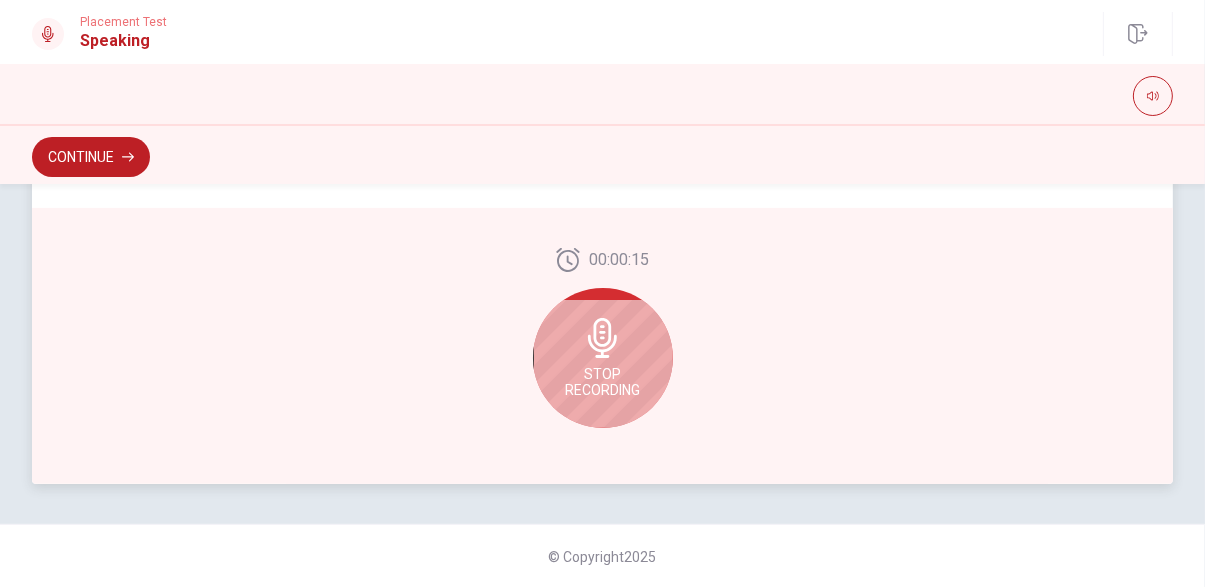 click on "Stop   Recording" at bounding box center [602, 382] 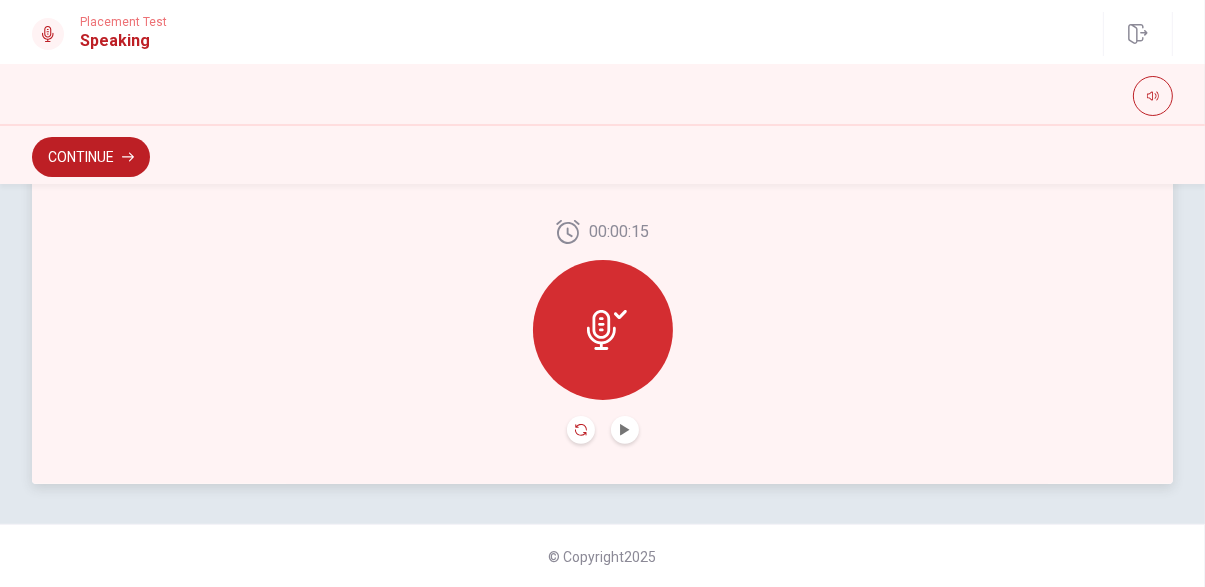click 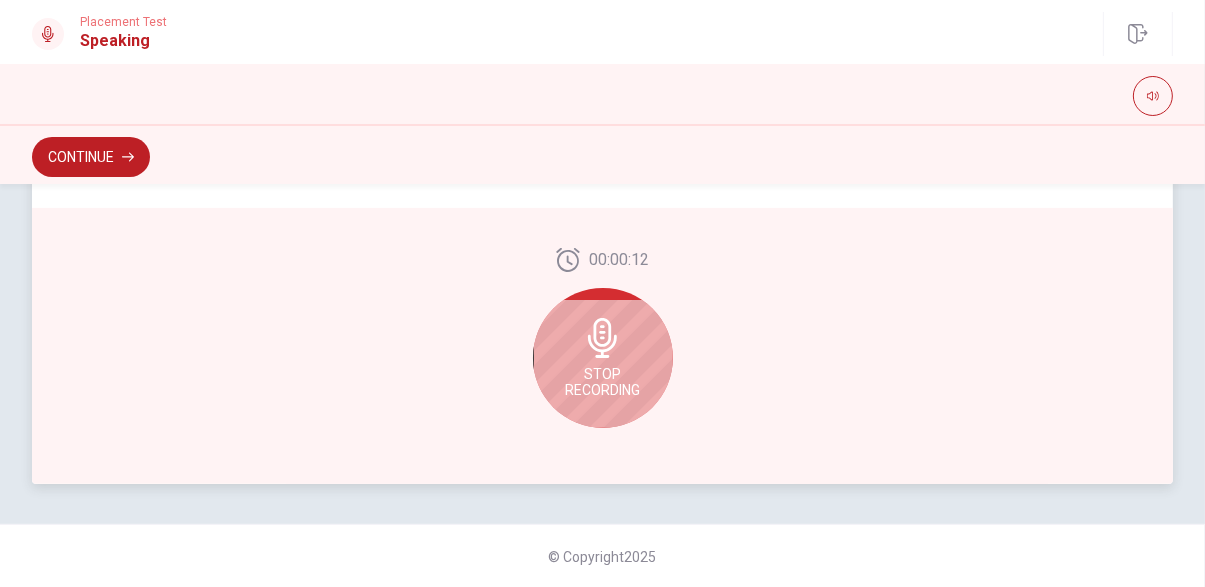 click on "Stop   Recording" at bounding box center (602, 382) 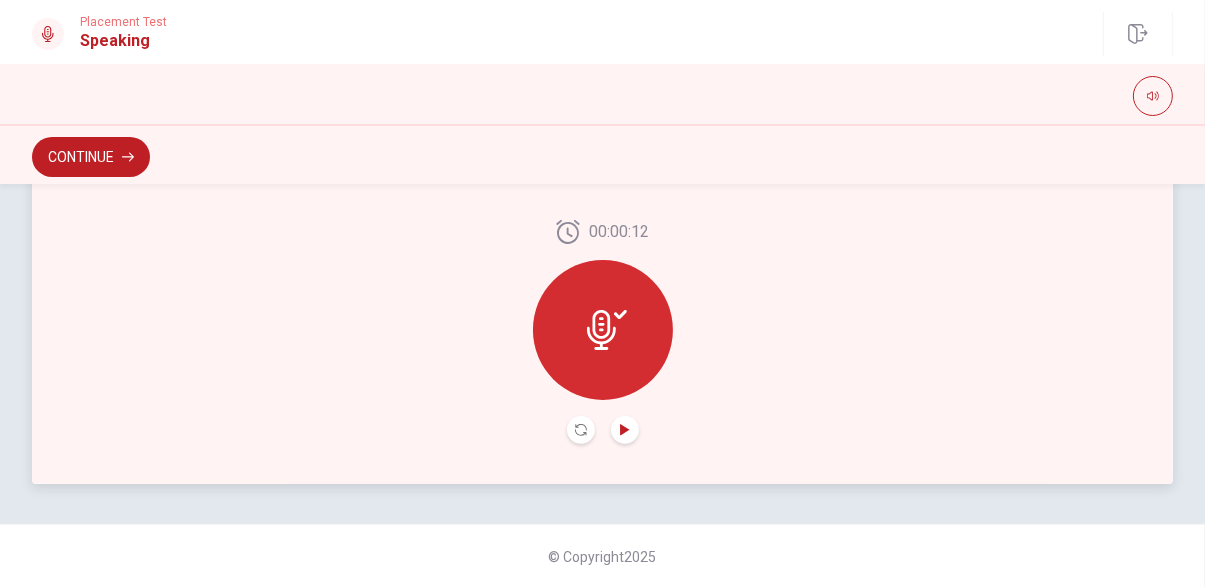 click 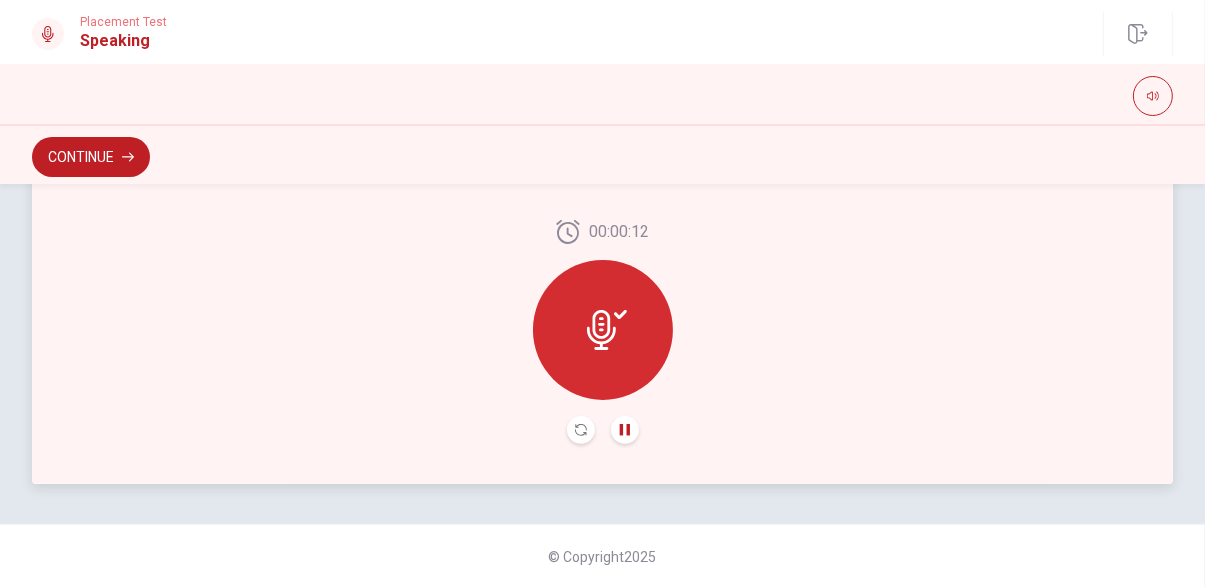 click 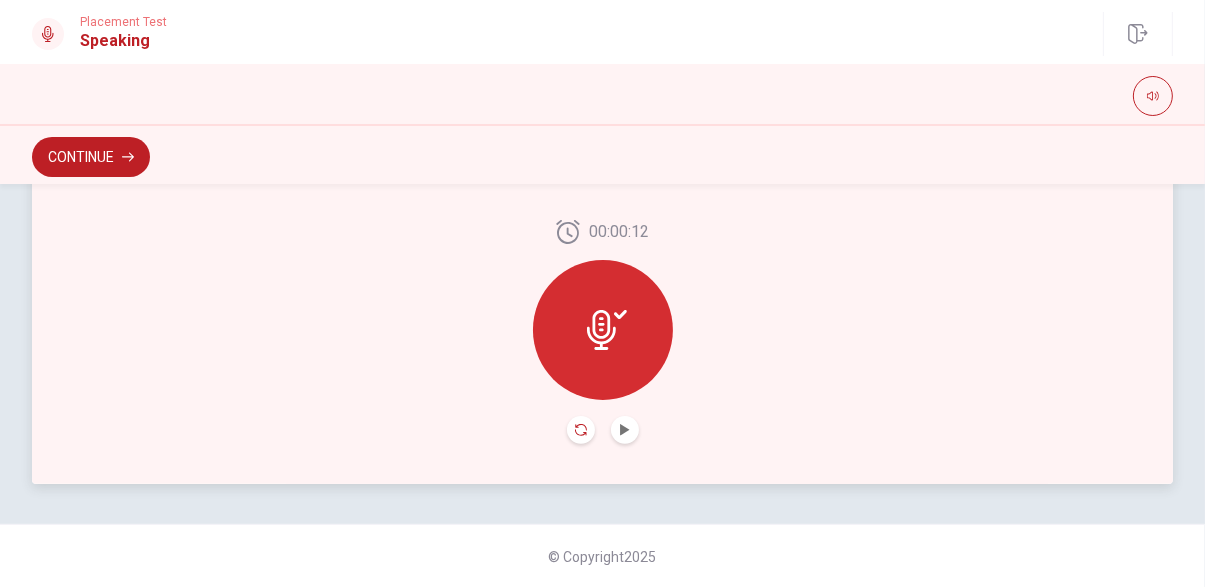 click 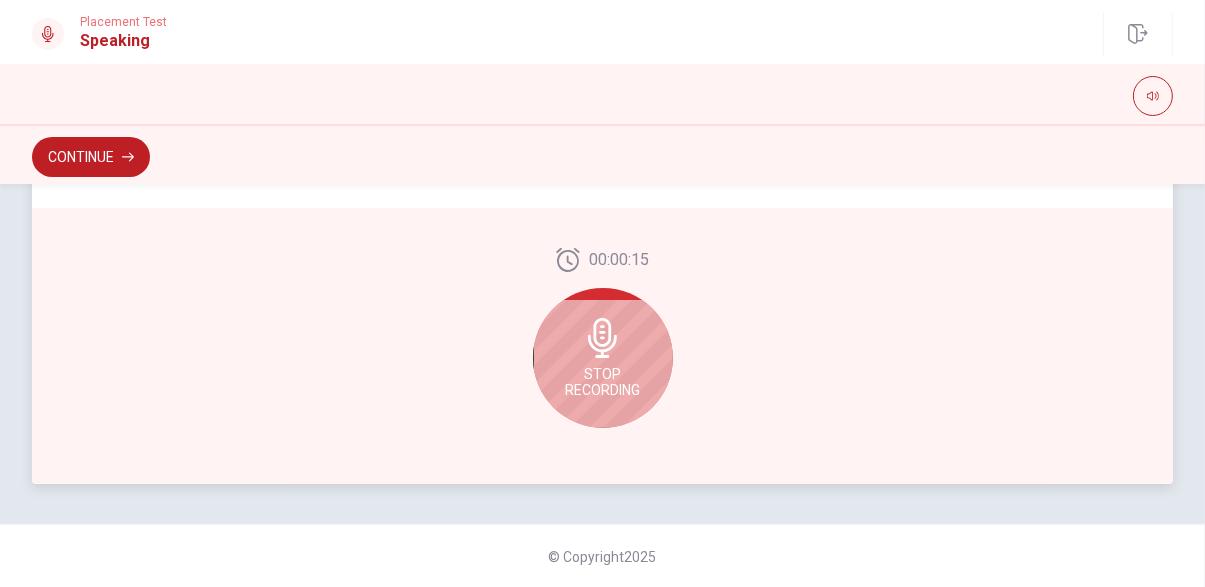 click on "Stop   Recording" at bounding box center [602, 382] 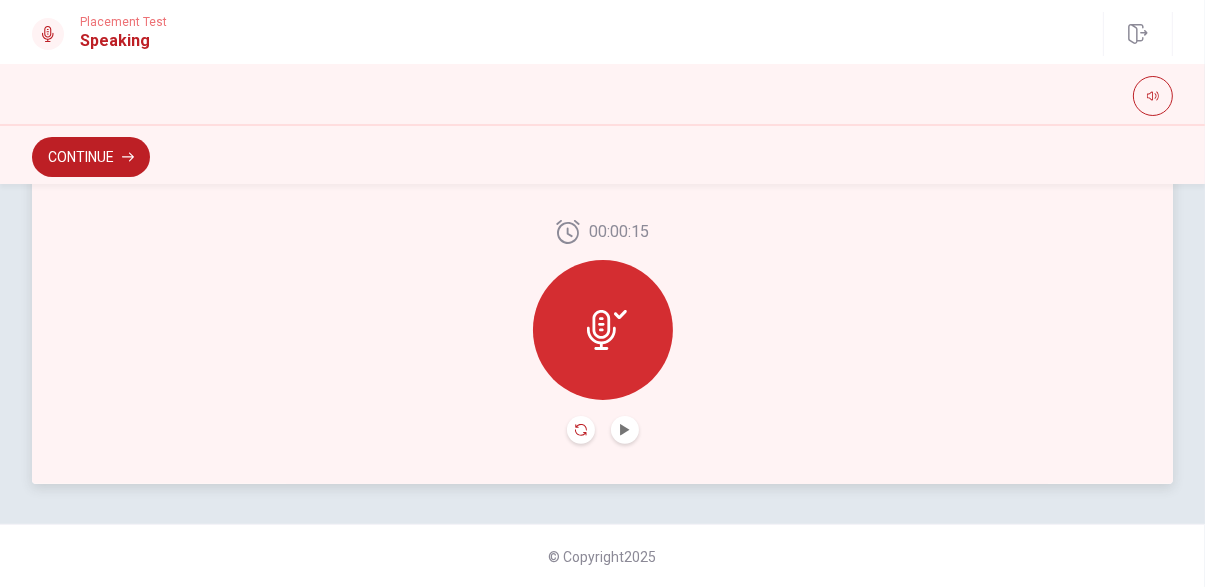 click 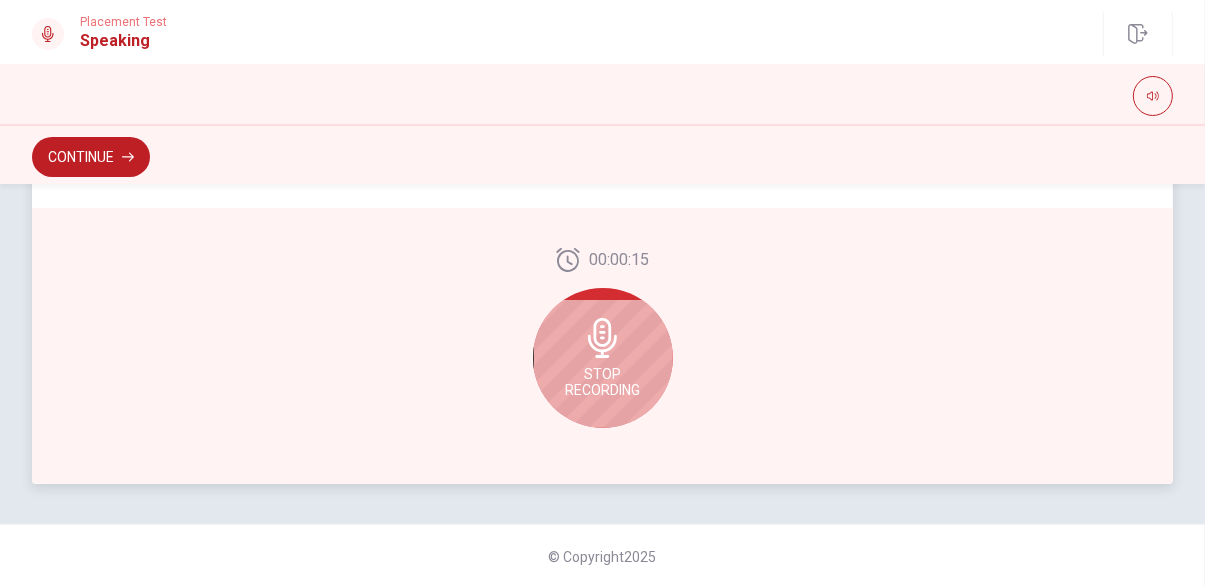 click on "Stop   Recording" at bounding box center [602, 382] 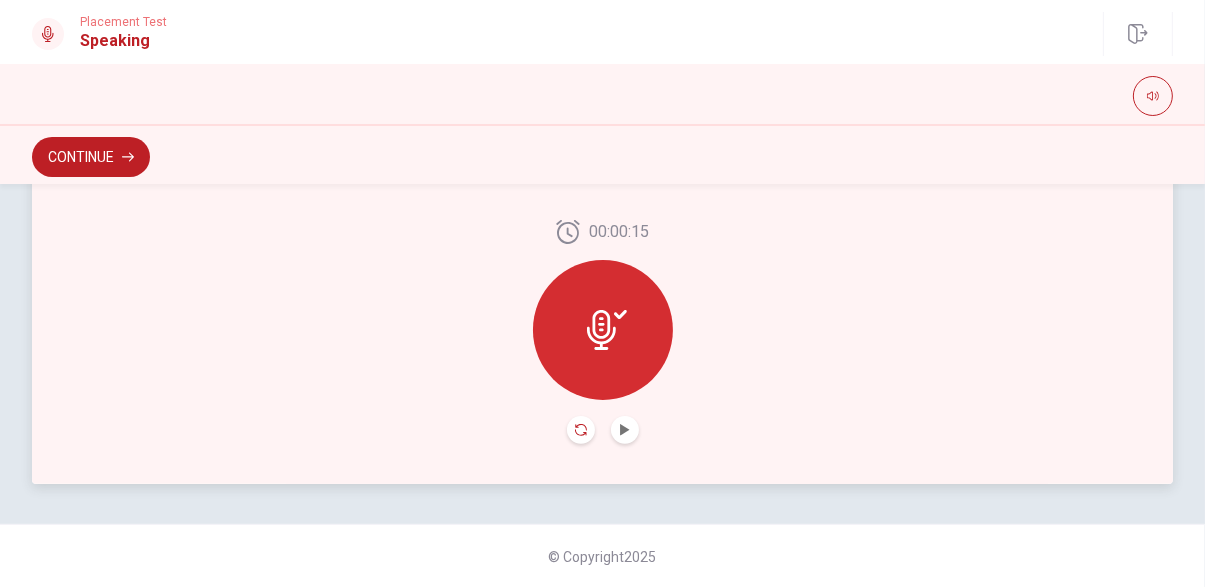 click 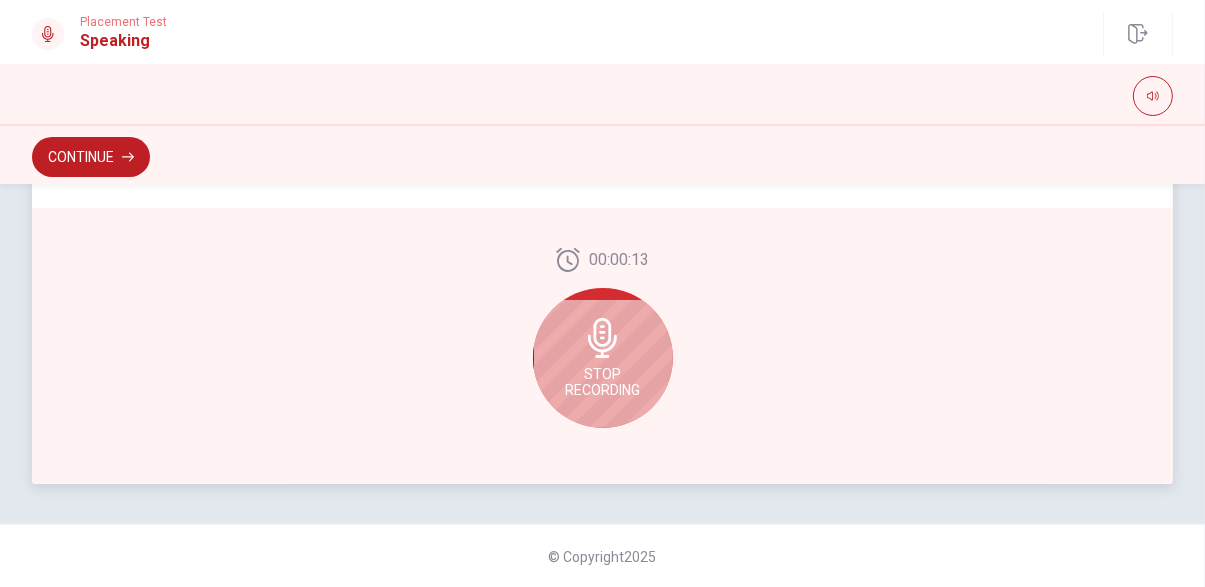 click on "Stop   Recording" at bounding box center [602, 382] 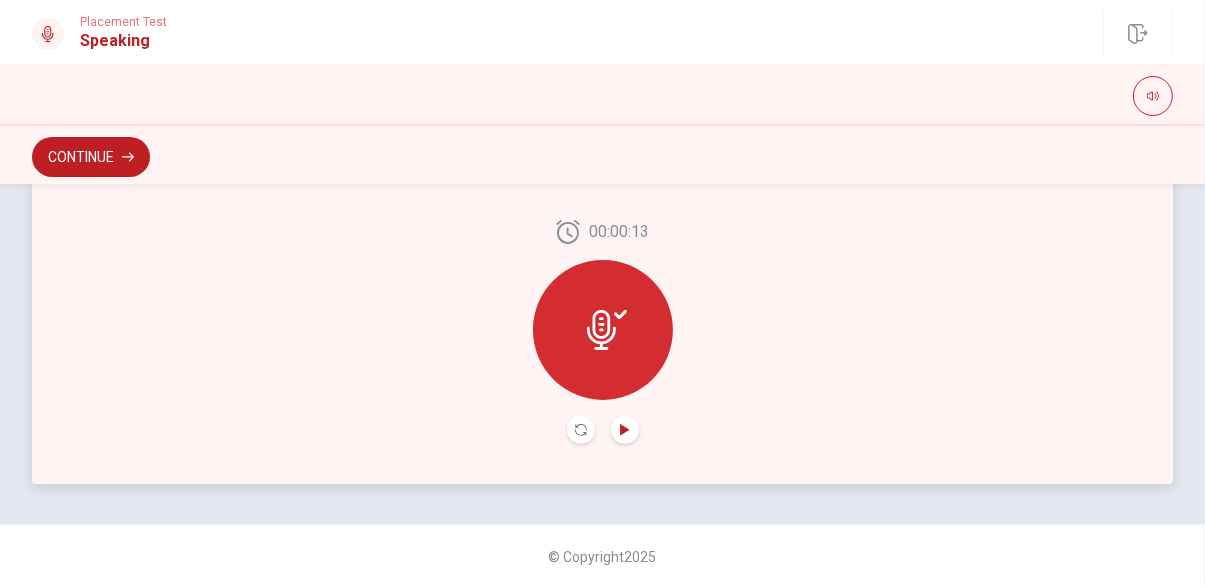 click 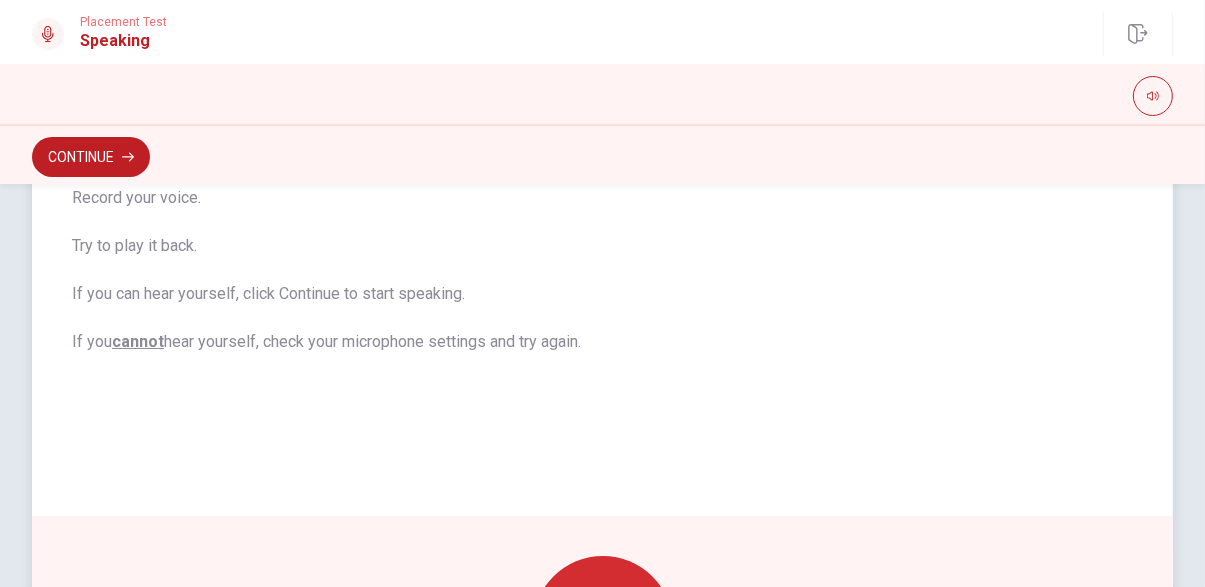 scroll, scrollTop: 0, scrollLeft: 0, axis: both 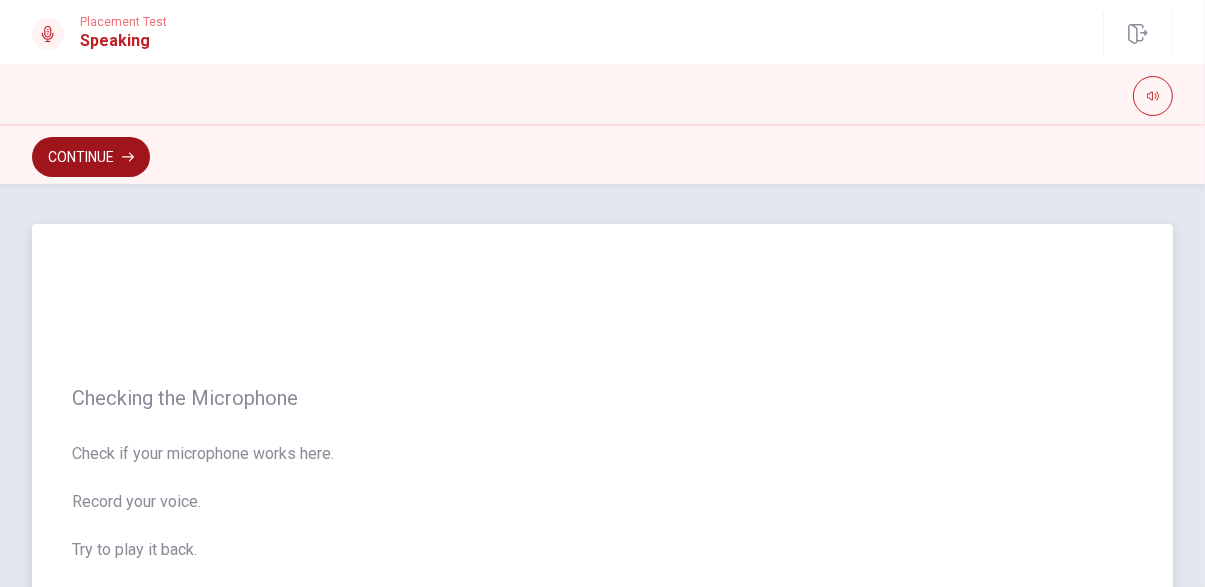 click on "Continue" at bounding box center (91, 157) 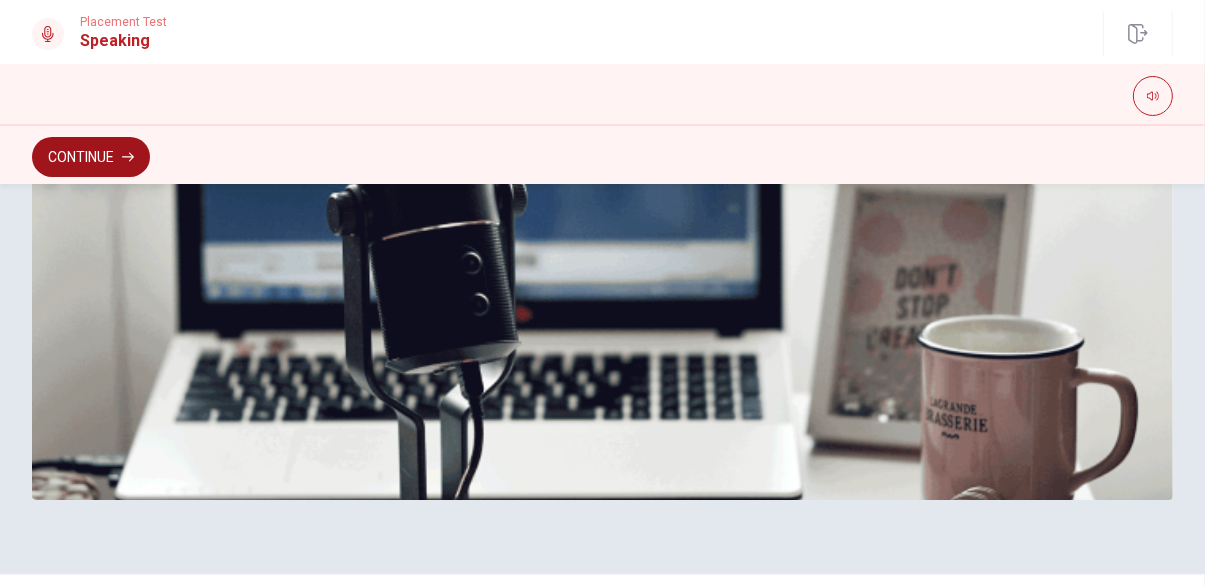scroll, scrollTop: 672, scrollLeft: 0, axis: vertical 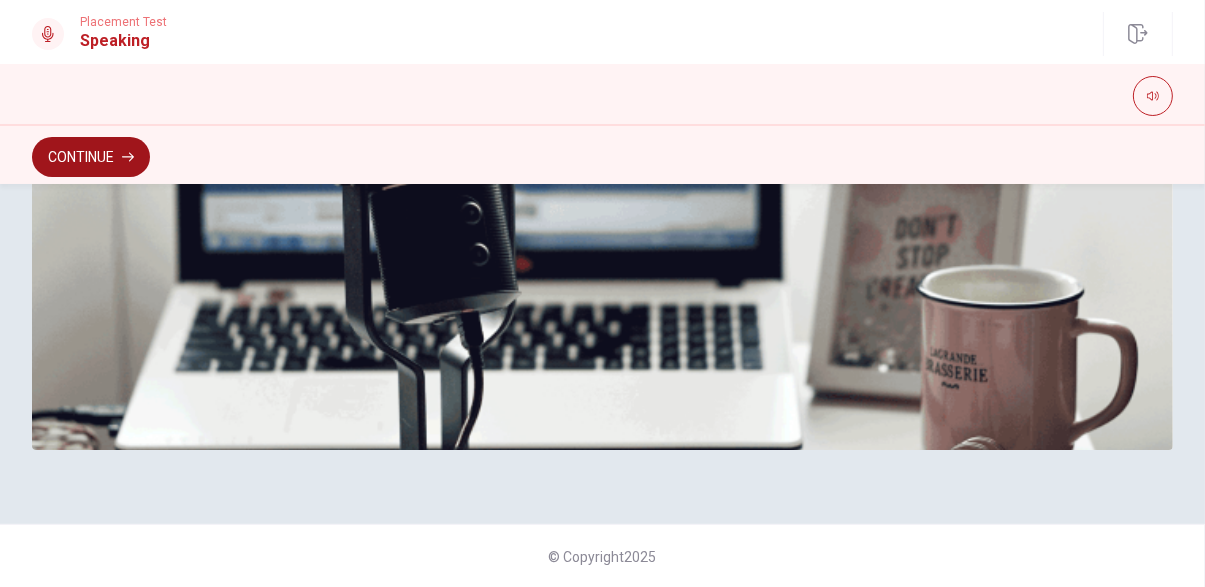 click on "Continue" at bounding box center [91, 157] 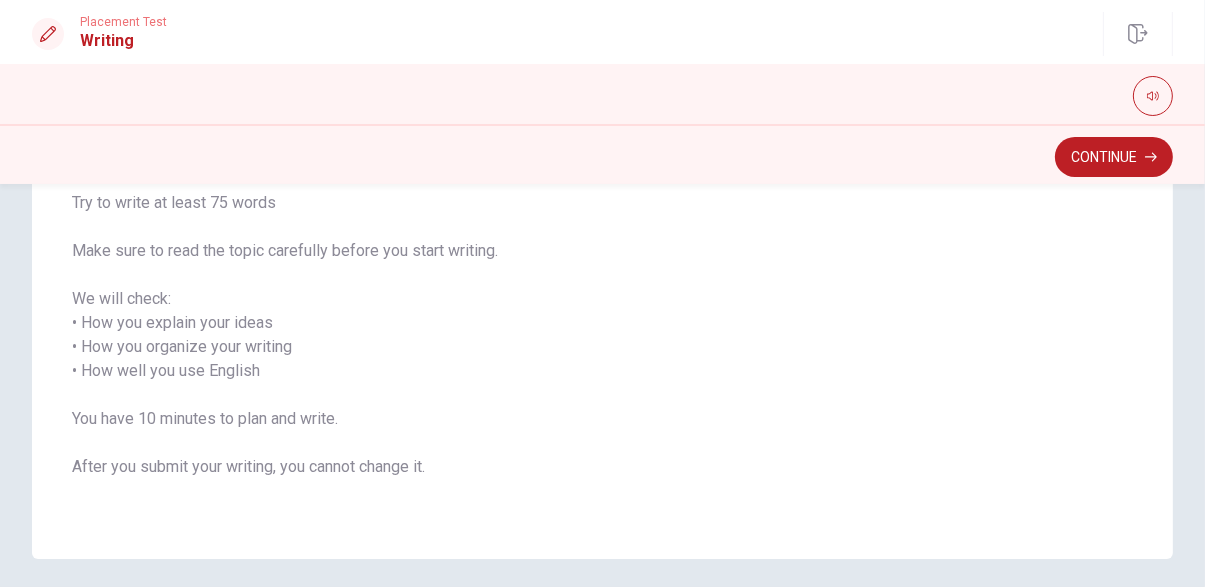 scroll, scrollTop: 252, scrollLeft: 0, axis: vertical 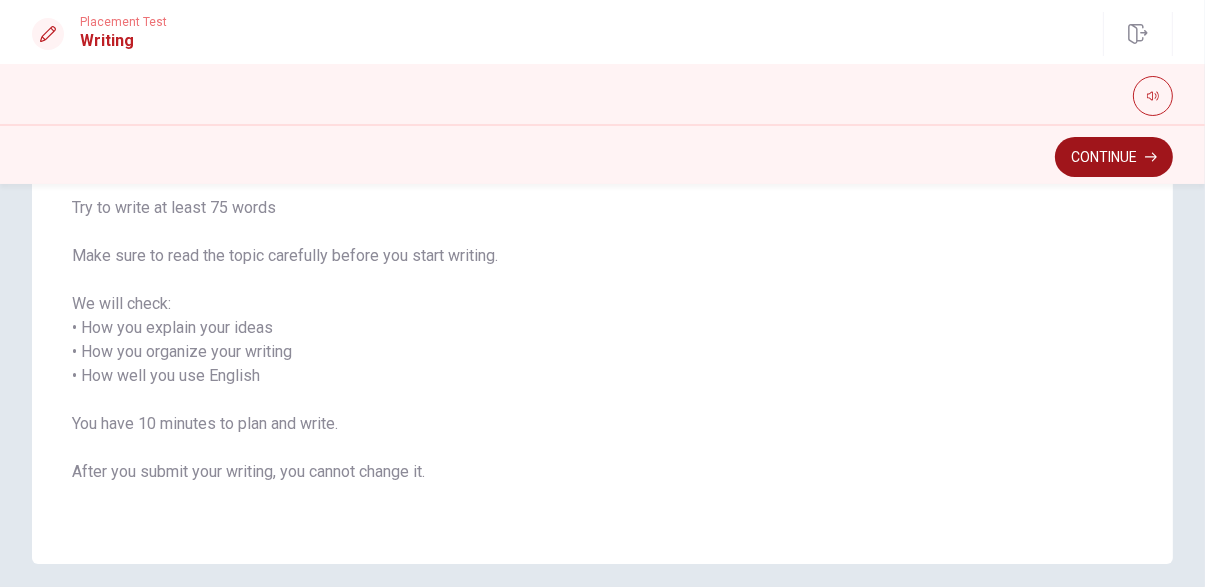 click on "Continue" at bounding box center (1114, 157) 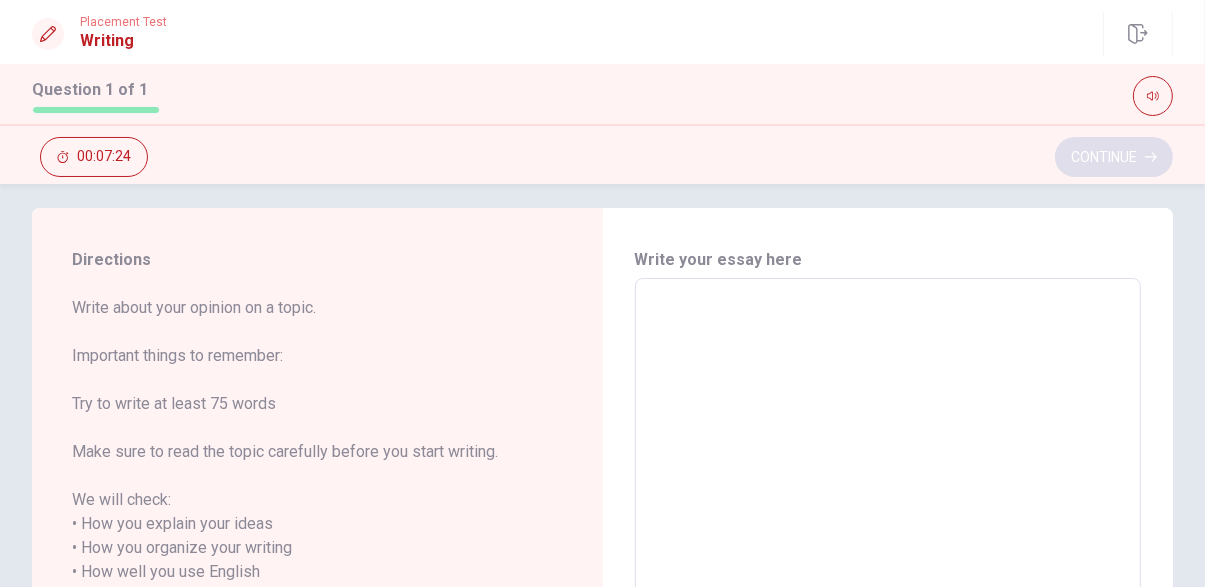 scroll, scrollTop: 0, scrollLeft: 0, axis: both 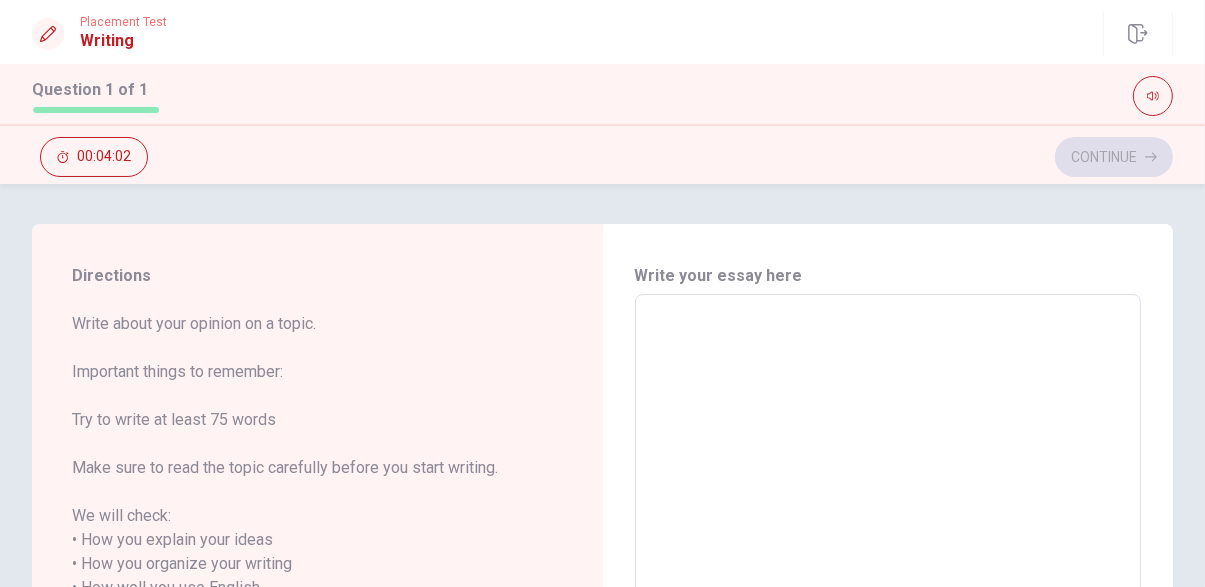 click at bounding box center [888, 588] 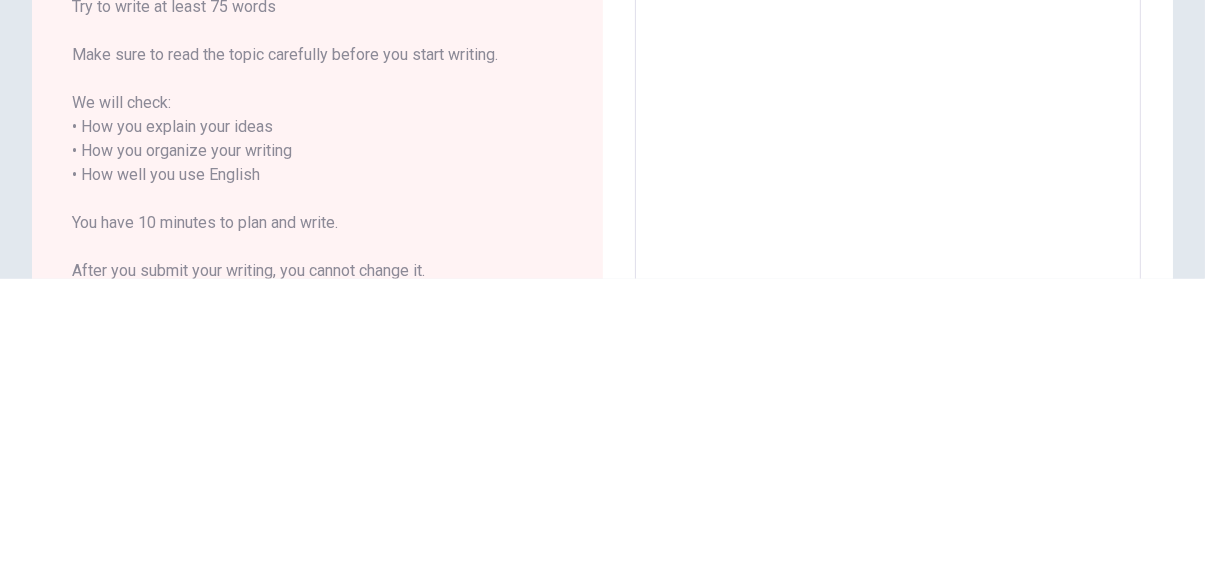 scroll, scrollTop: 0, scrollLeft: 0, axis: both 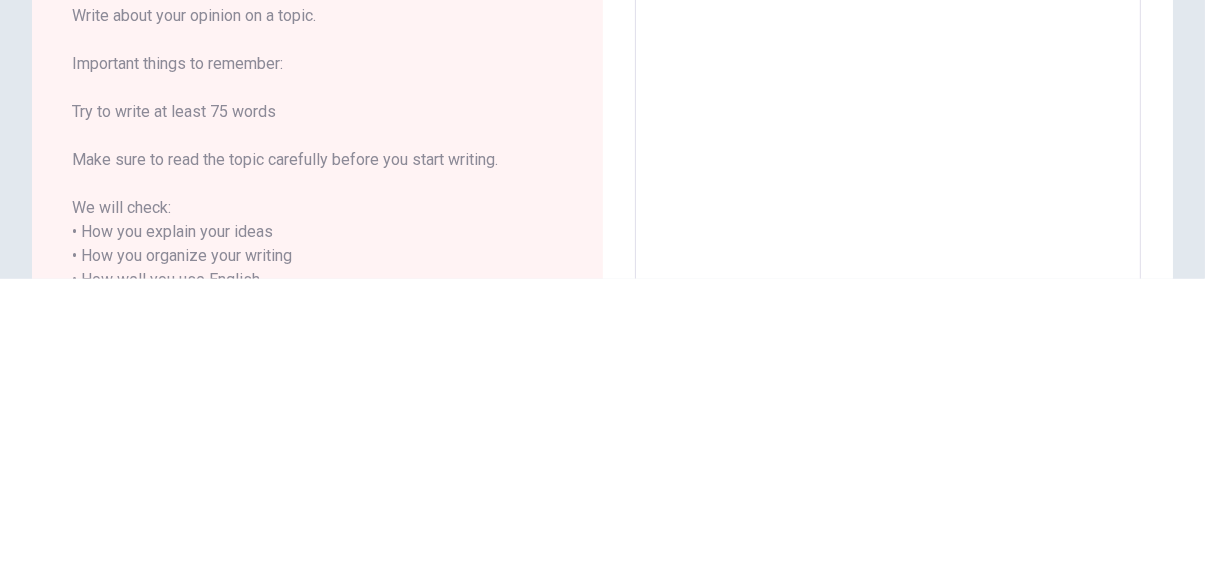 type on "M" 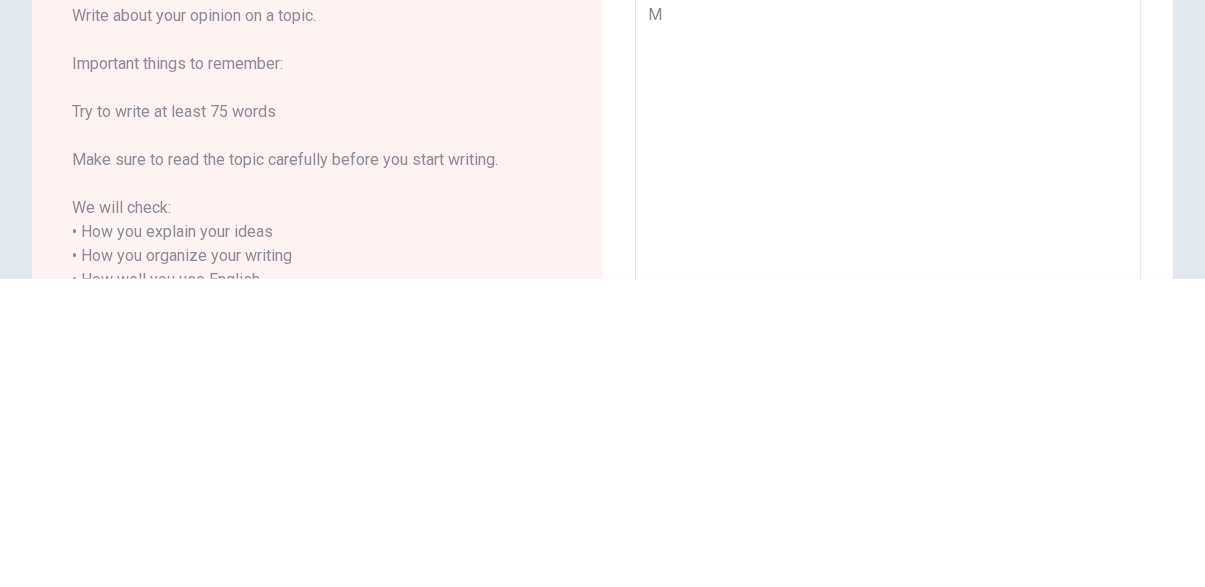 type on "x" 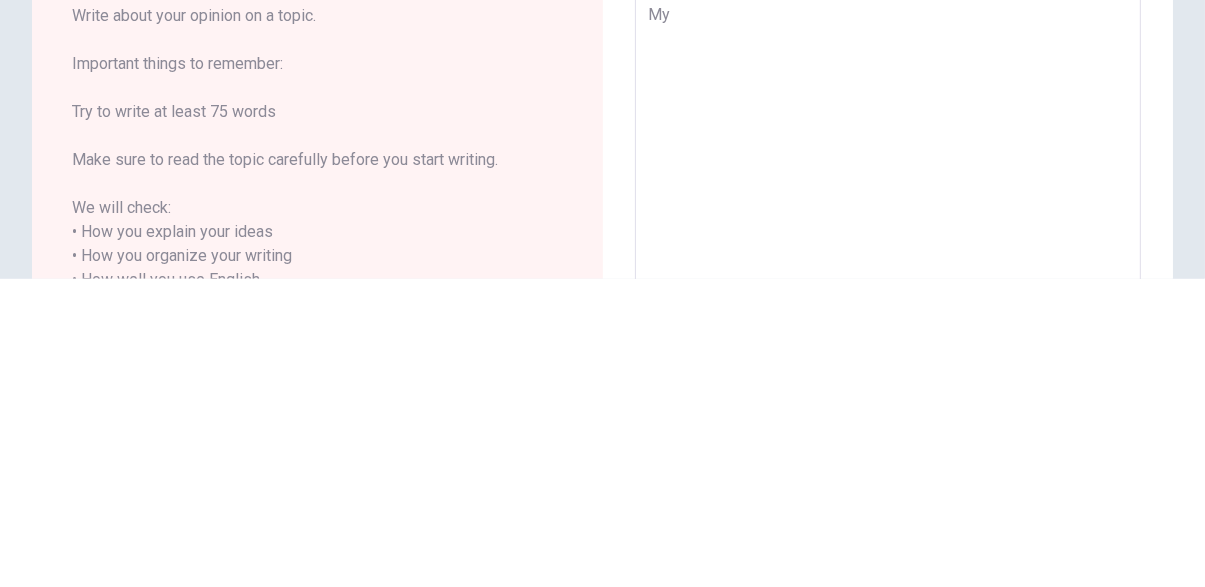 type on "x" 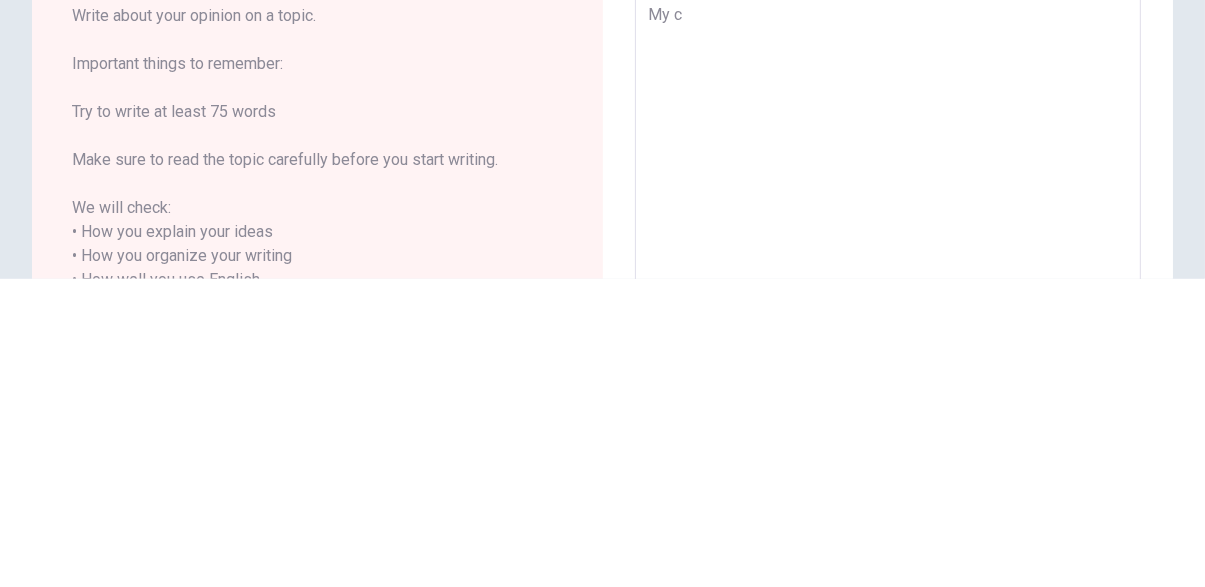 type on "x" 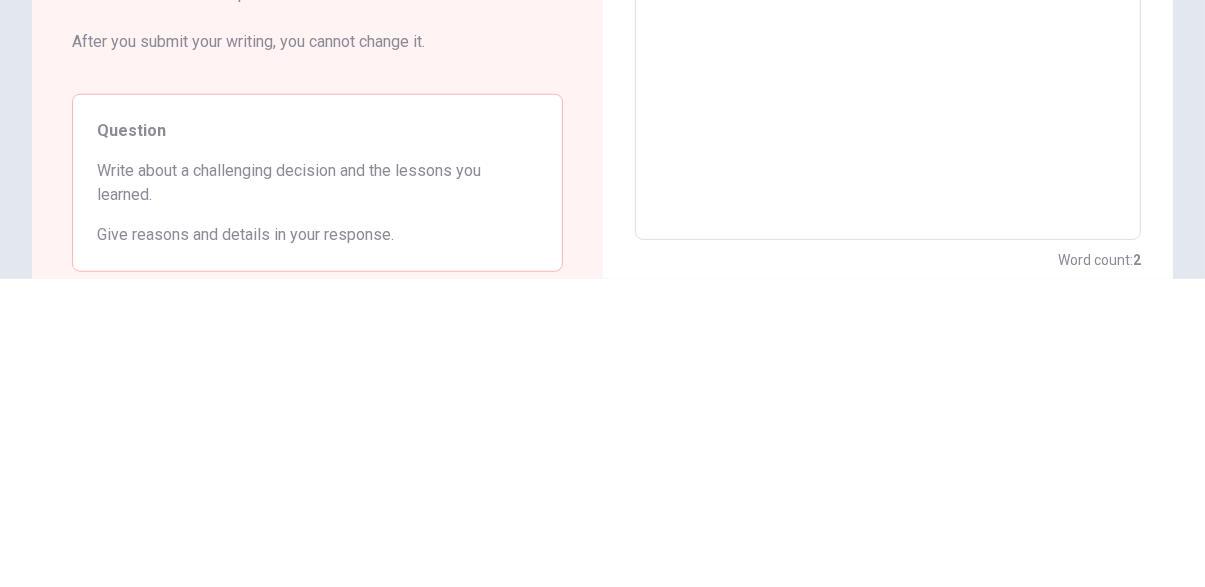 type on "x" 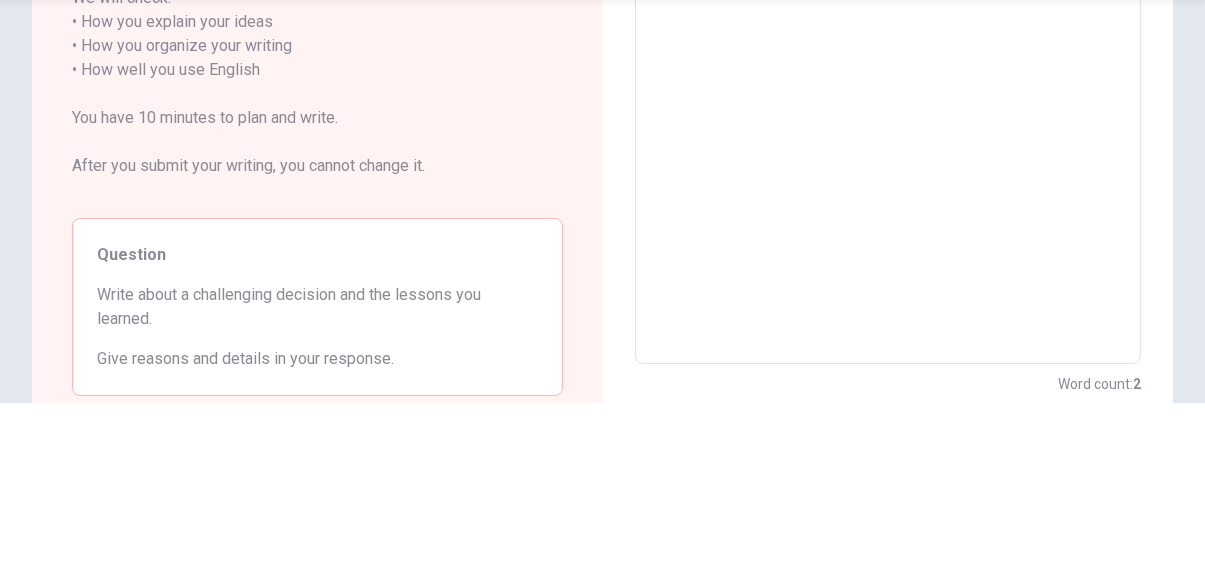 scroll, scrollTop: 128, scrollLeft: 0, axis: vertical 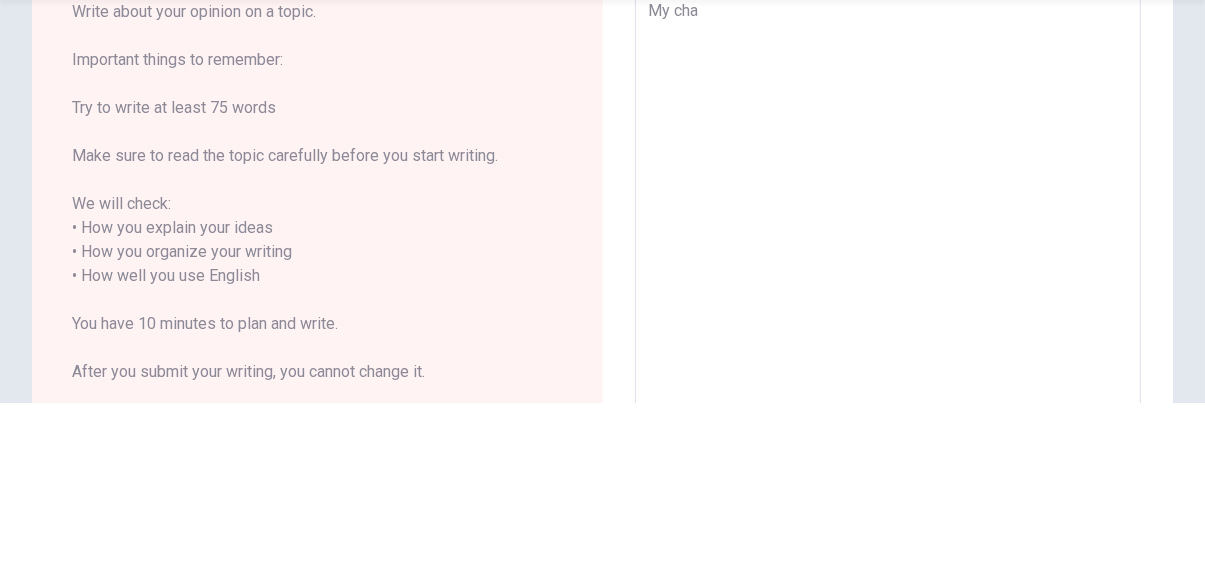type on "x" 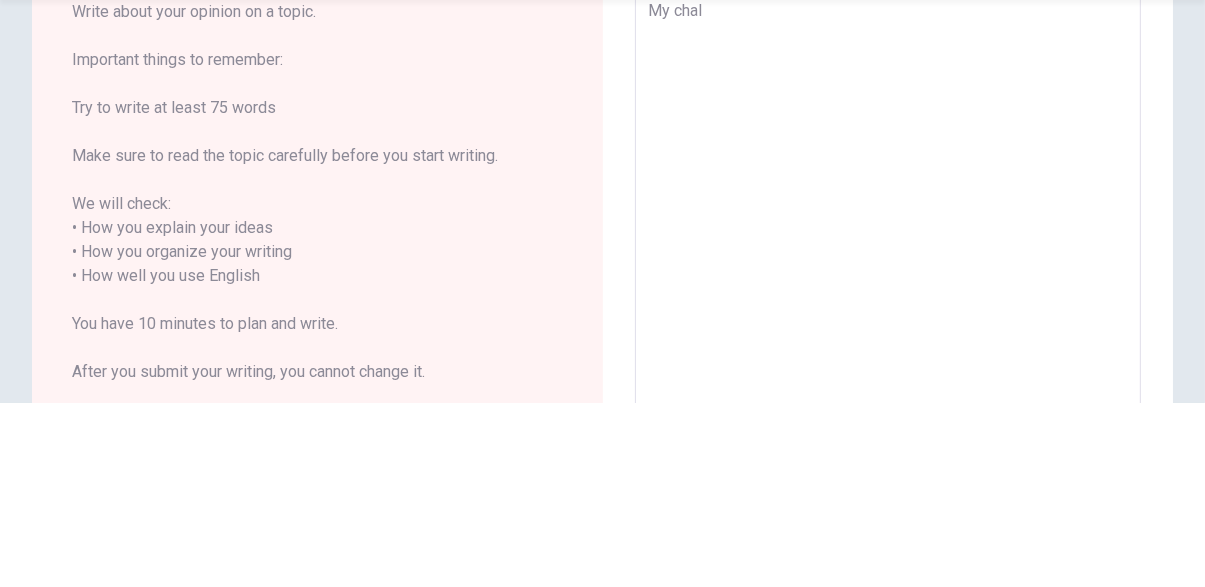 type on "x" 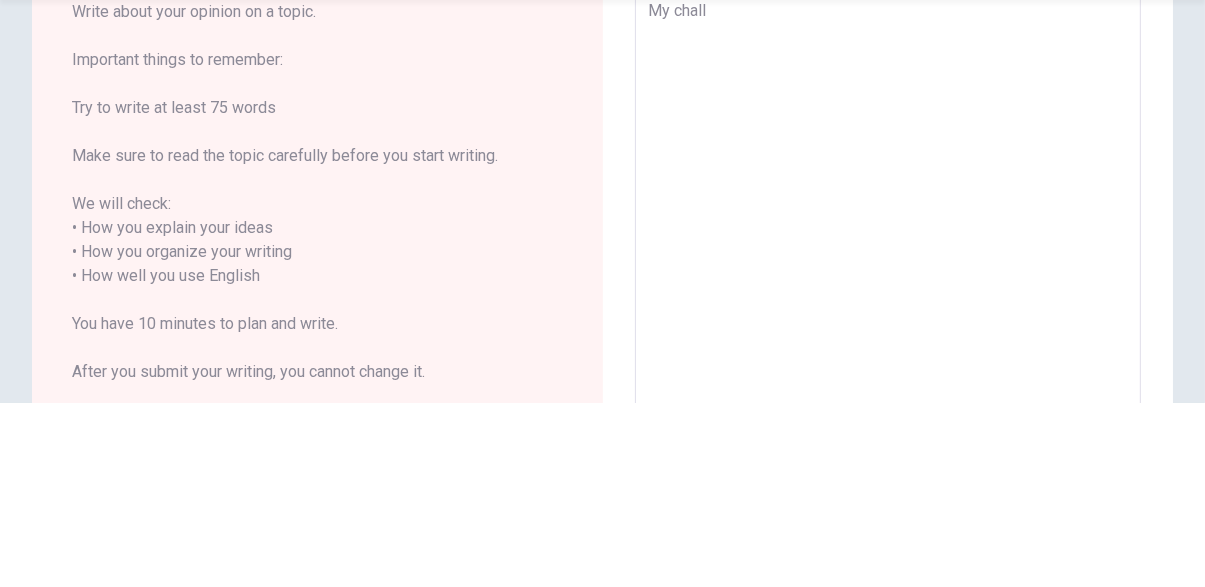 type on "x" 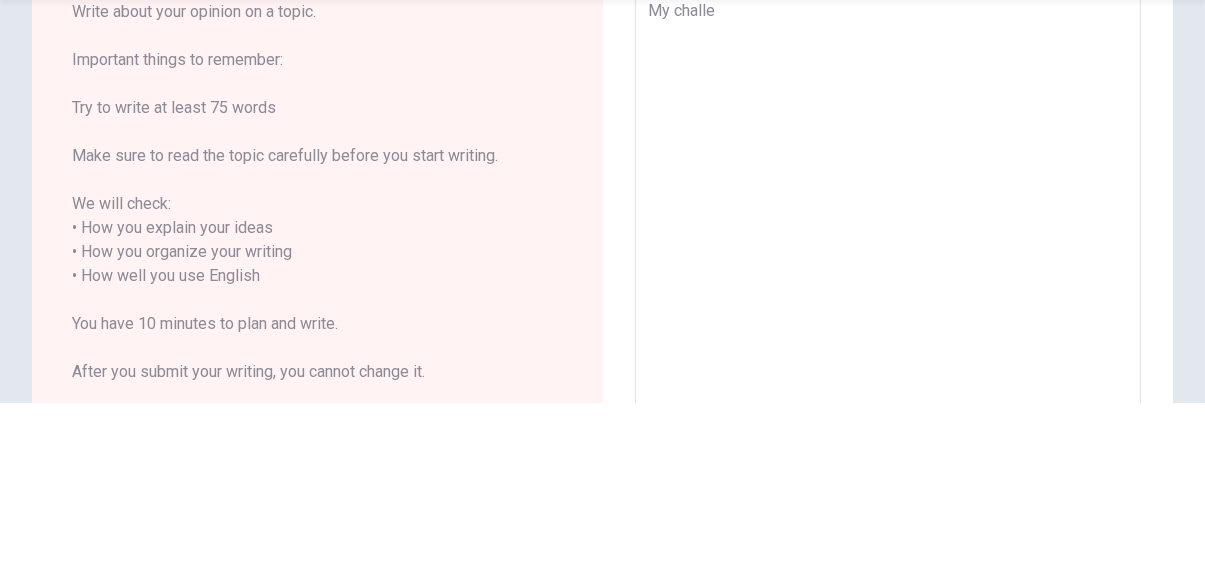 type on "x" 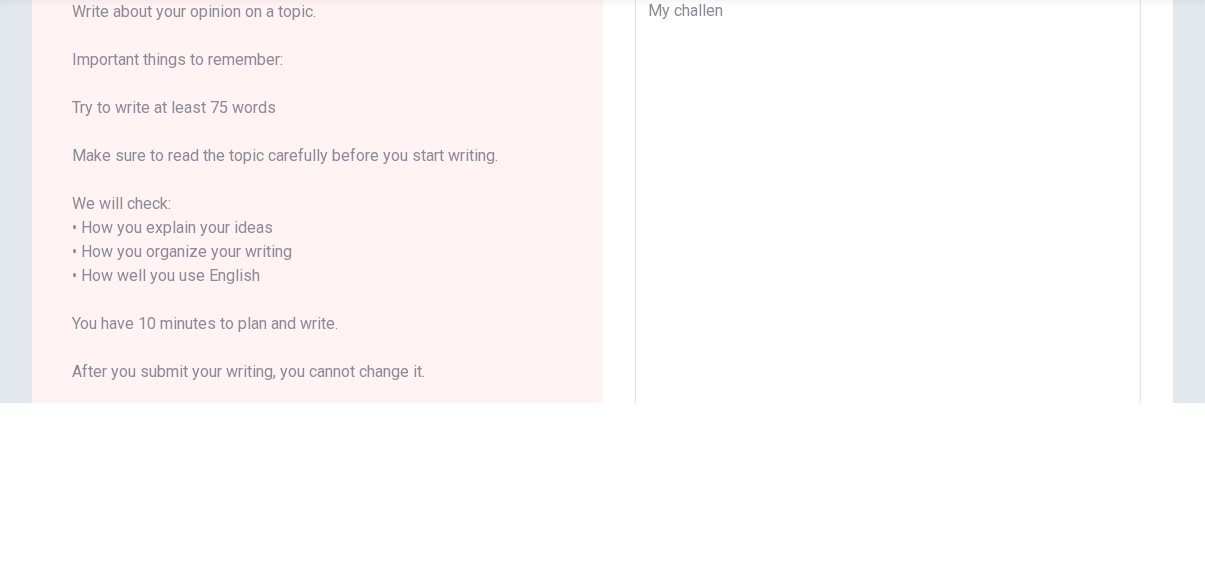type on "x" 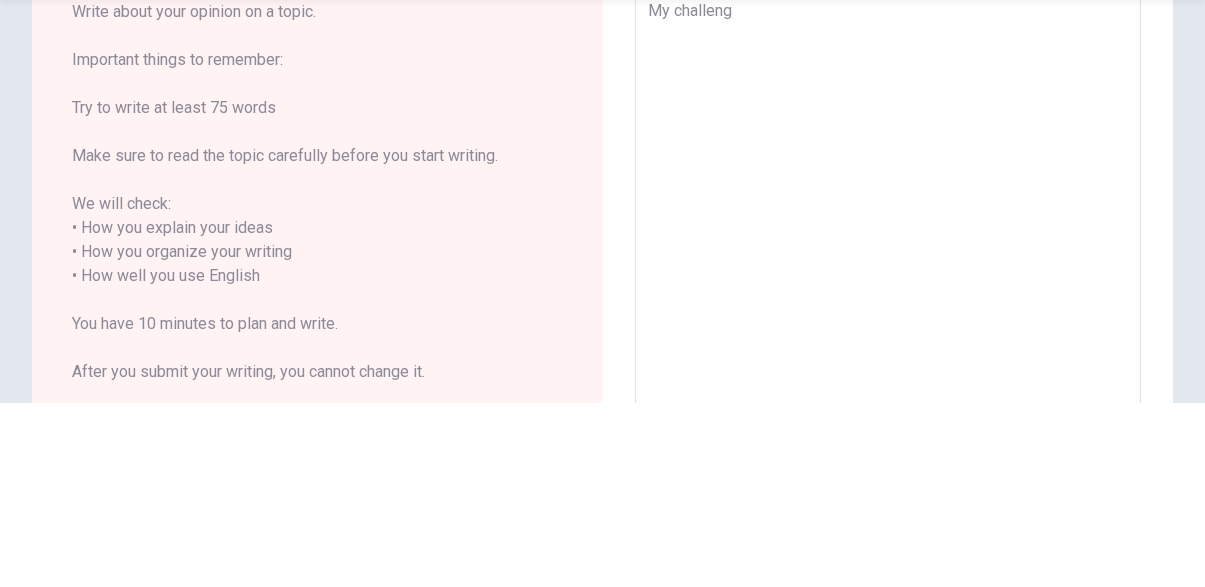 type on "x" 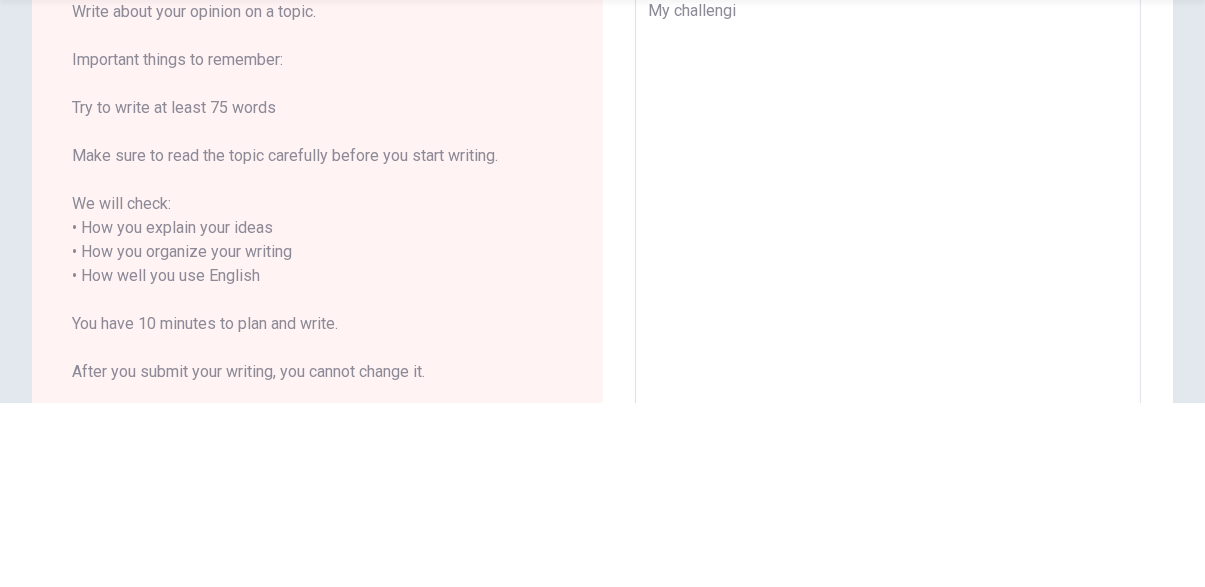 type on "x" 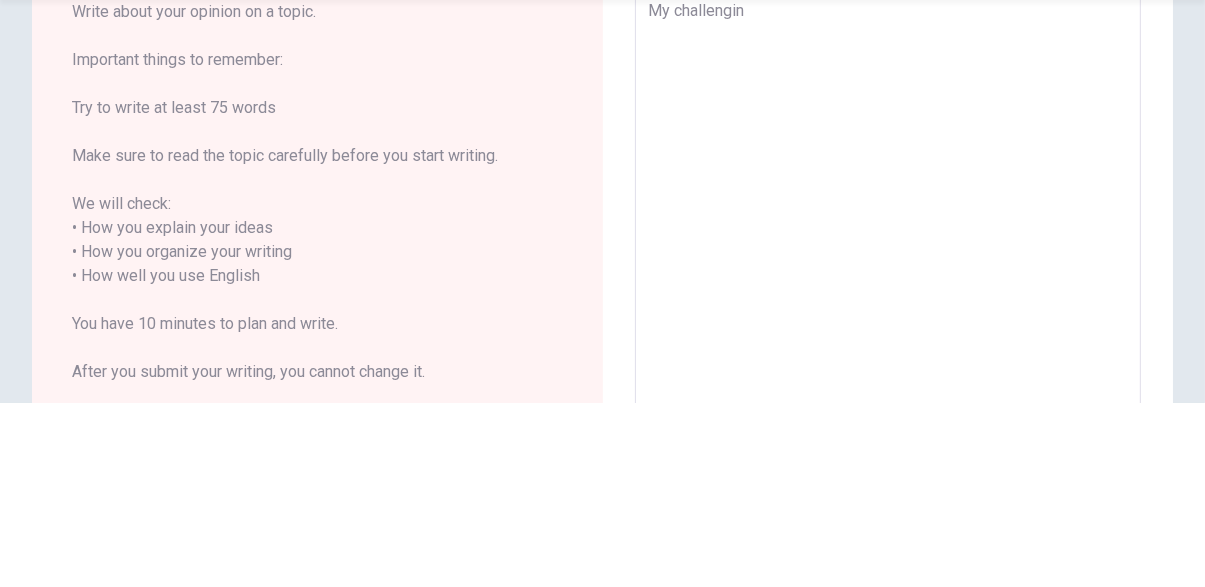 type on "x" 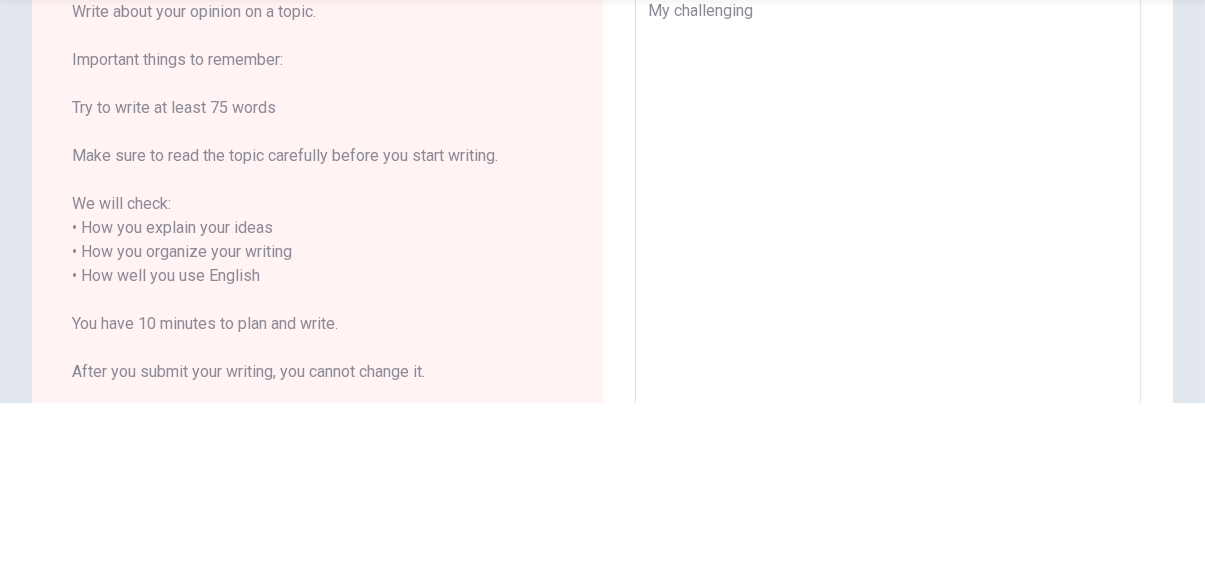 type on "x" 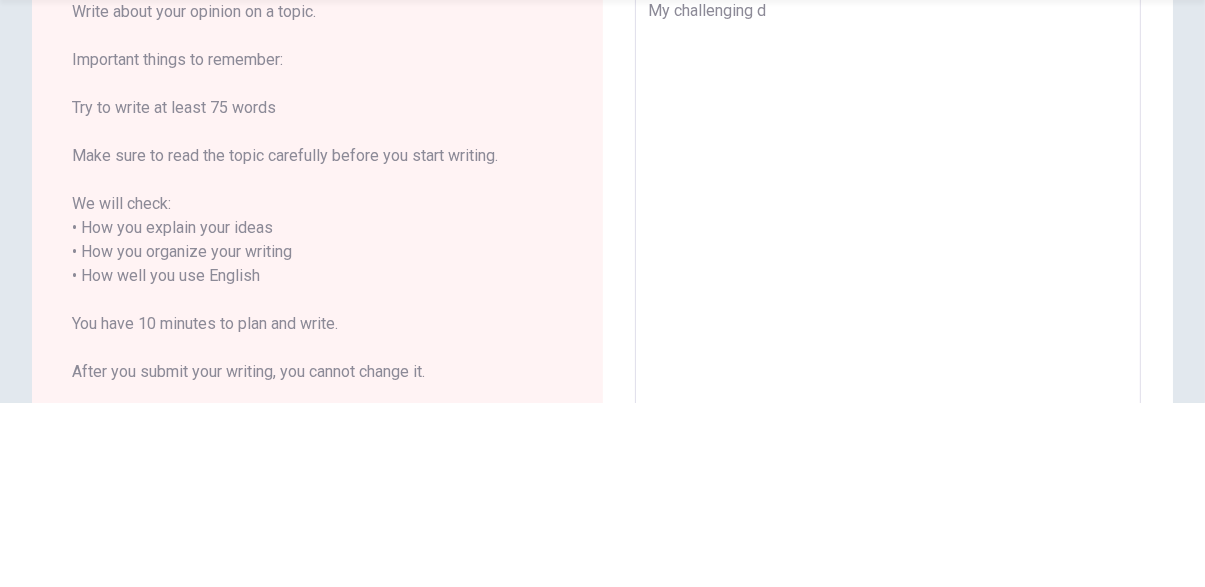 type on "x" 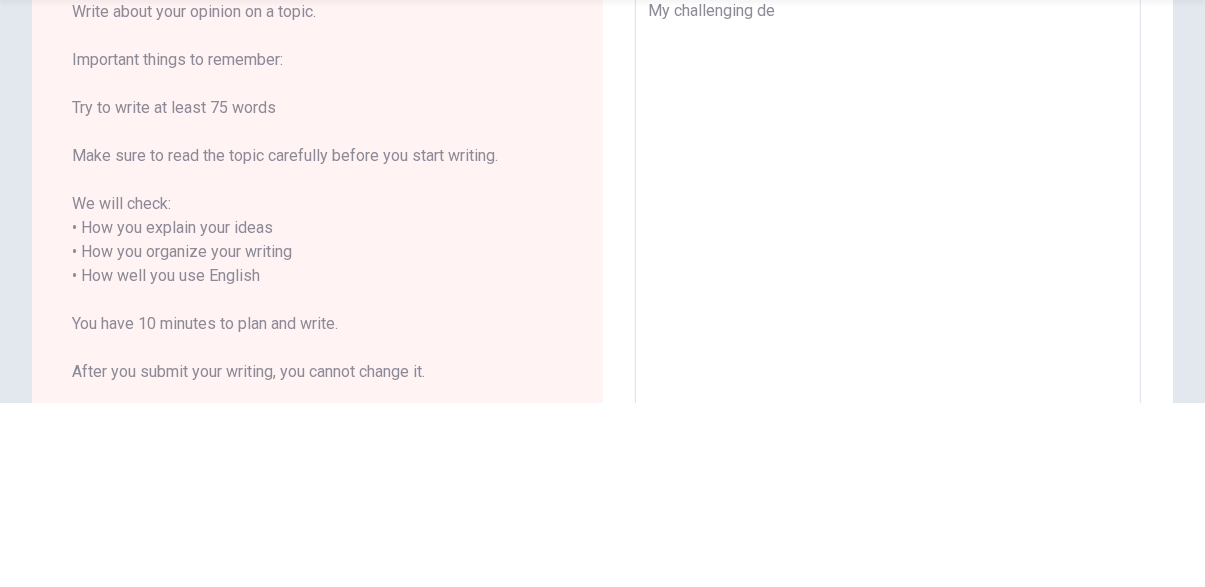 type on "x" 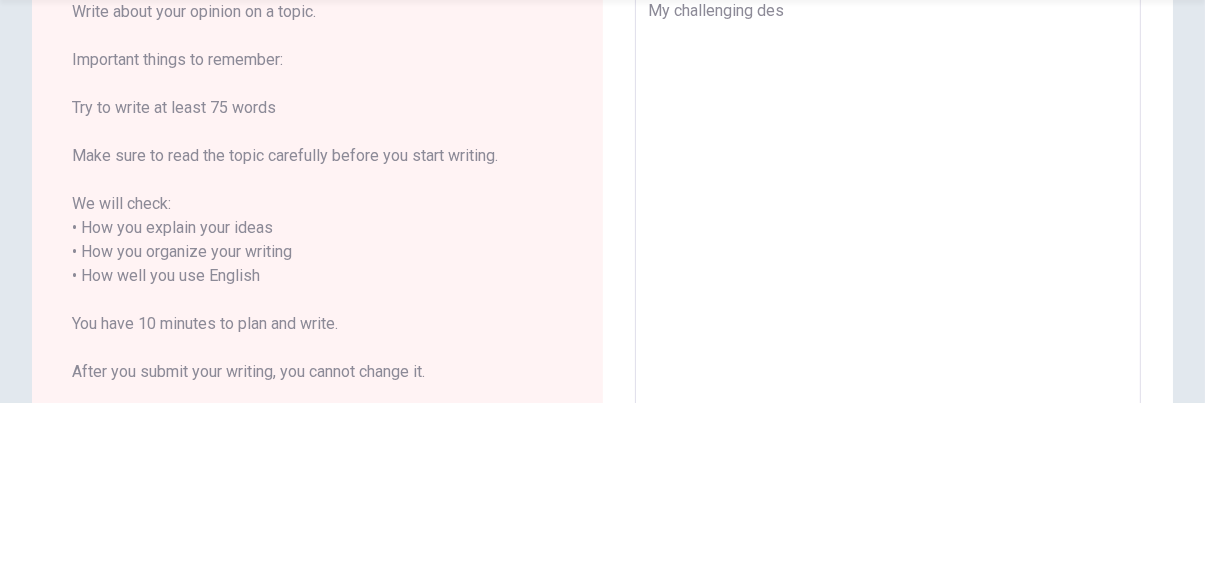 type on "x" 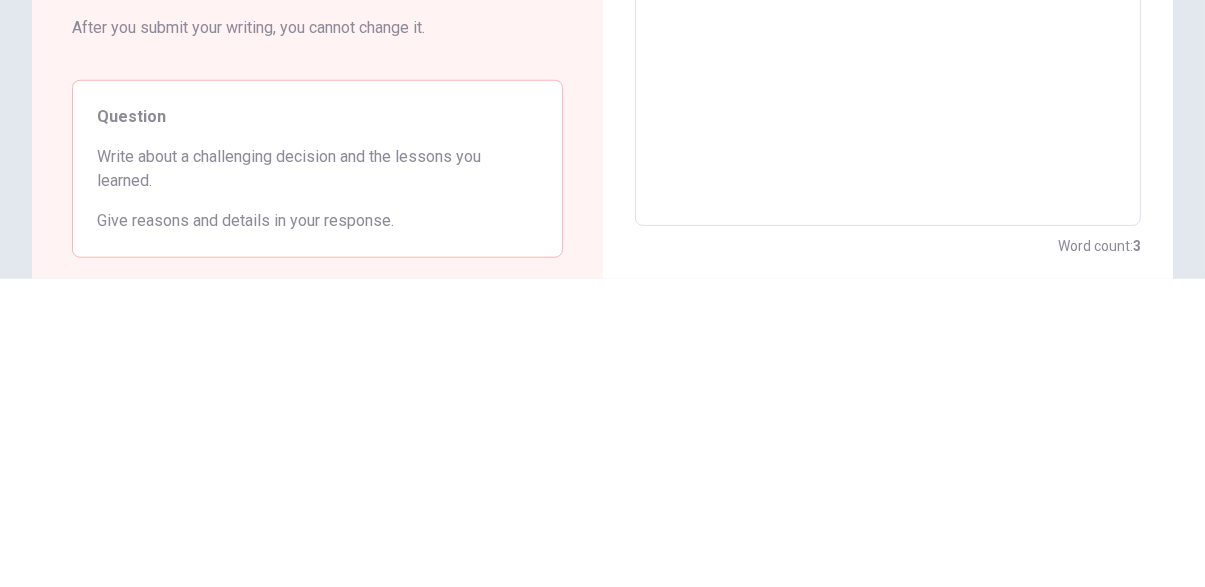 scroll, scrollTop: 349, scrollLeft: 0, axis: vertical 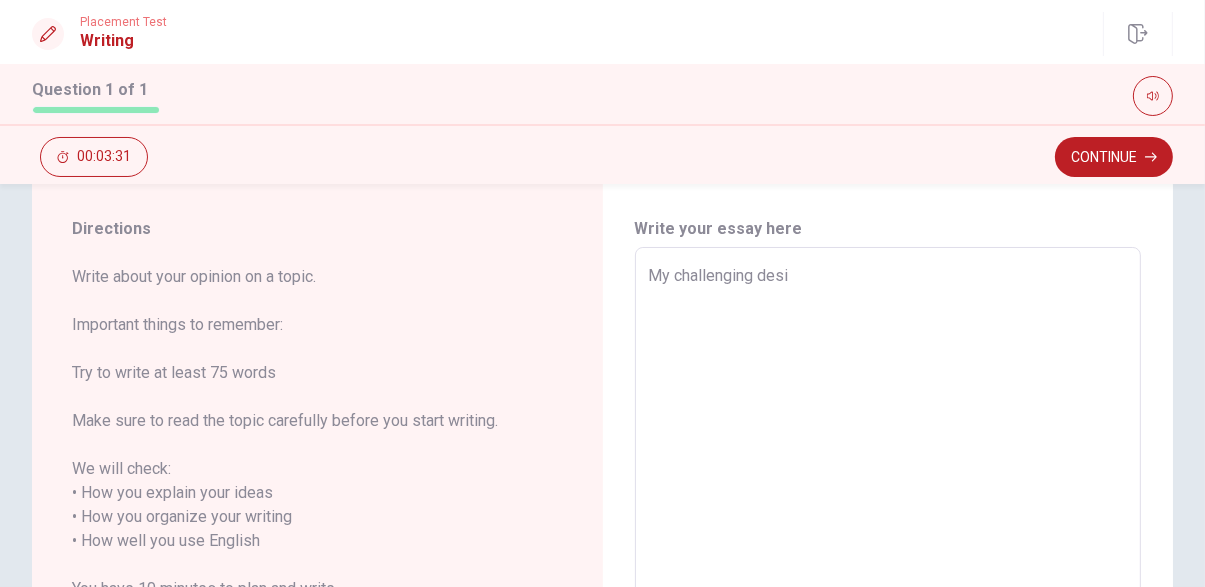 type on "x" 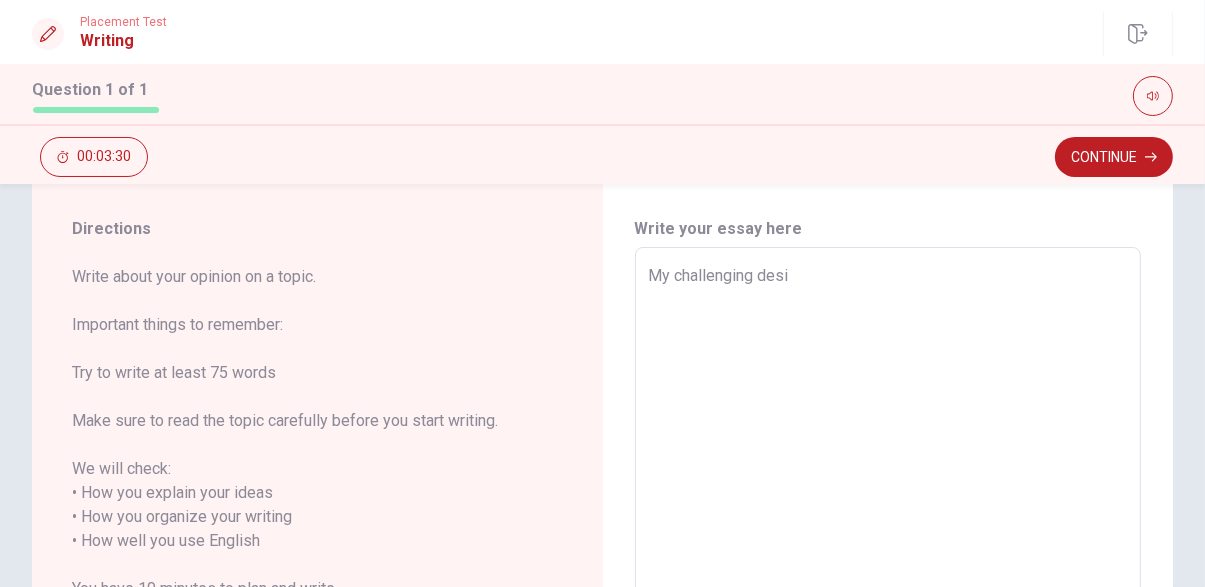 type on "My challenging desic" 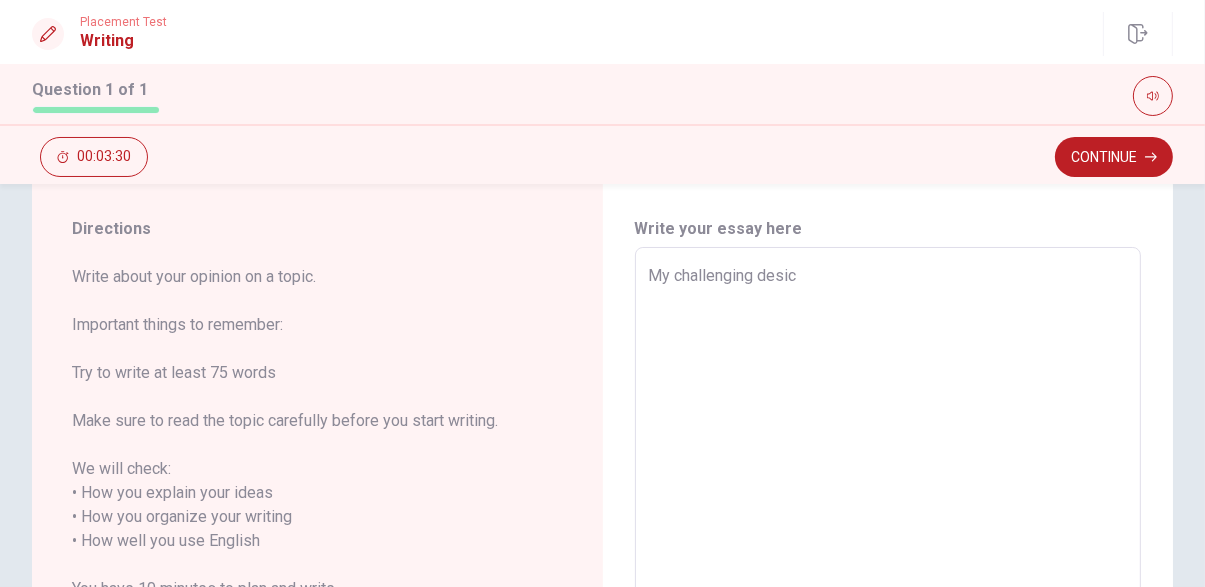 type on "x" 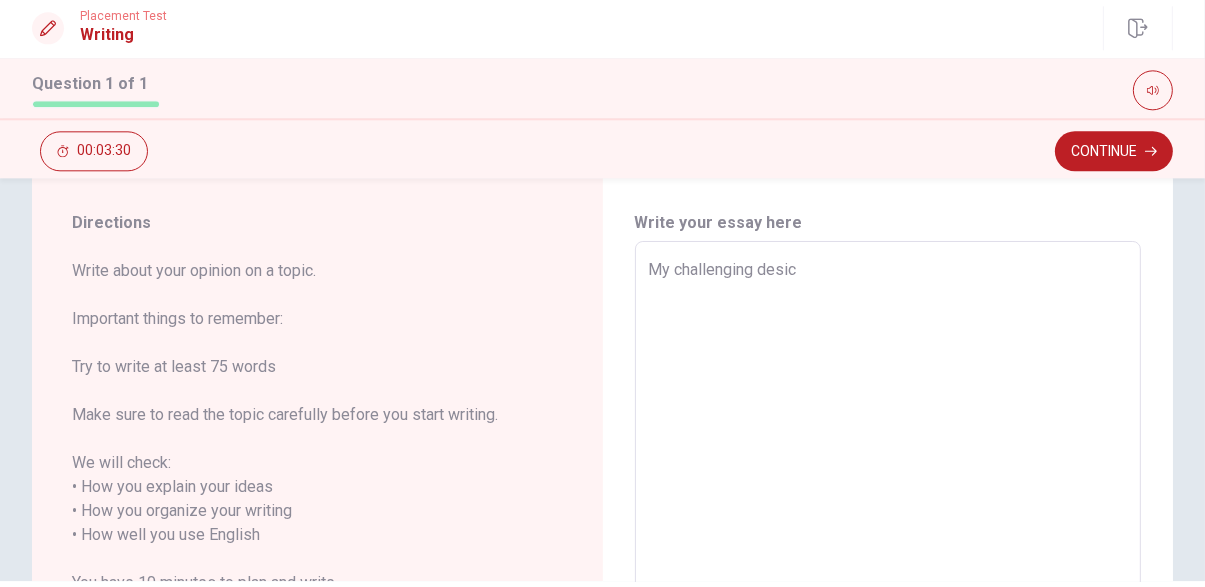 type on "My challenging desici" 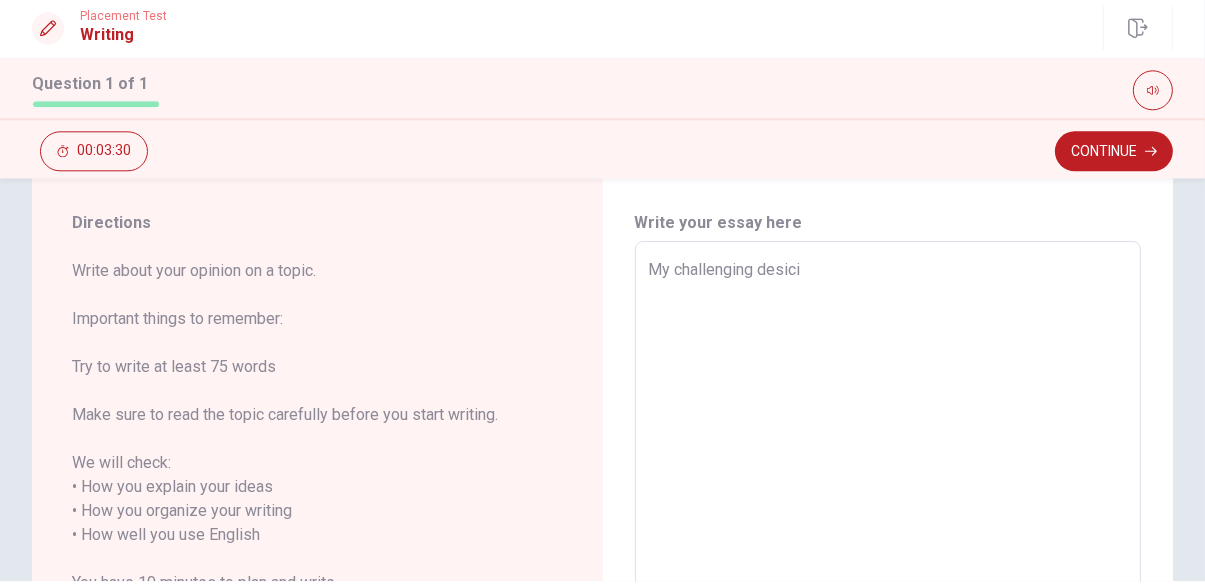 type on "x" 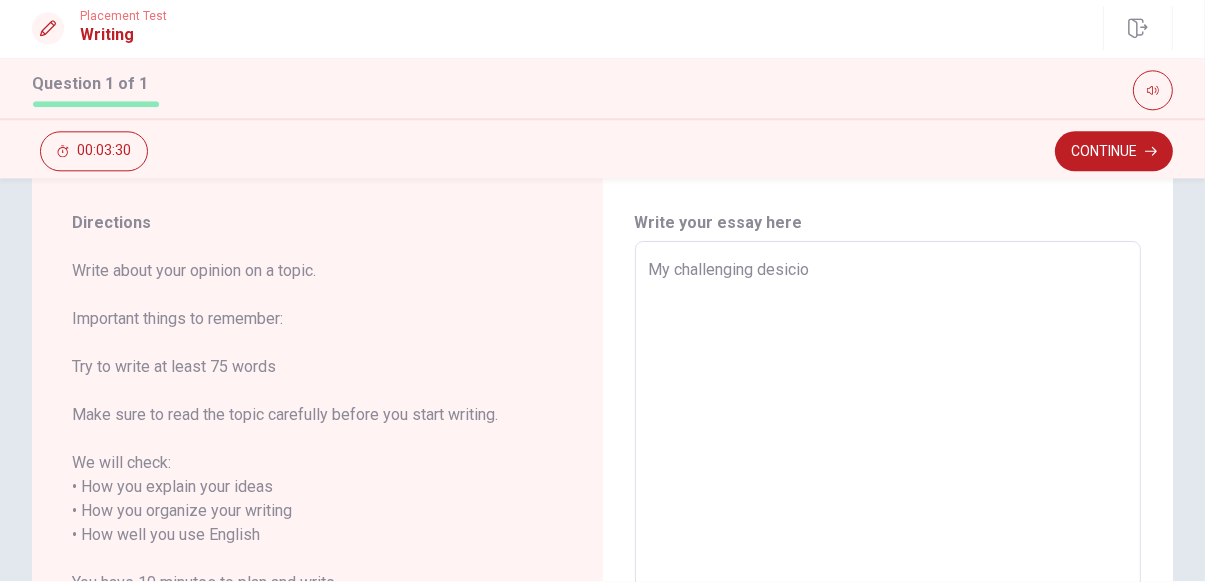 type on "x" 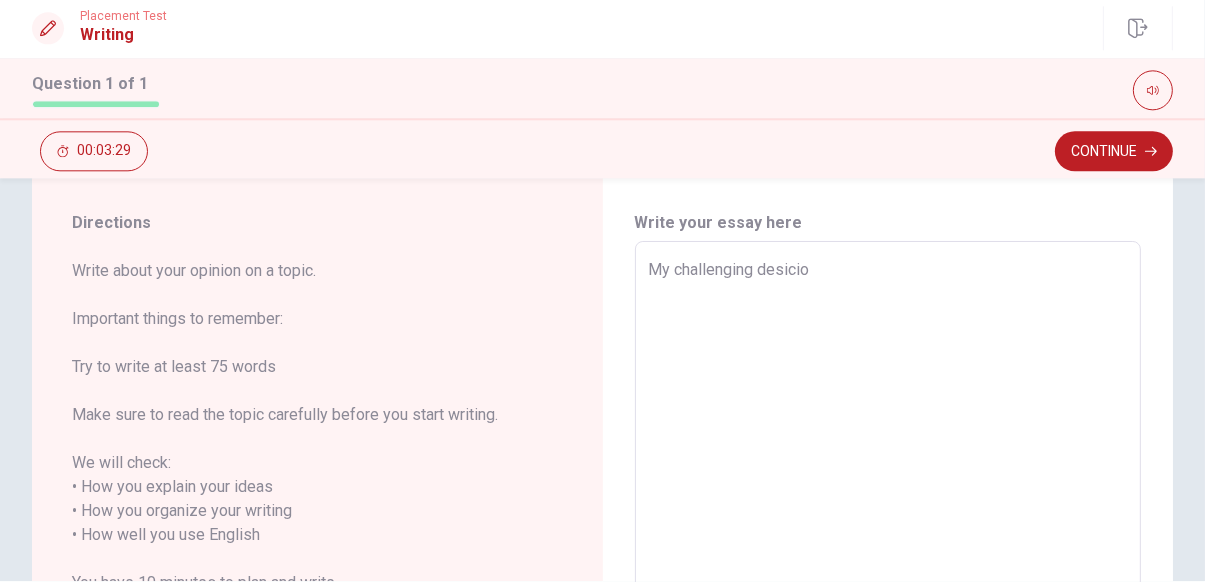 type on "My challenging desicion" 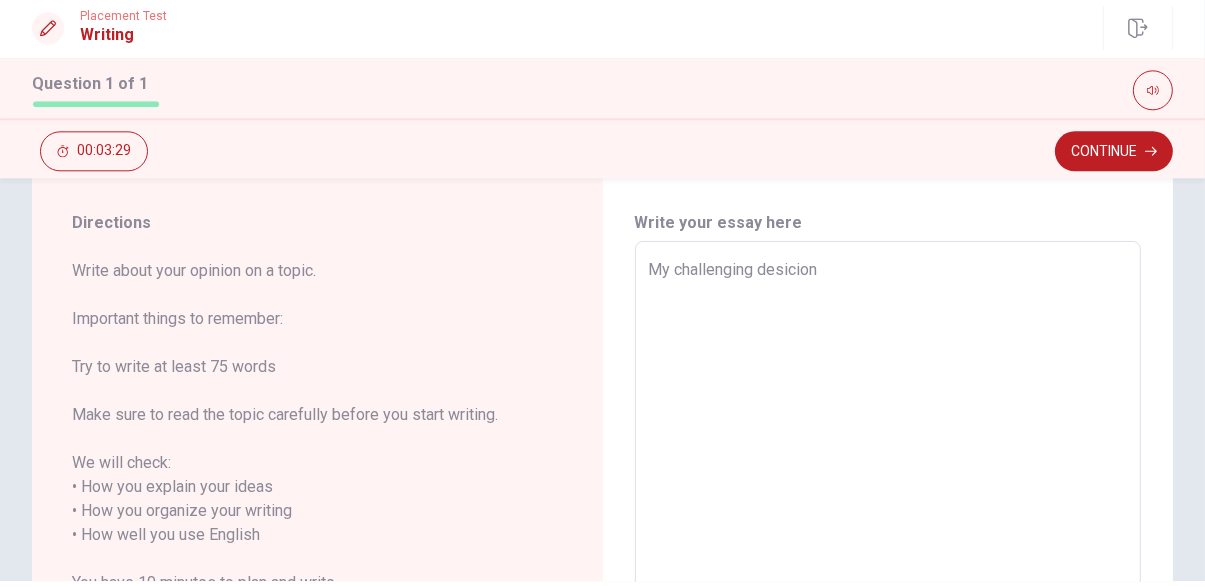 type on "x" 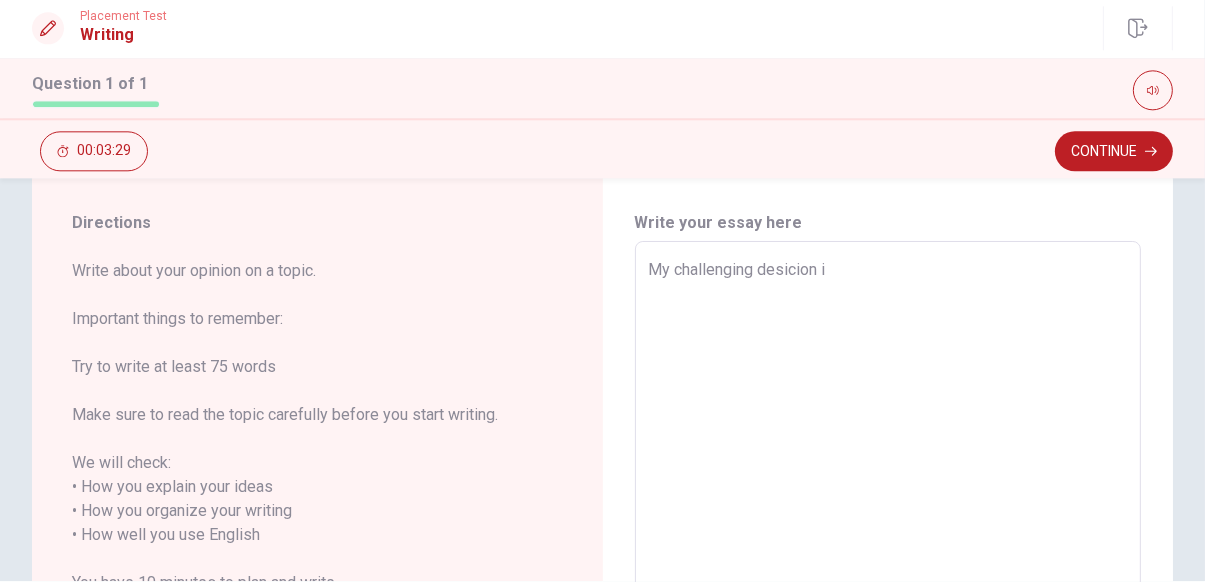 type on "x" 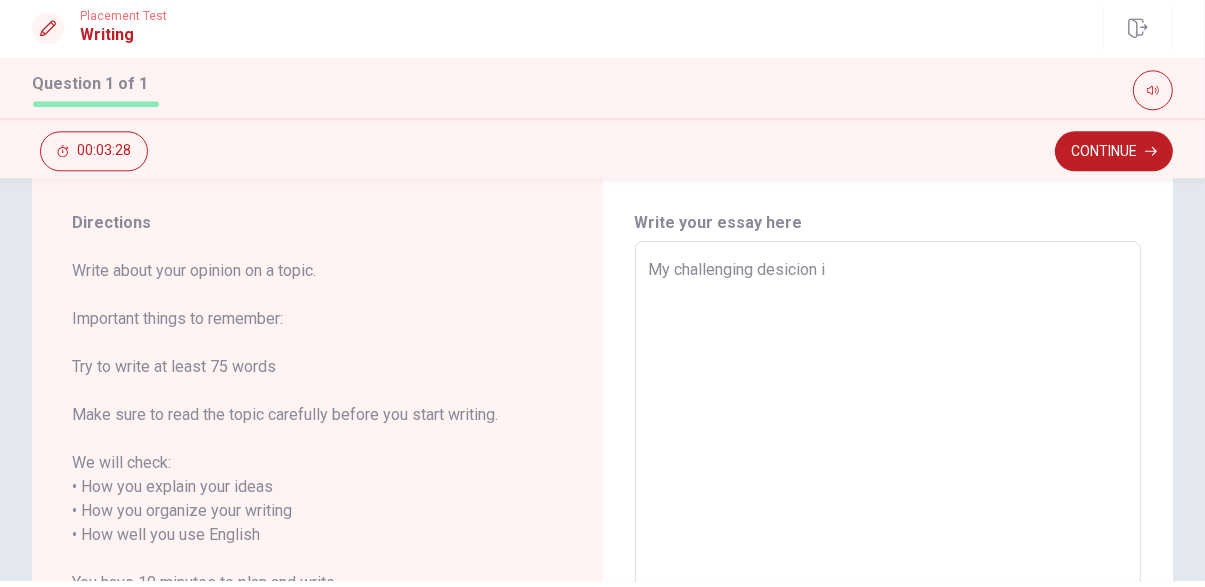 type on "My challenging desicion is" 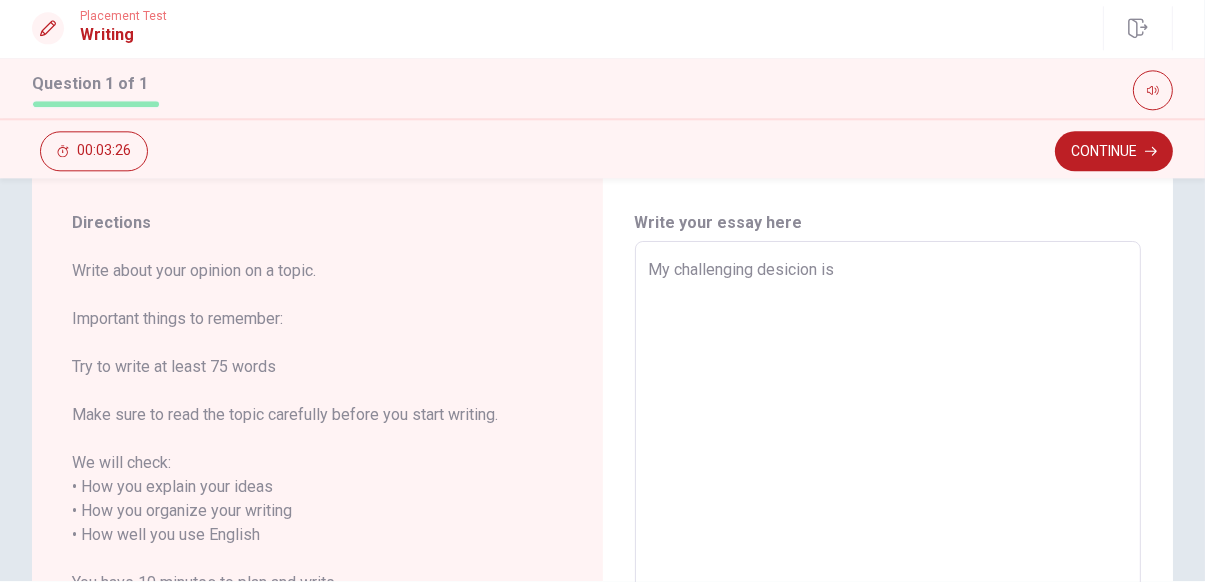 type on "x" 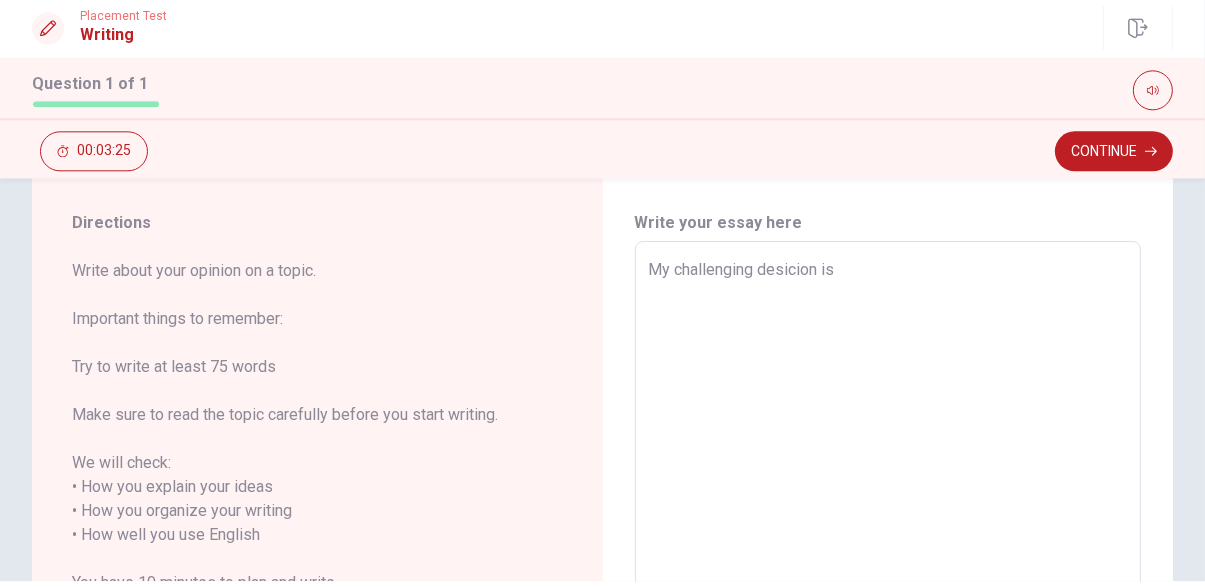 type on "My challenging desicion is" 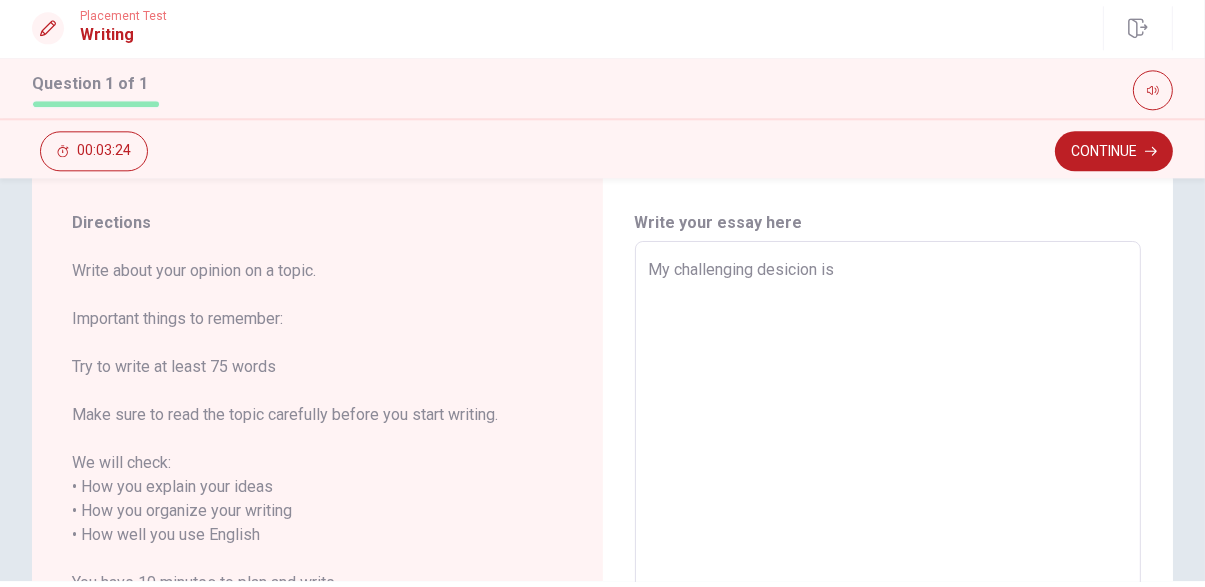 type on "My challenging desicion is I" 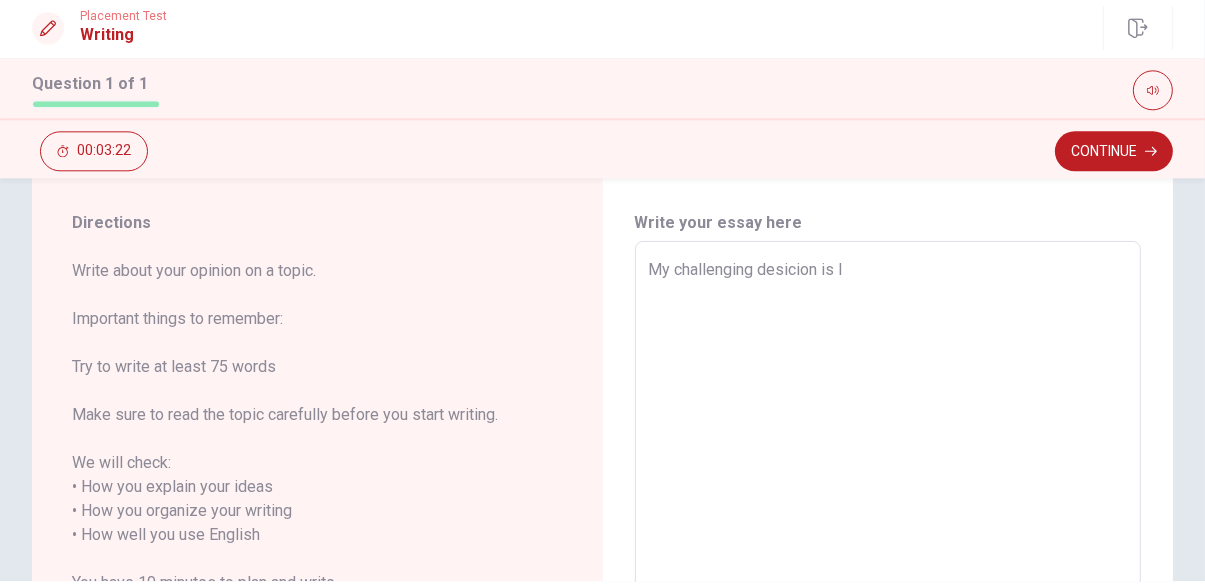 type on "x" 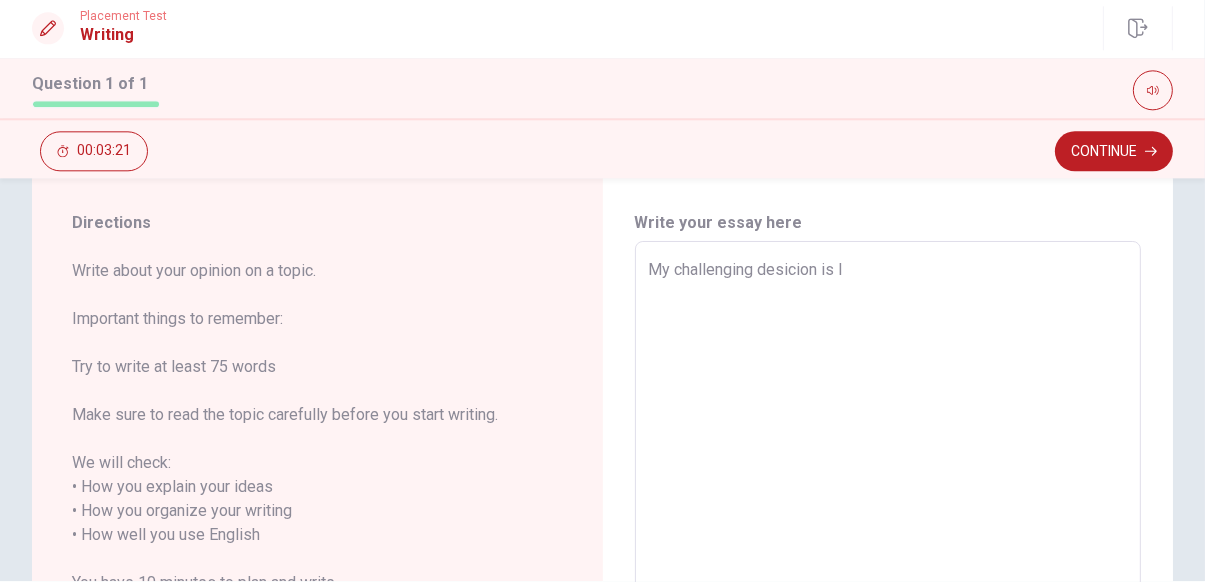type on "My challenging desicion is I" 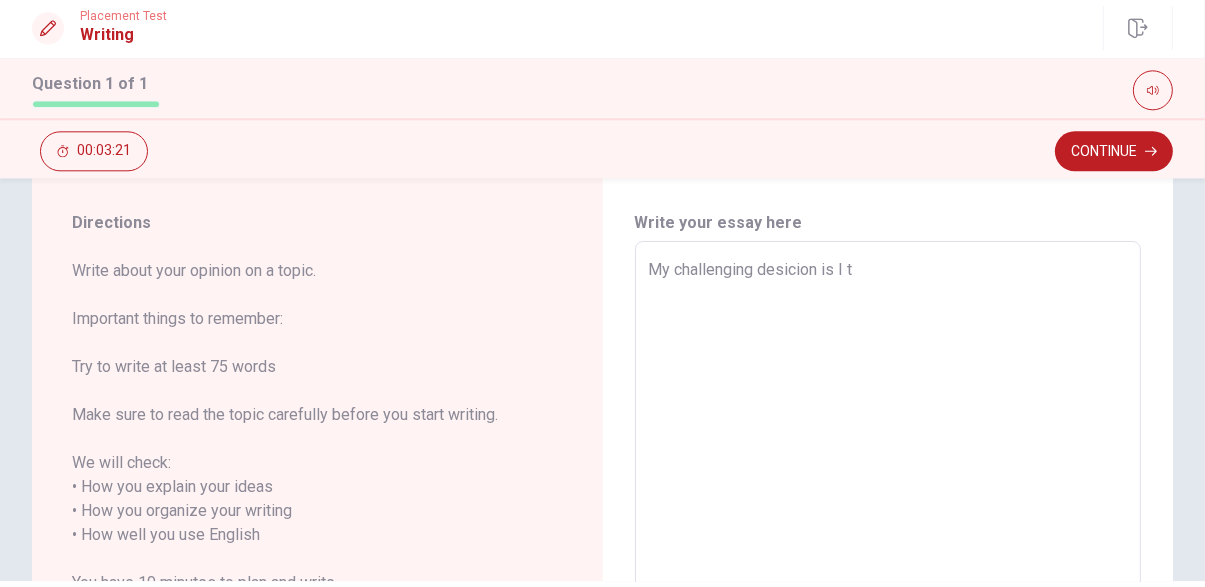 type on "x" 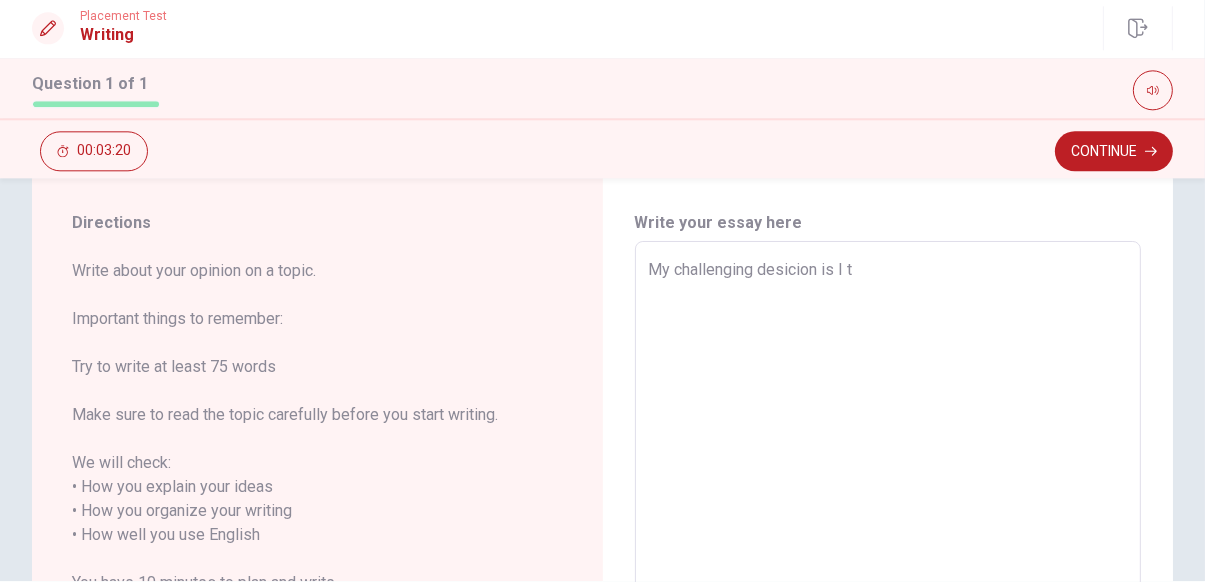 type on "My challenging desicion is I tr" 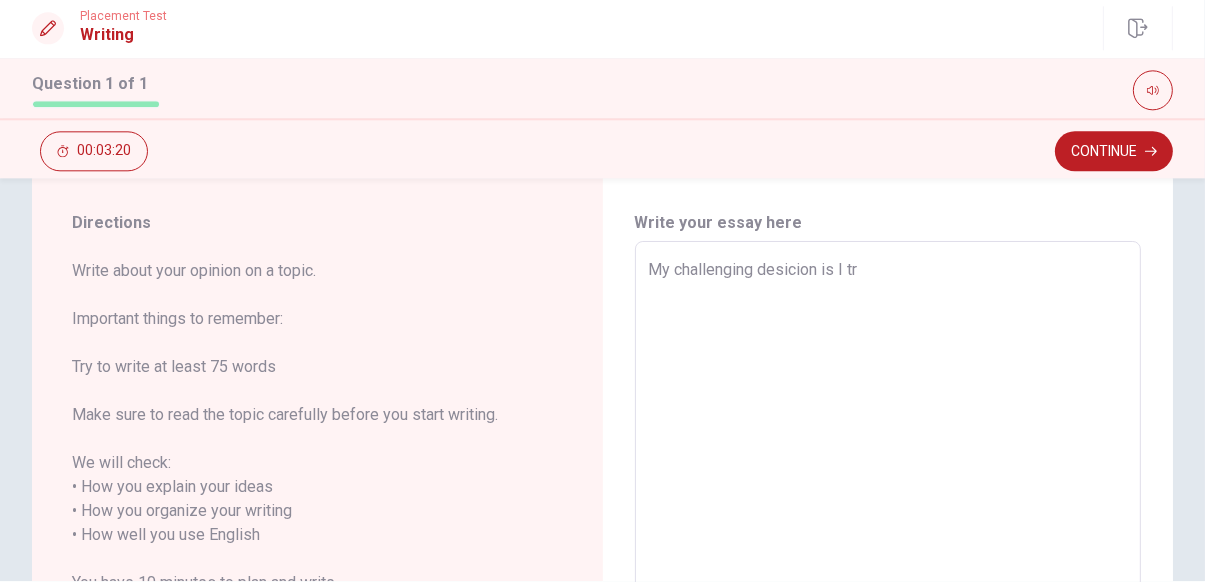 type on "x" 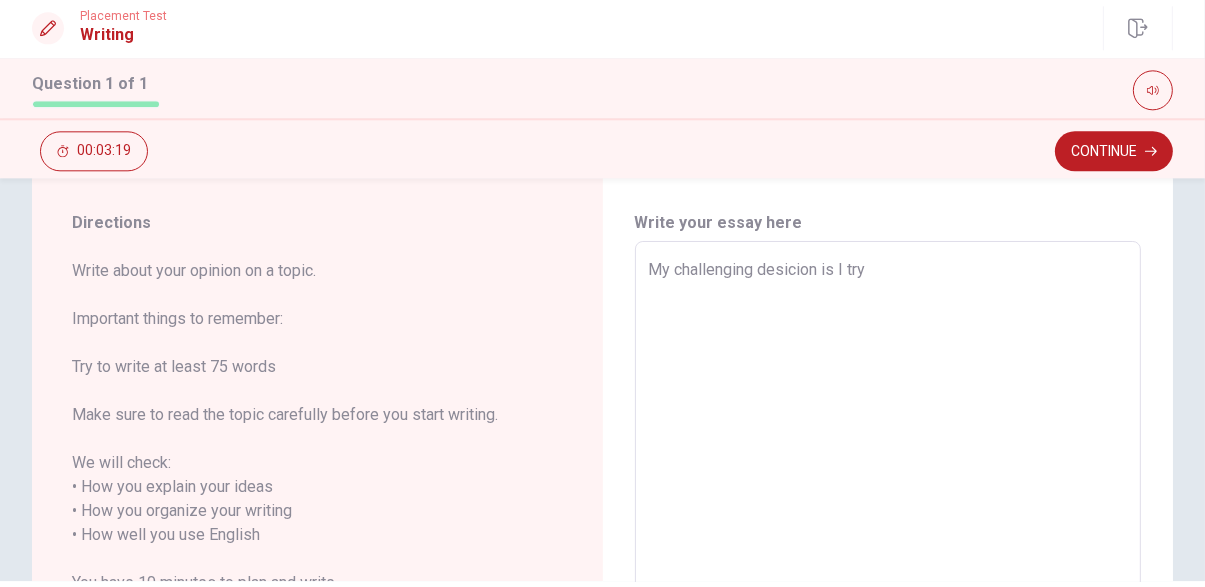 type on "x" 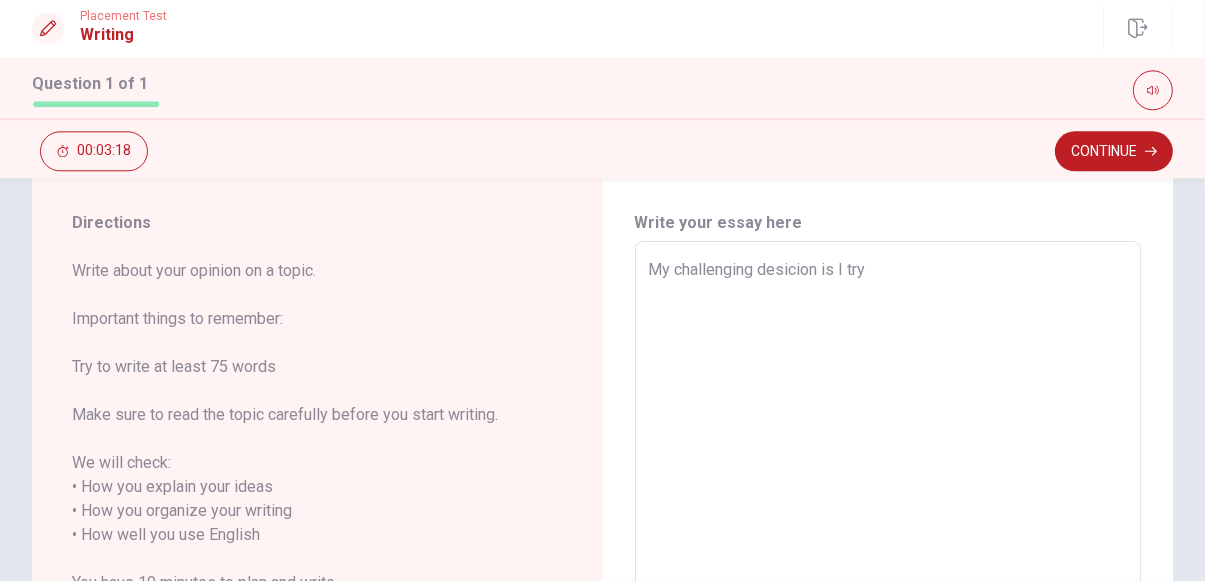 type on "My challenging desicion is I tr" 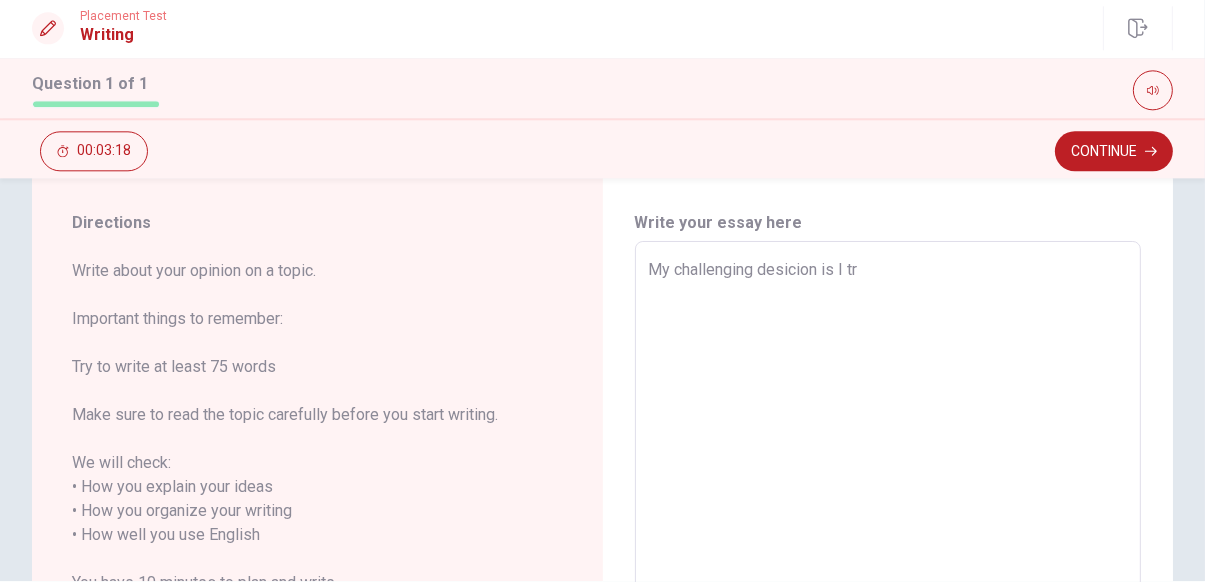 type on "x" 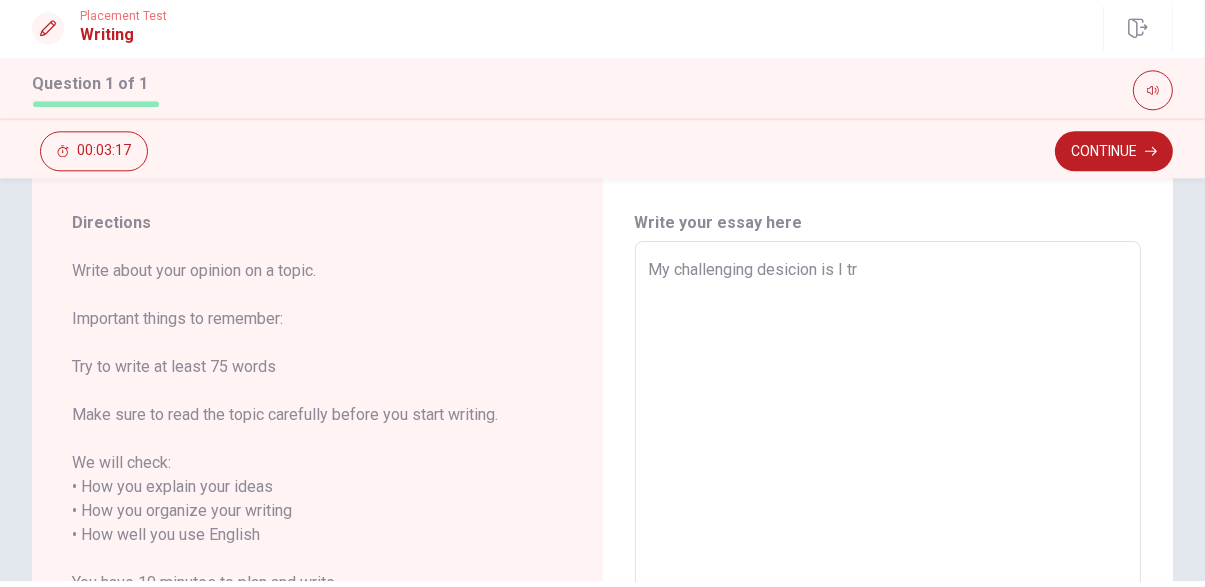type on "My challenging desicion is I tri" 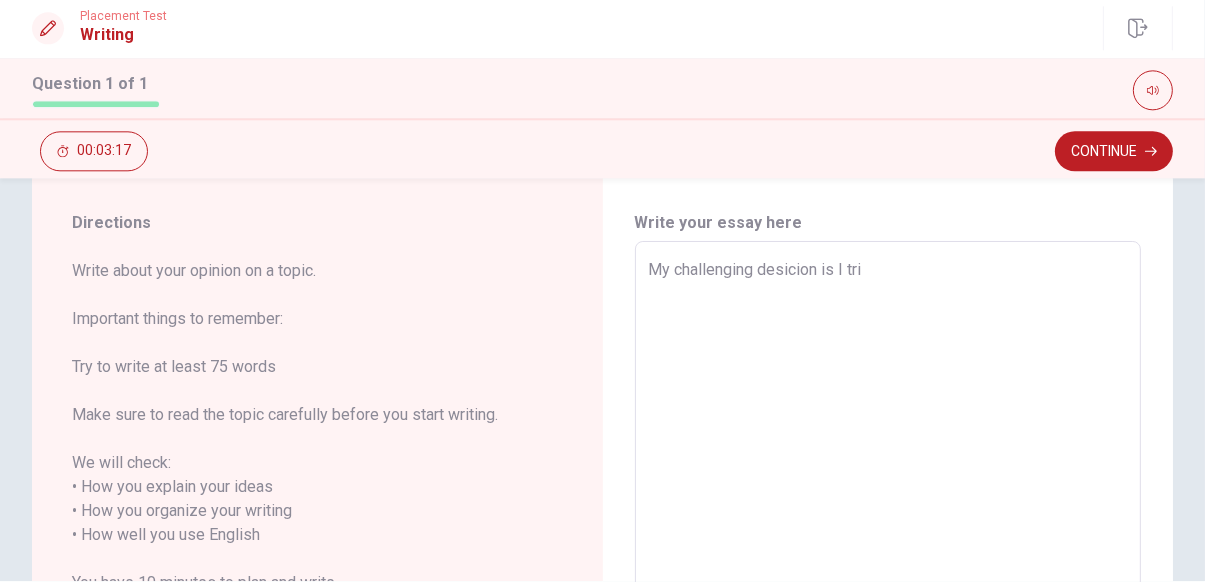 type on "x" 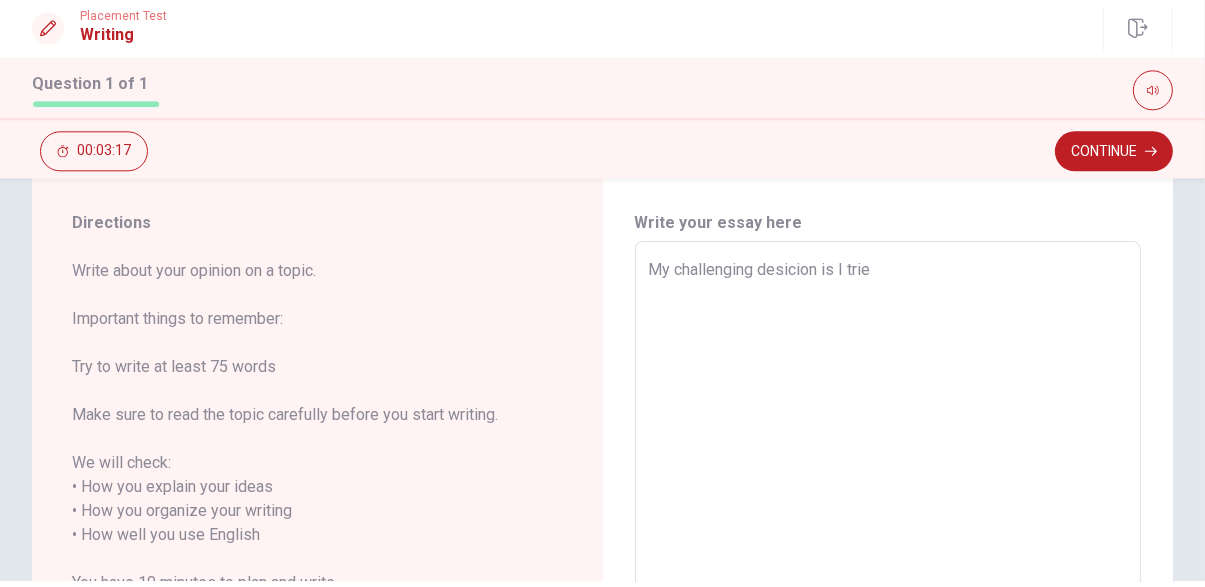 type on "x" 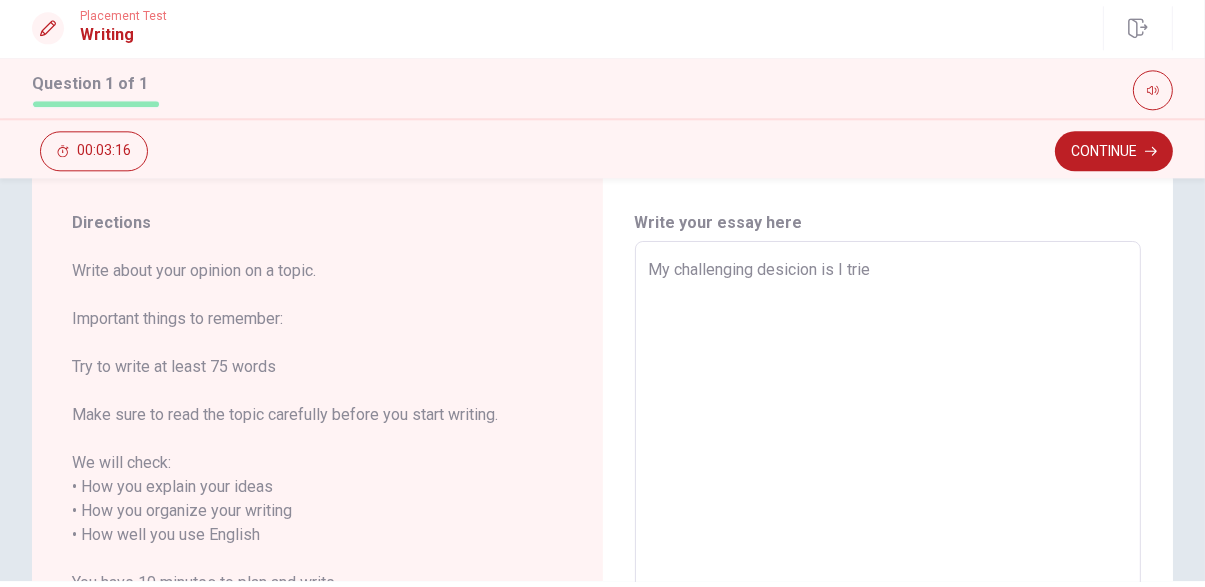 type on "My challenging desicion is I tried" 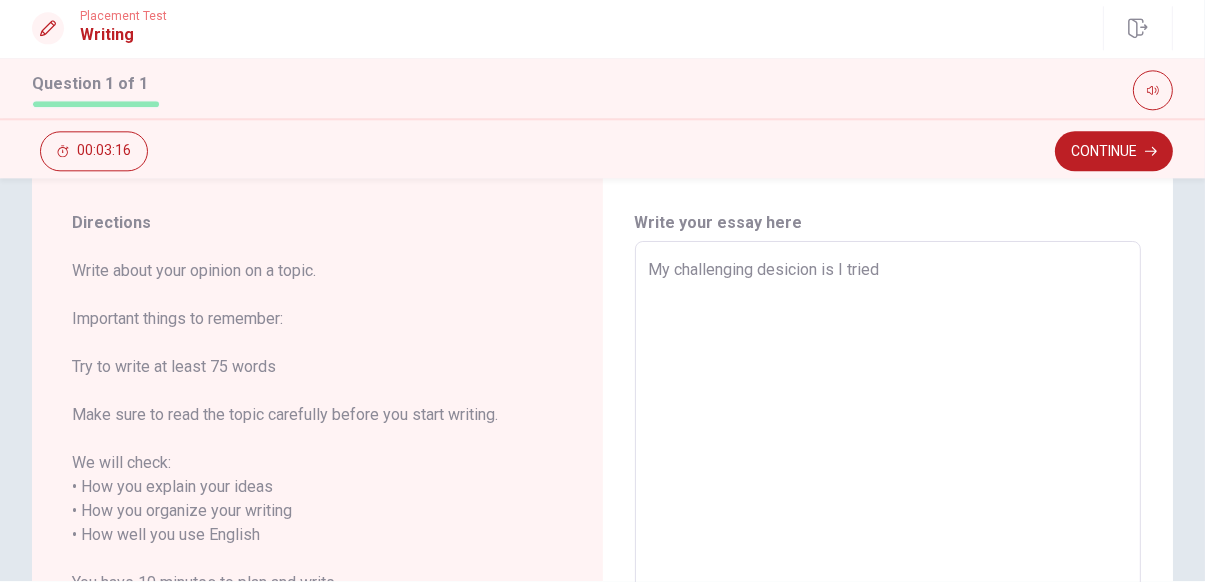 type on "x" 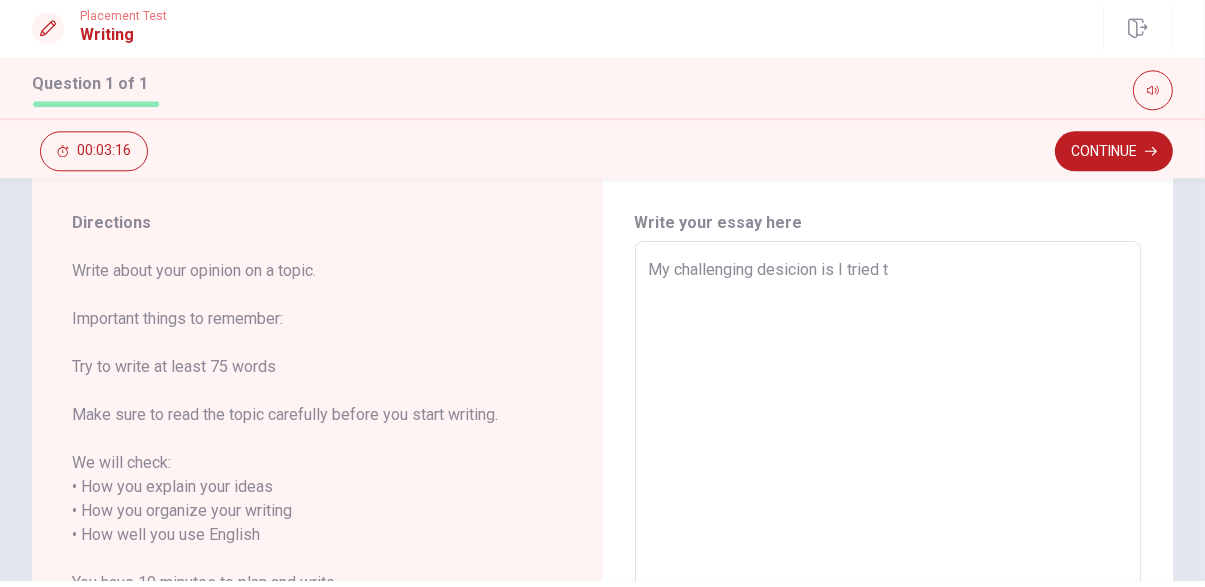 type on "x" 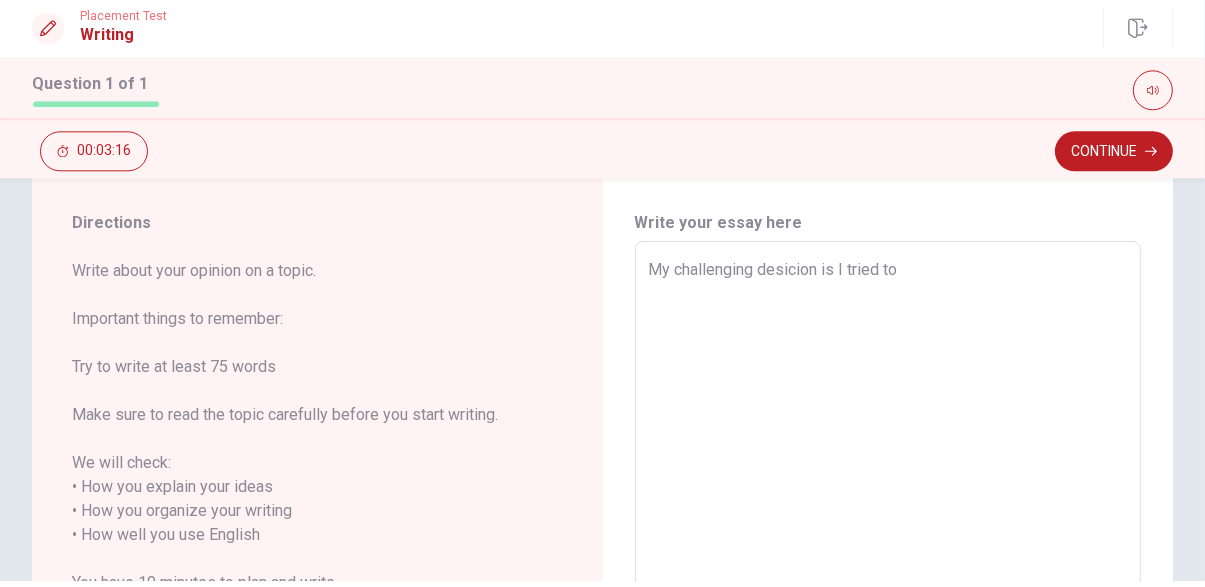 type on "x" 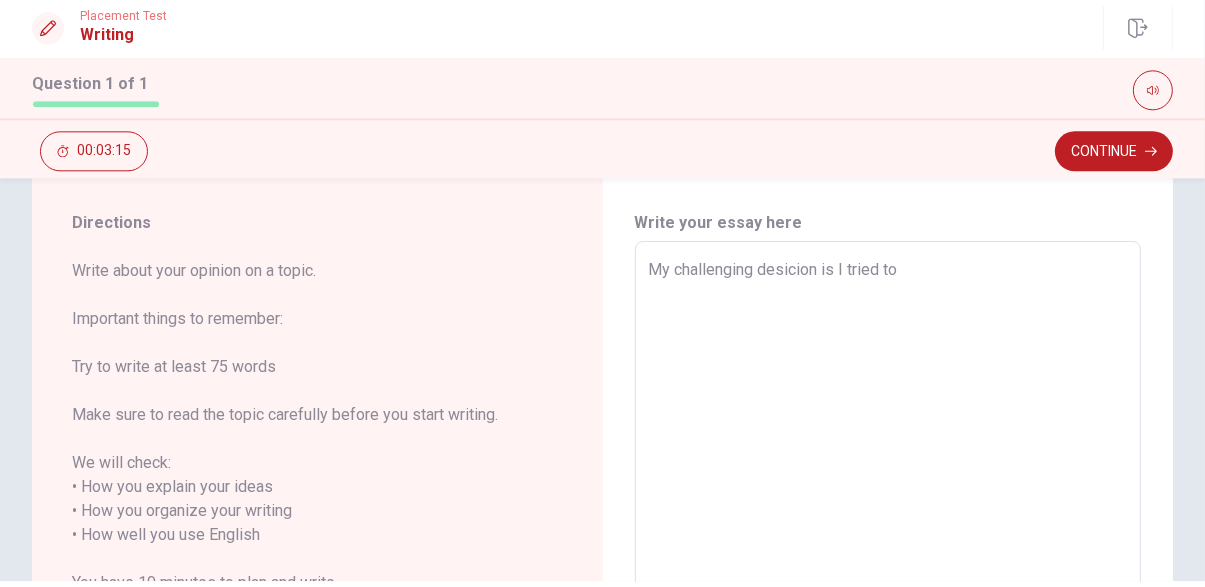type on "My challenging desicion is I tried to" 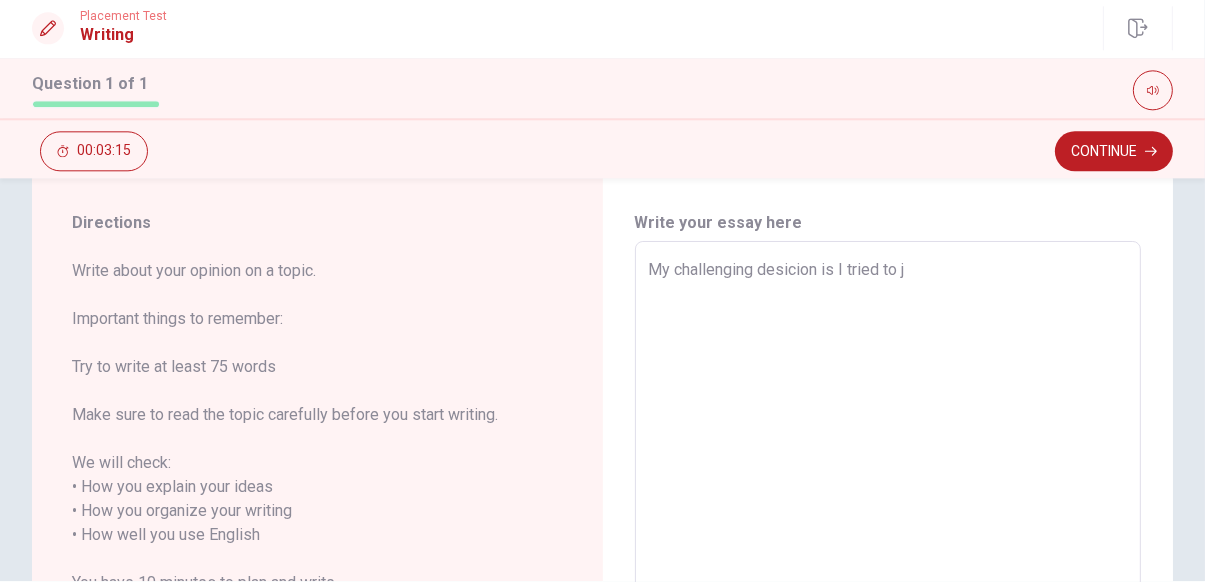 type on "x" 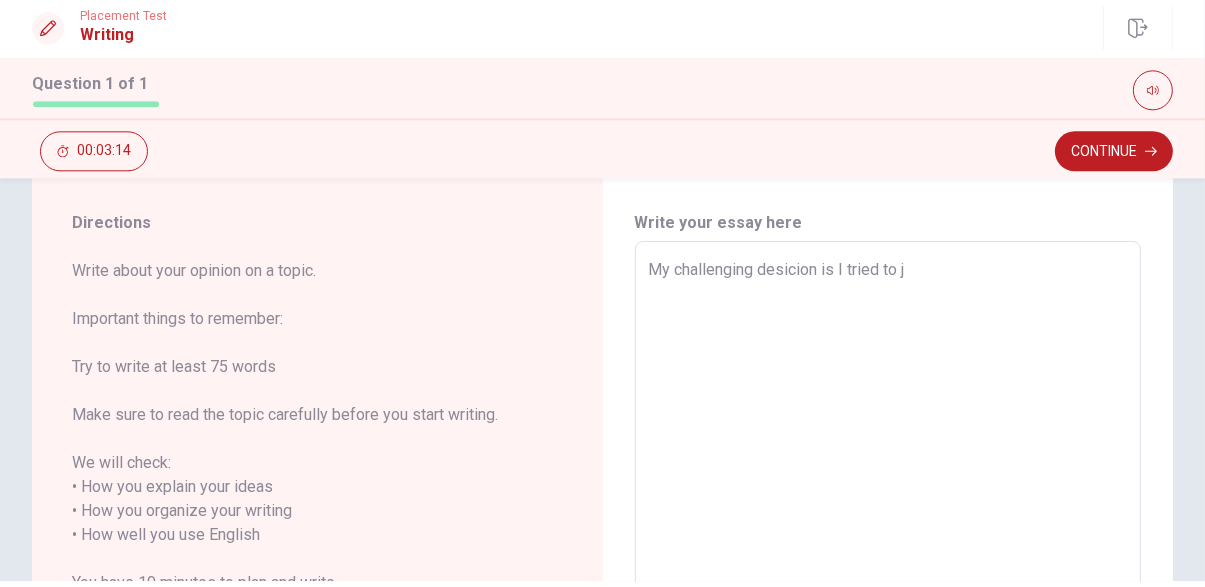 type on "My challenging desicion is I tried to jo" 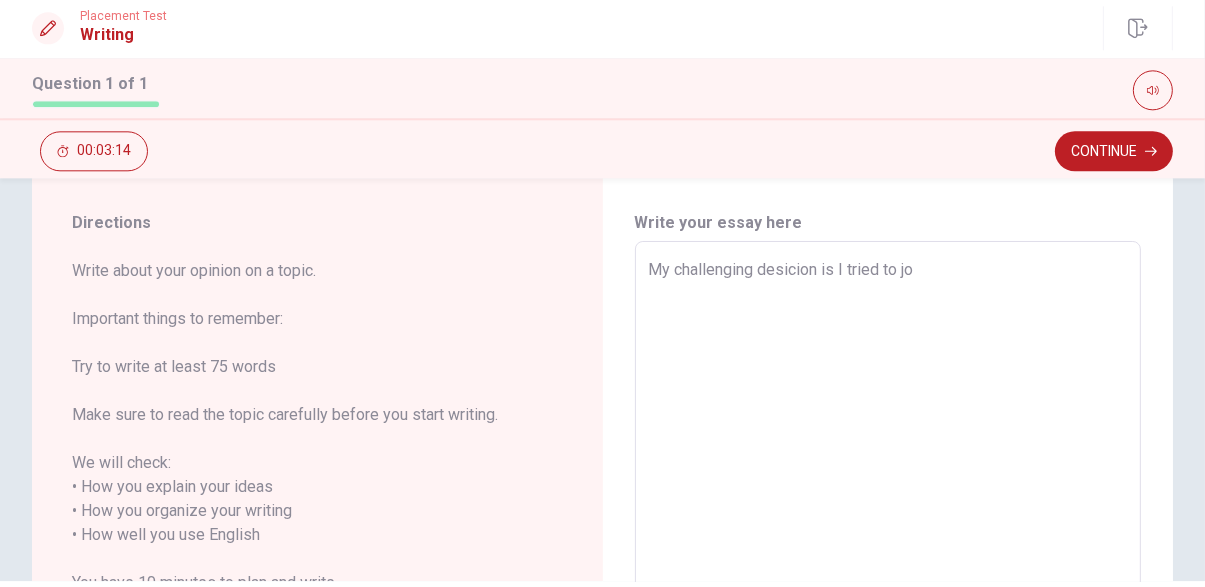 type on "x" 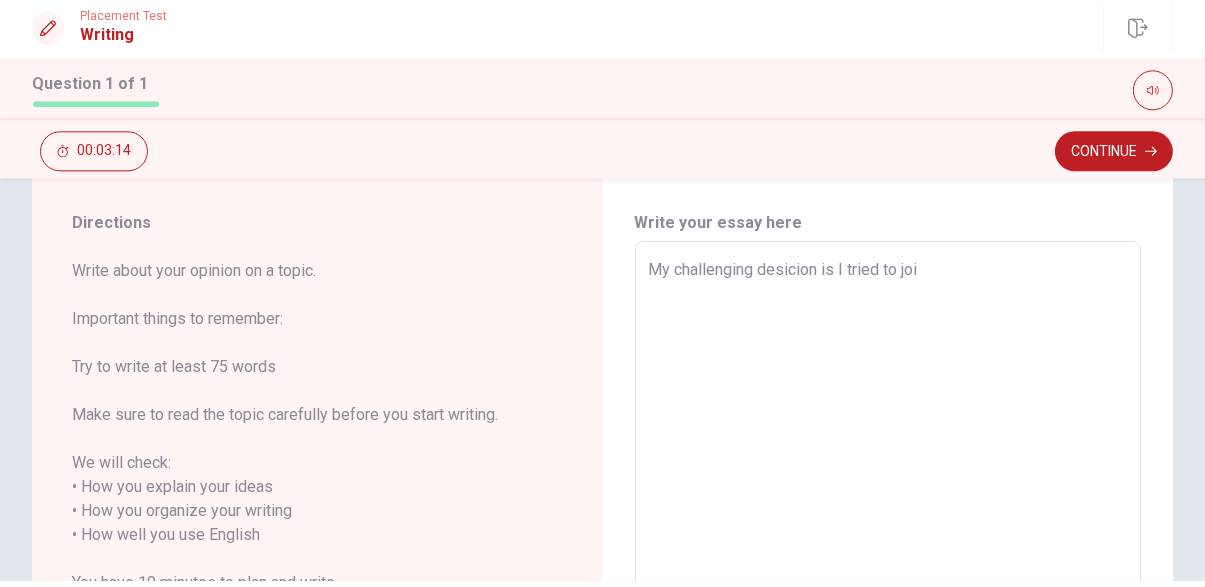 type on "x" 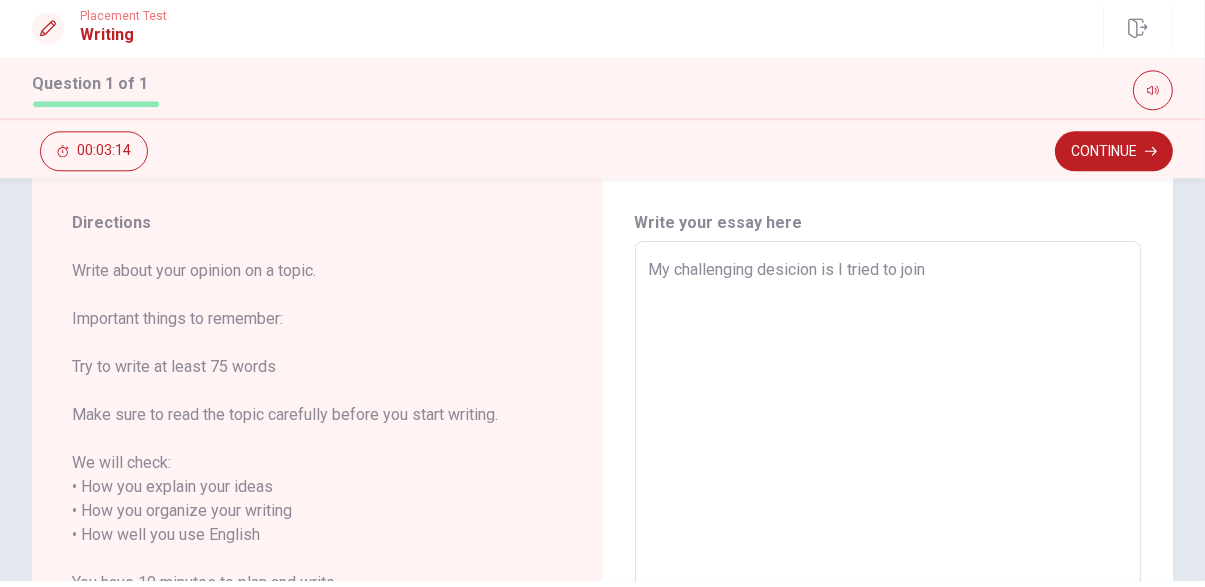 type on "x" 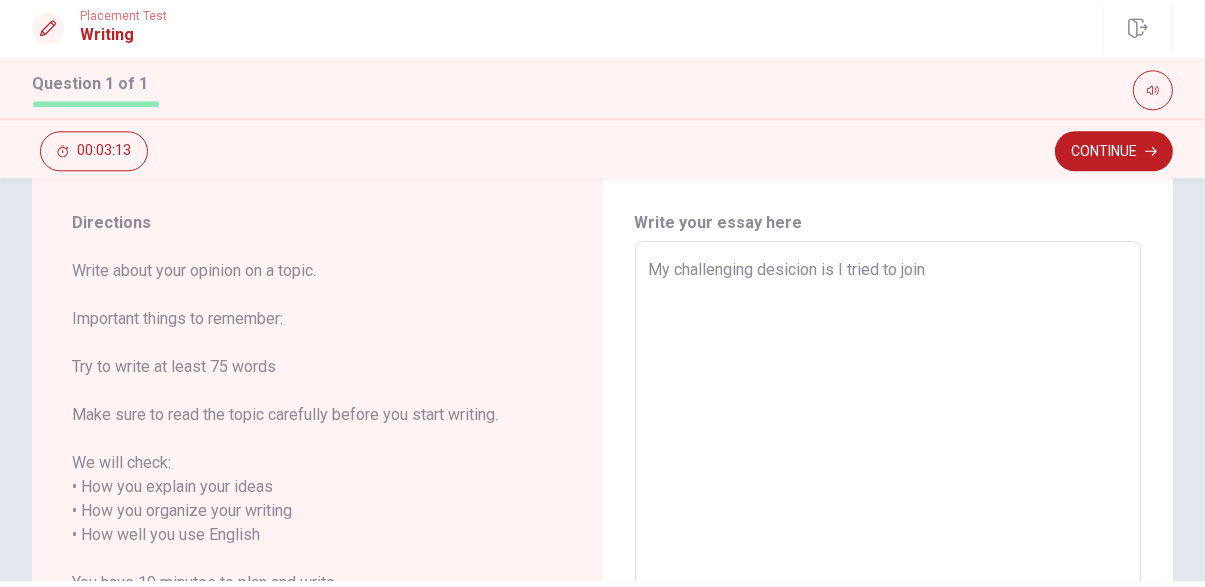 type on "My challenging desicion is I tried to join" 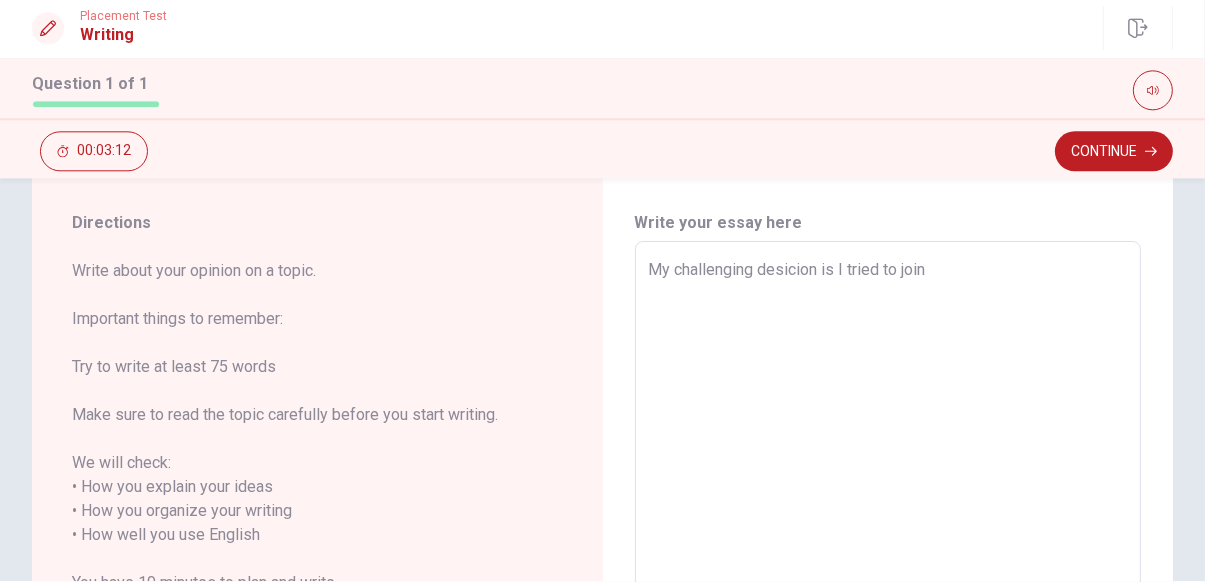 type on "My challenging desicion is I tried to join m" 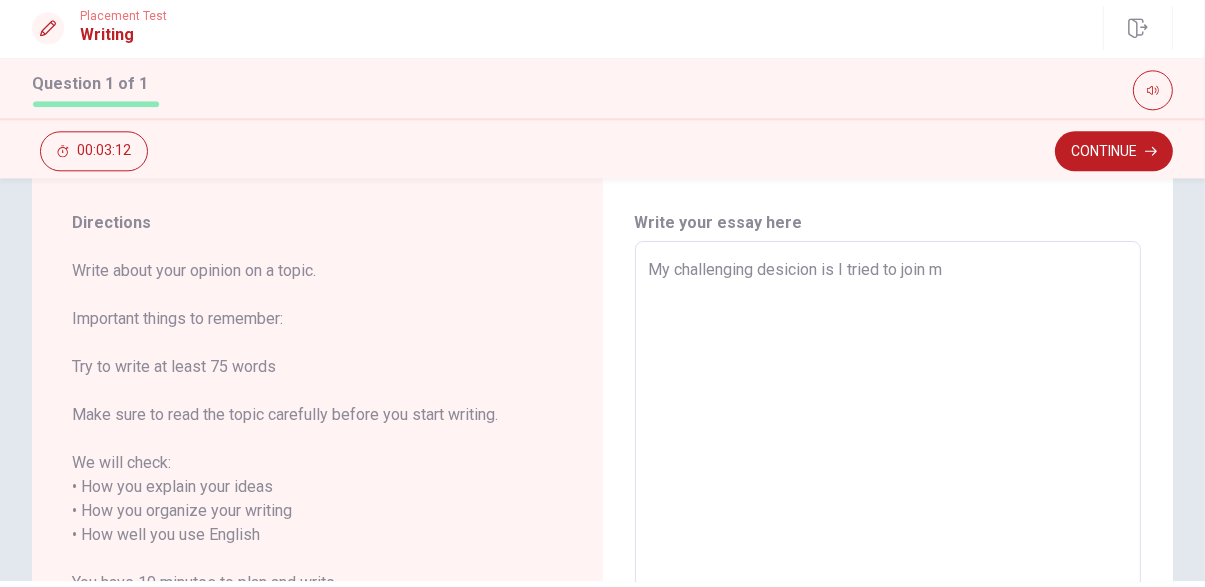 type on "x" 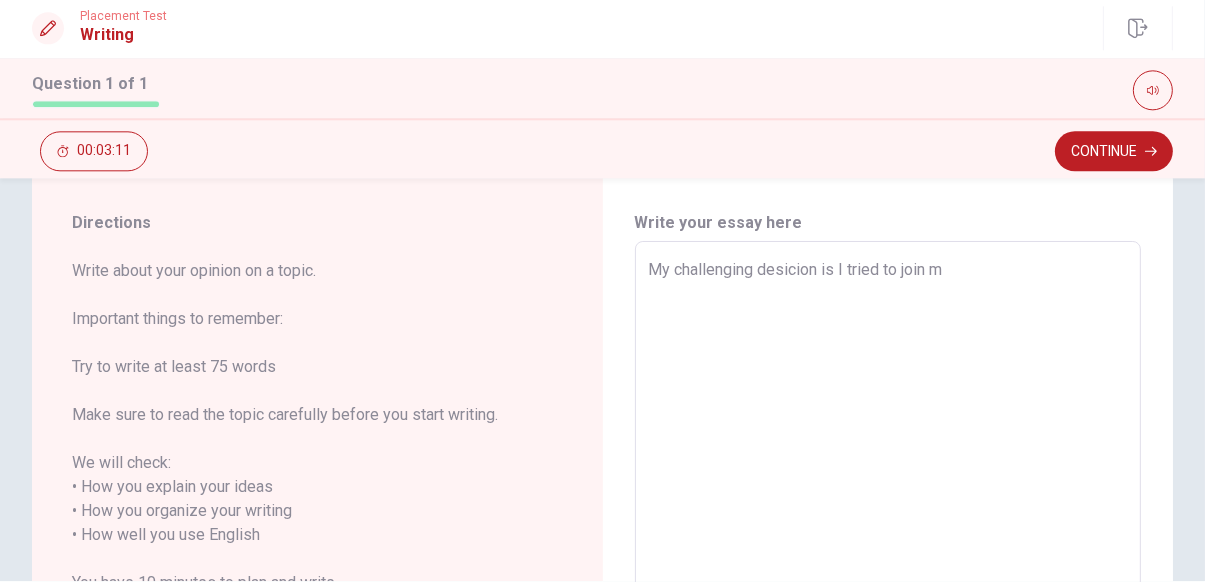 type on "My challenging desicion is I tried to join my" 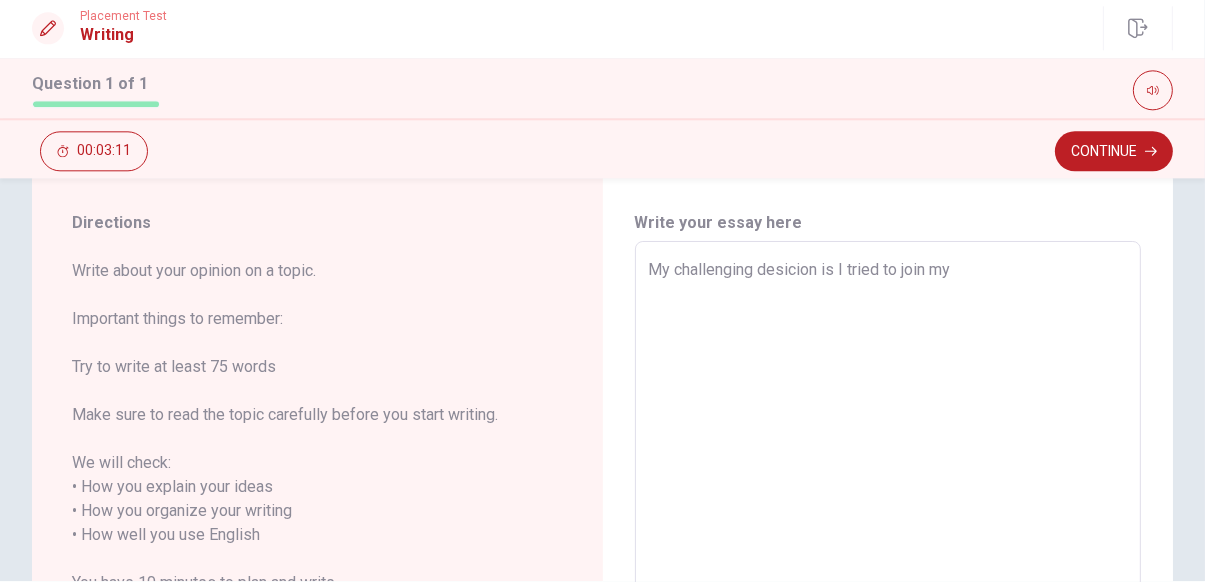 type on "x" 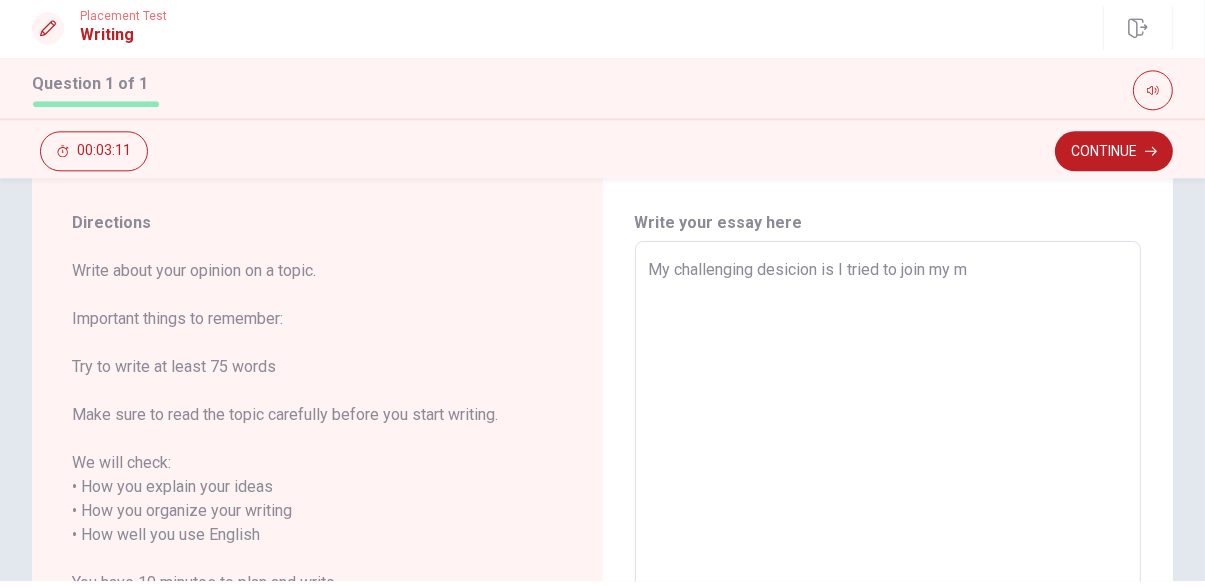 type on "x" 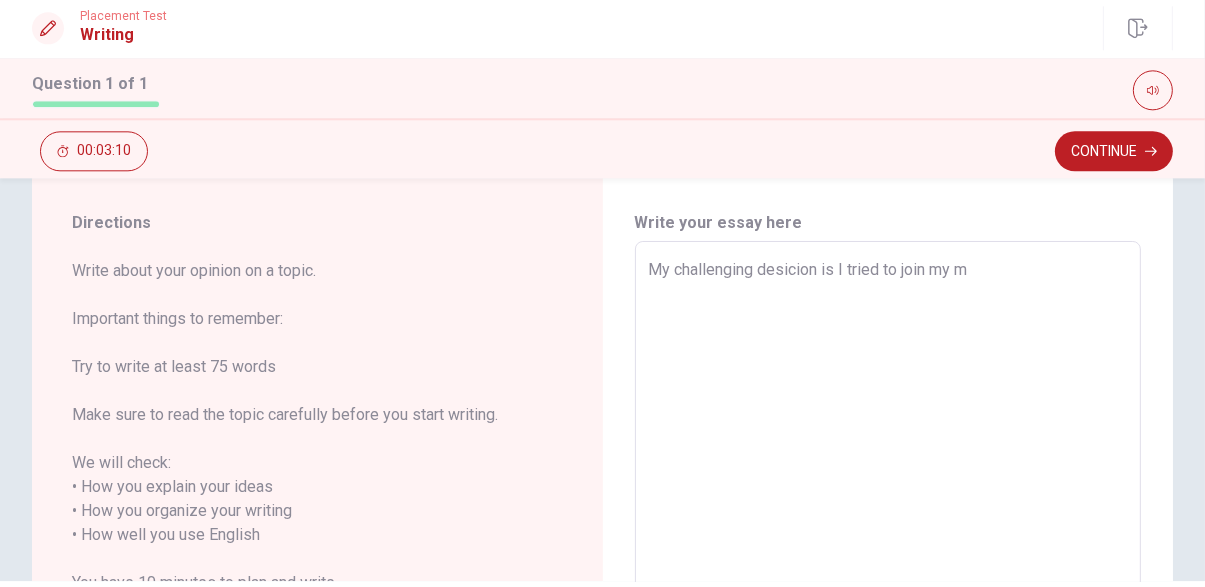 type on "My challenging desicion is I tried to join my mi" 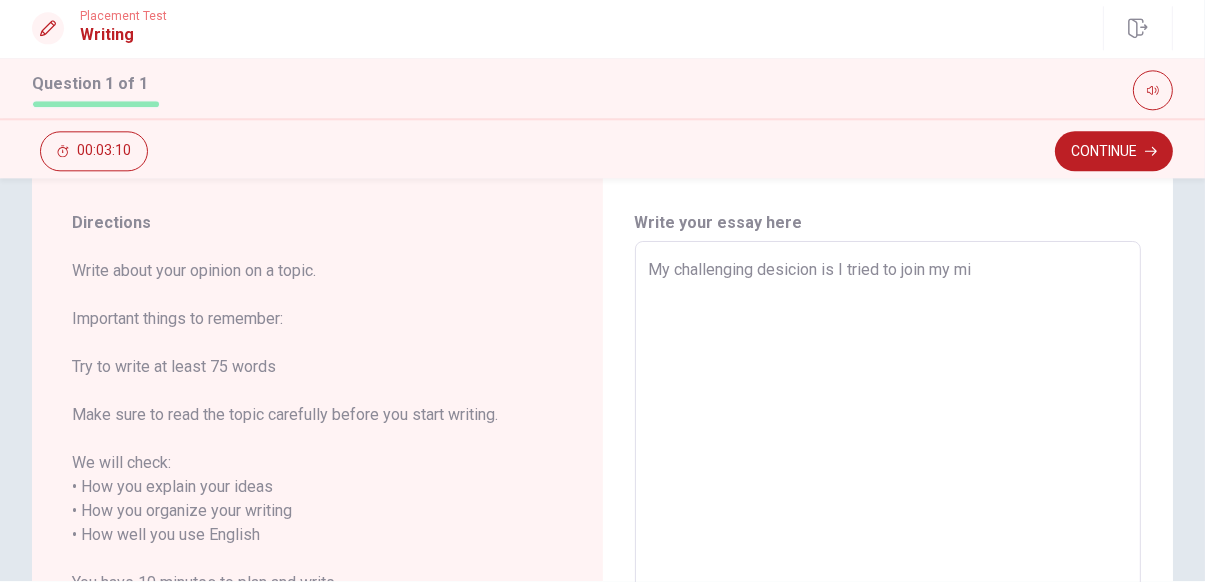 type on "x" 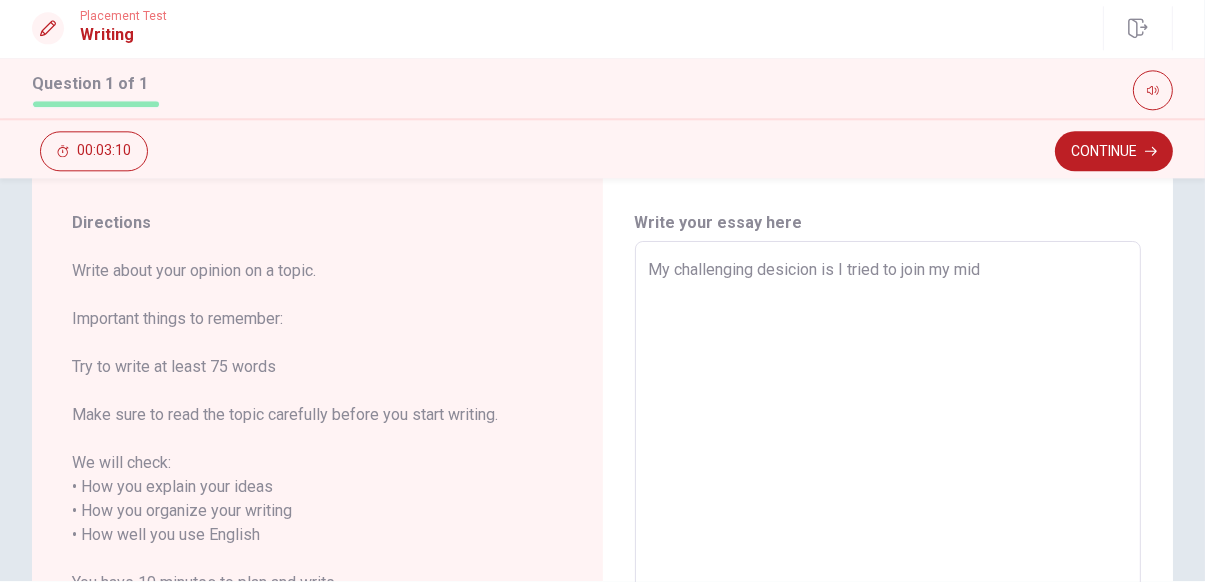 type on "x" 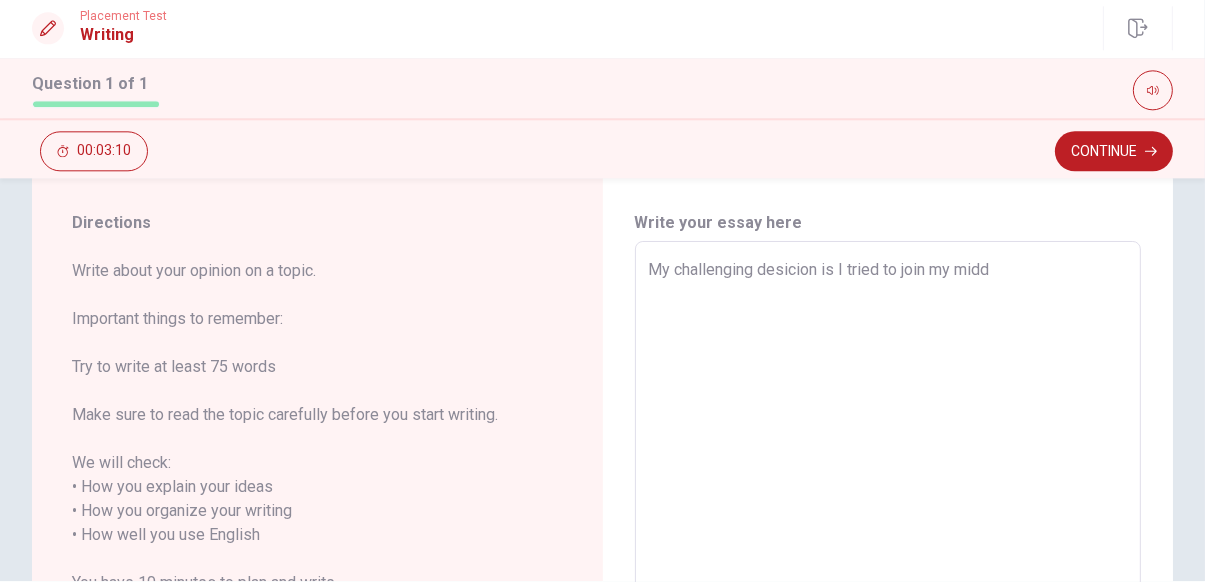 type on "x" 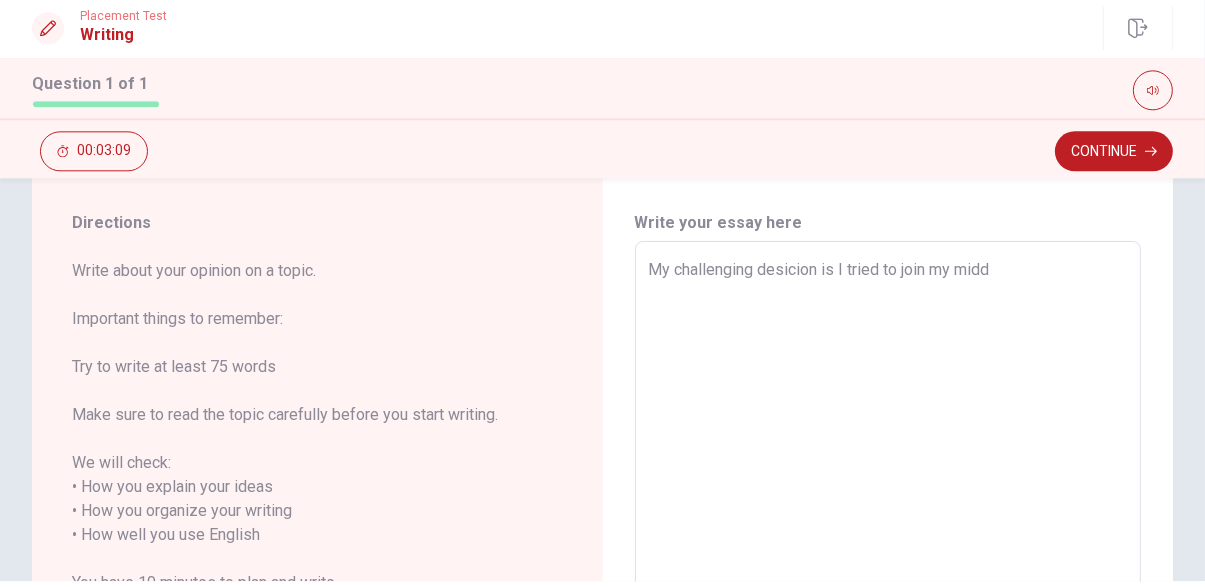 type on "My challenging desicion is I tried to join my middl" 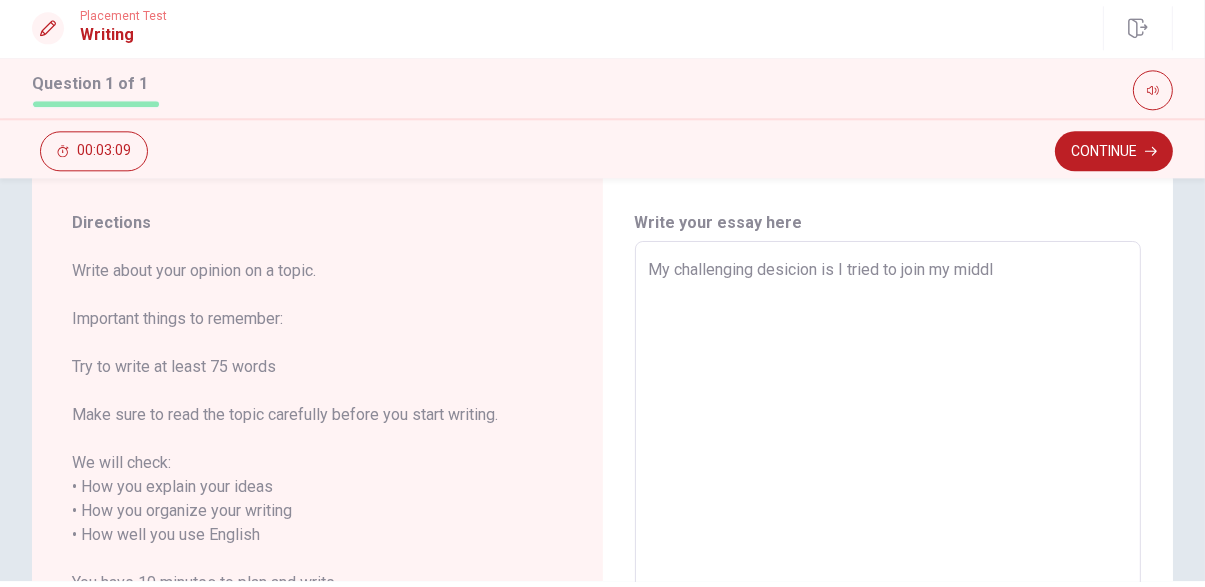 type on "x" 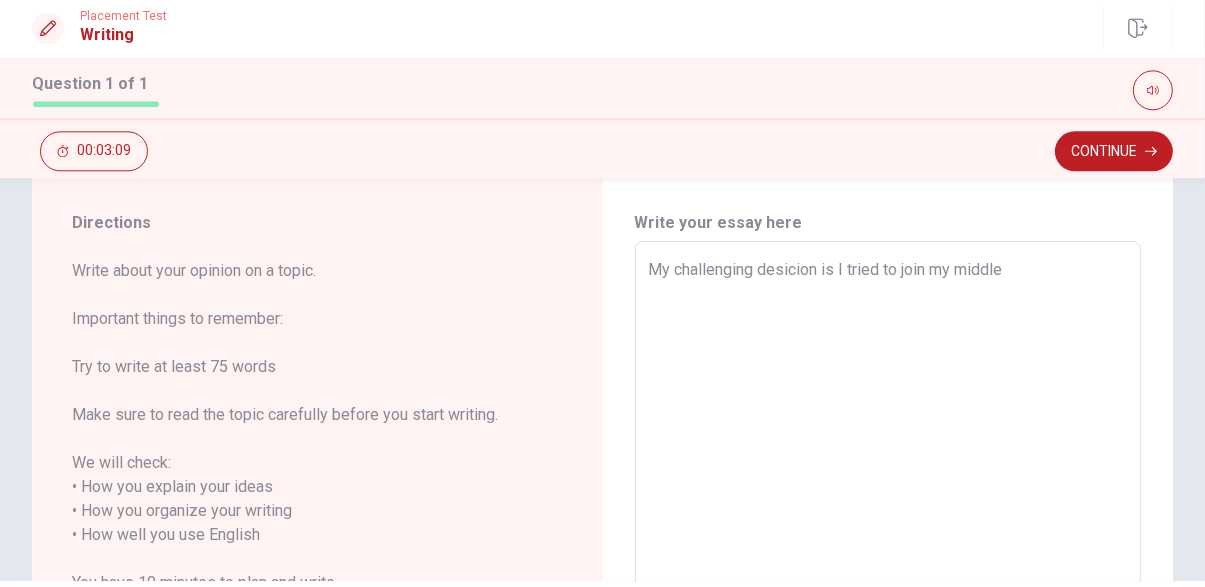 type on "x" 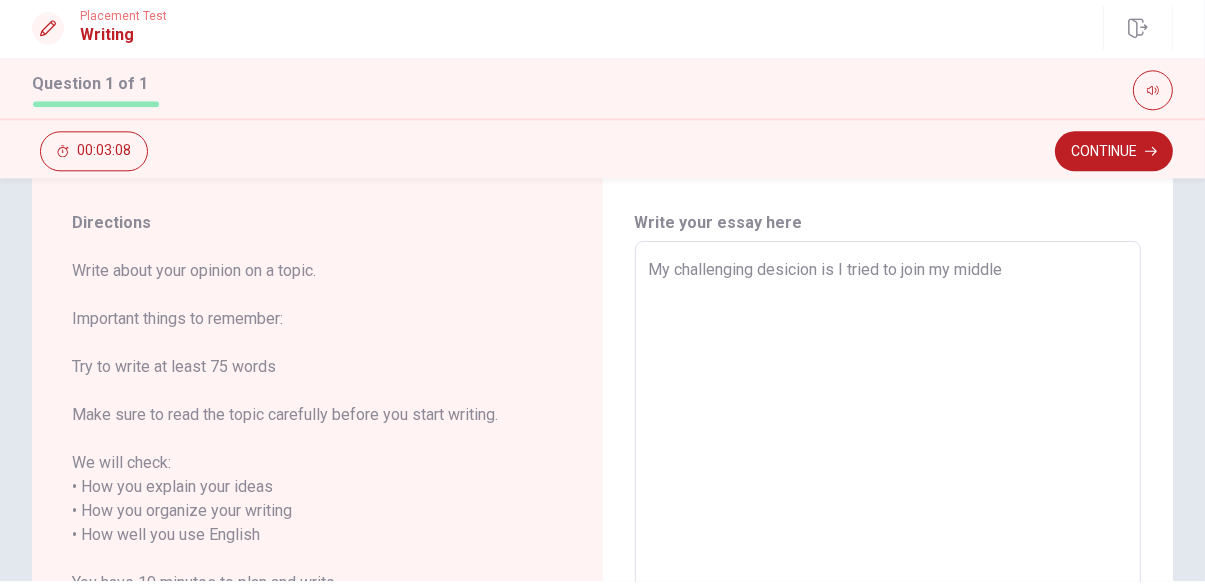 type on "My challenging desicion is I tried to join my middle" 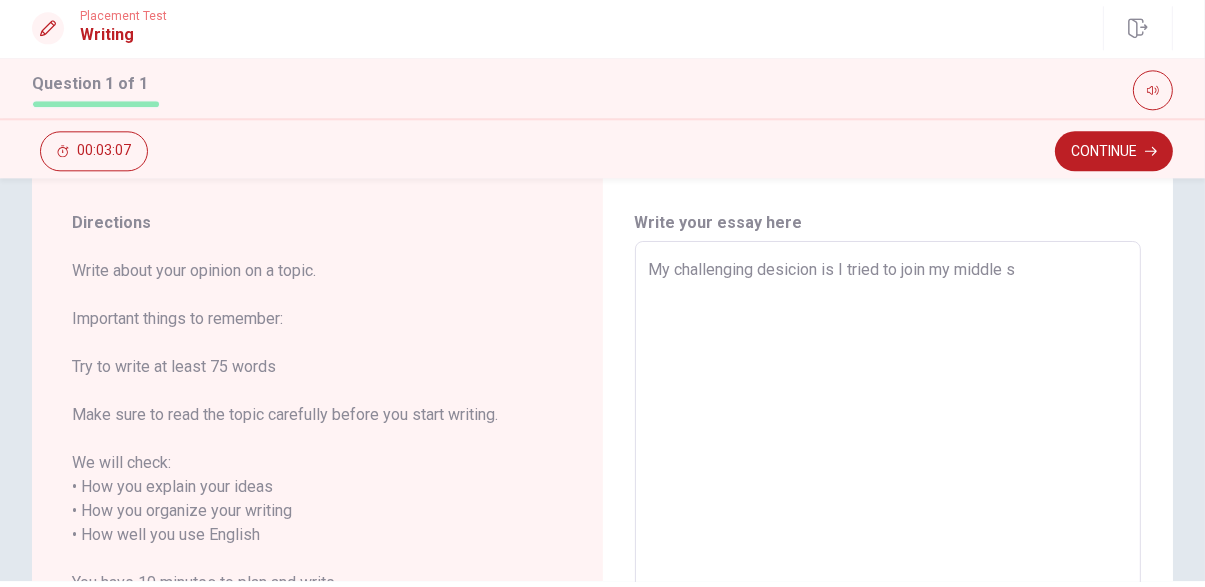 type on "x" 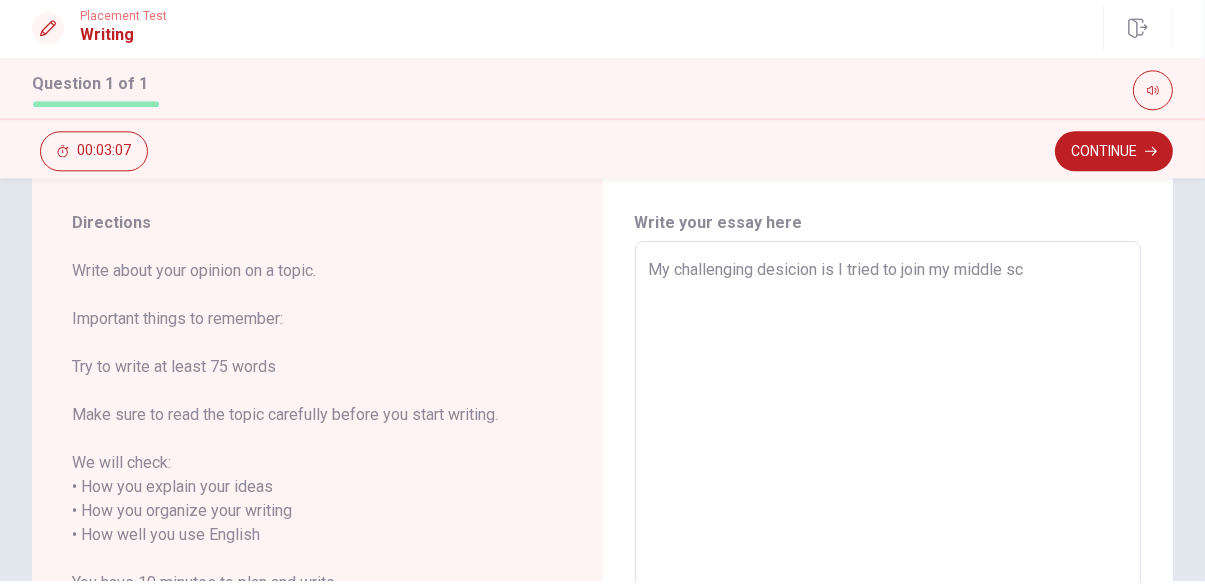 type on "x" 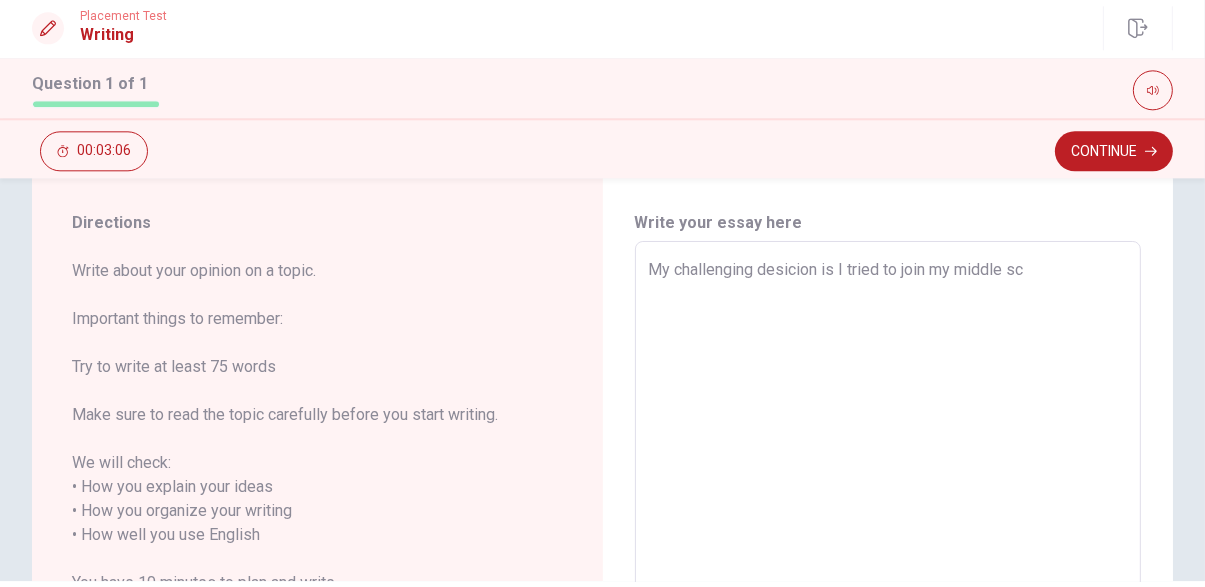 type on "My challenging desicion is I tried to join my middle sch" 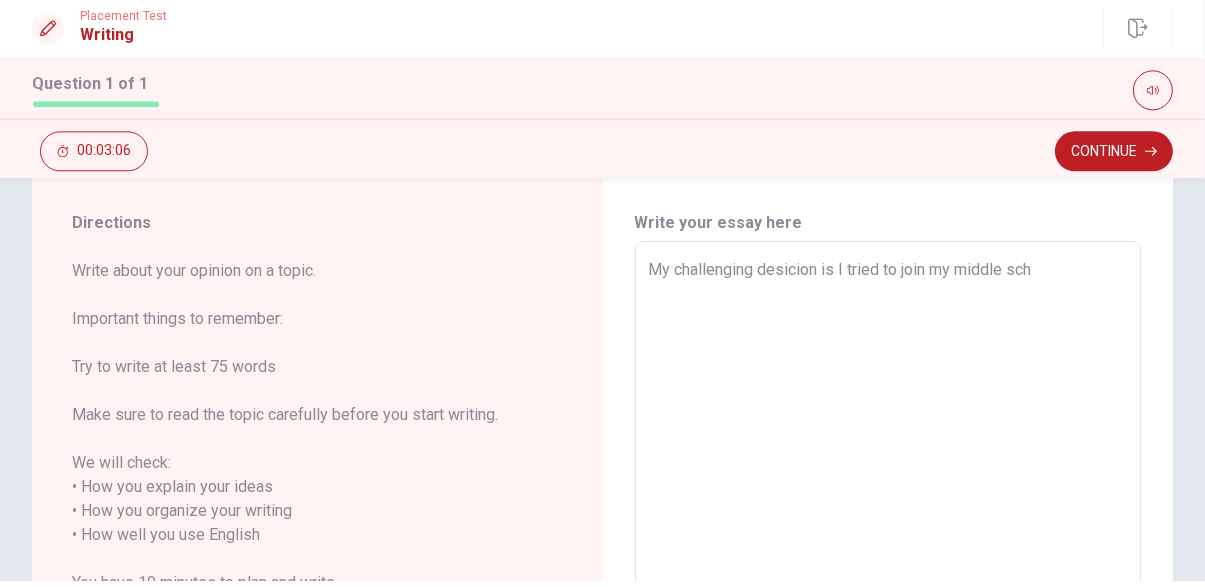 type on "x" 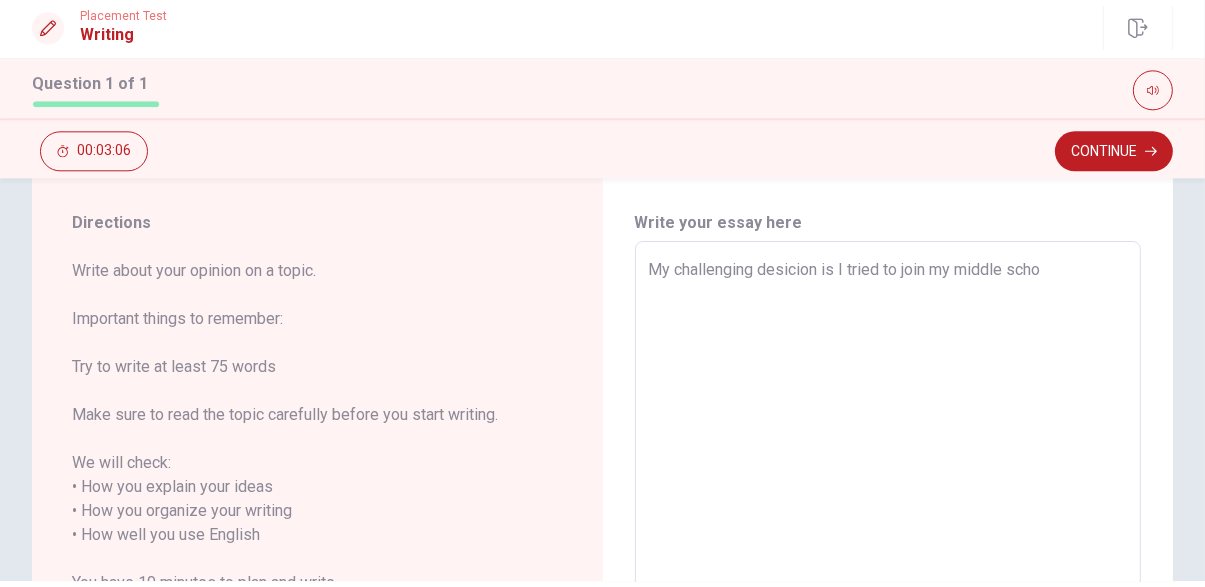type on "x" 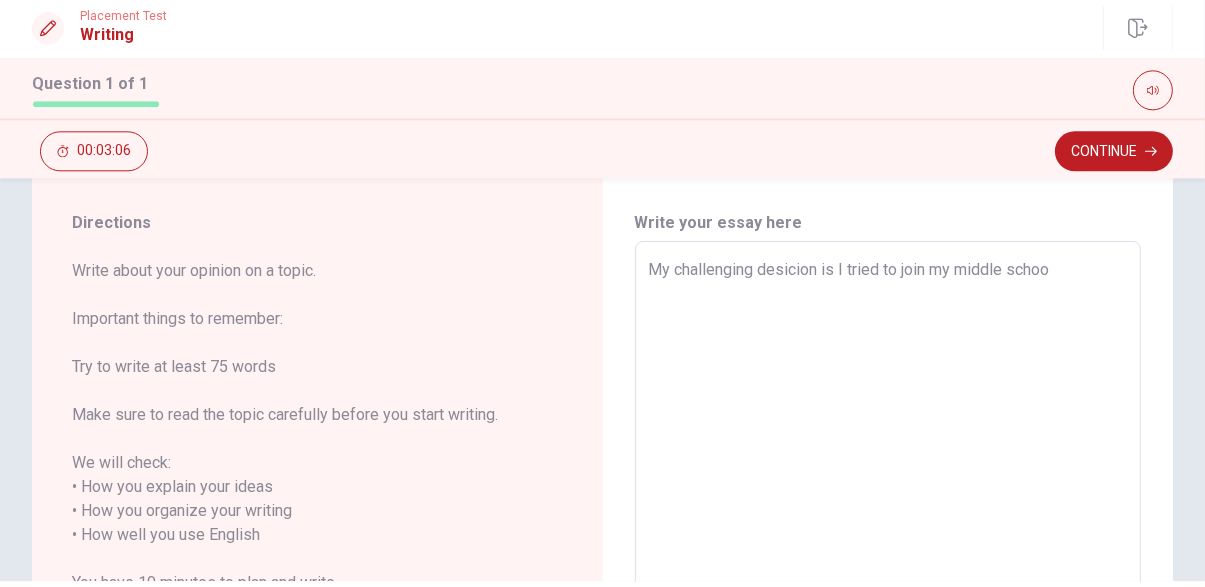 type on "x" 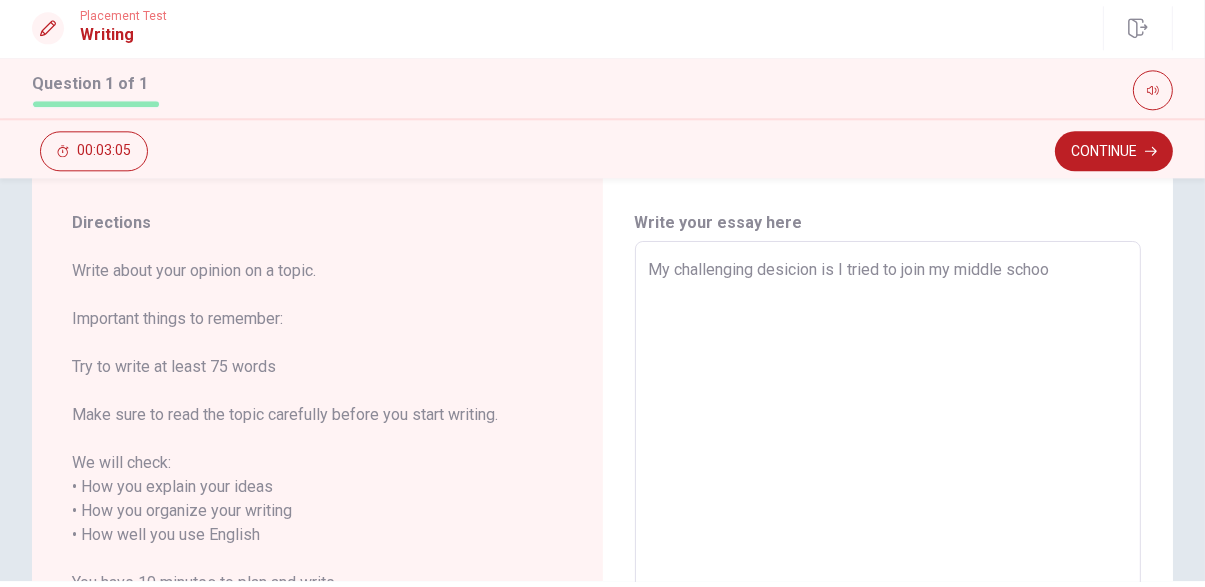 type on "My challenging desicion is I tried to join my middle school" 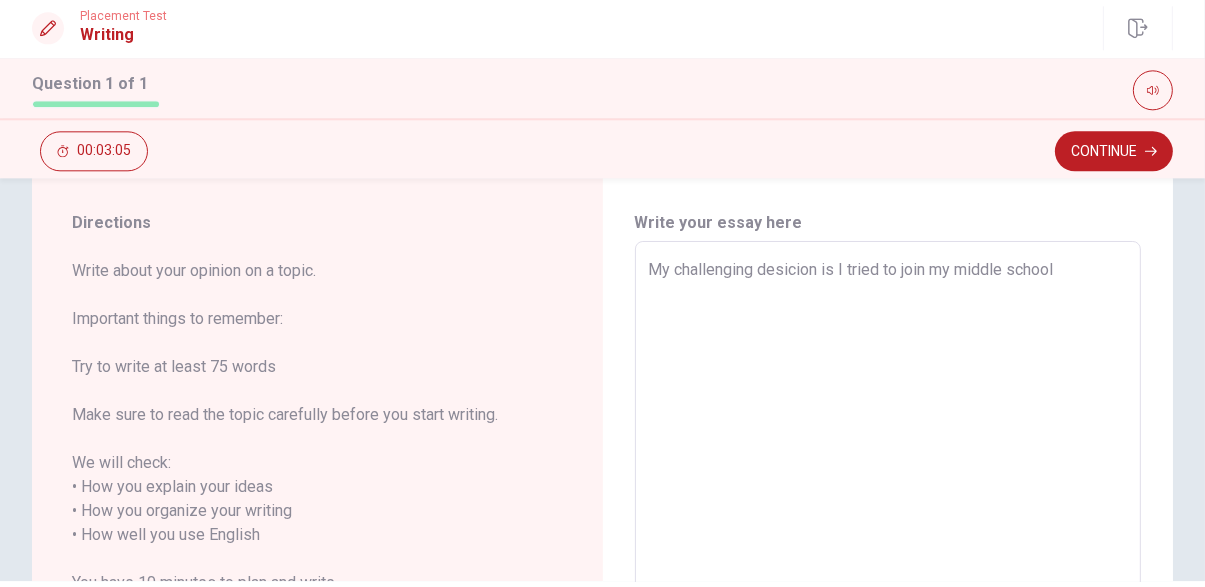 type on "x" 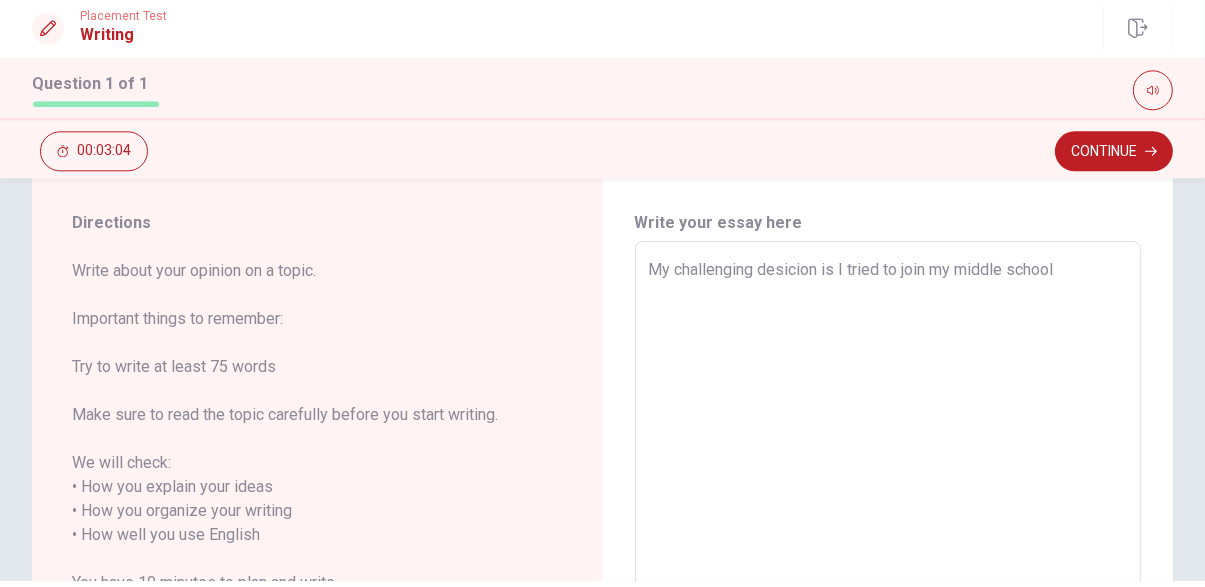 type on "My challenging desicion is I tried to join my middle schools" 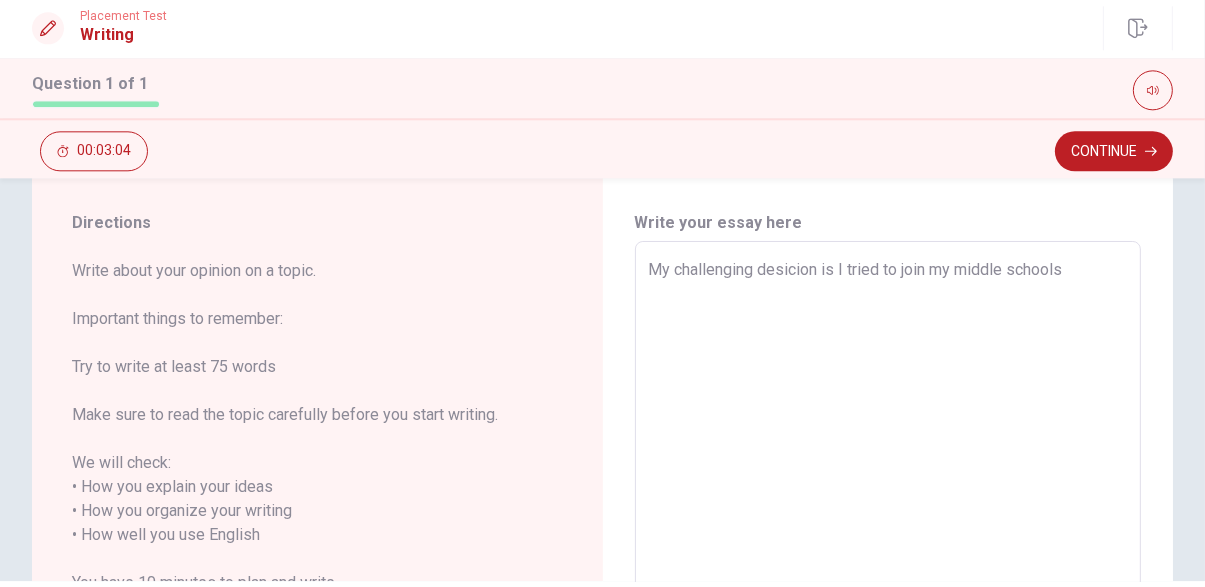 type on "x" 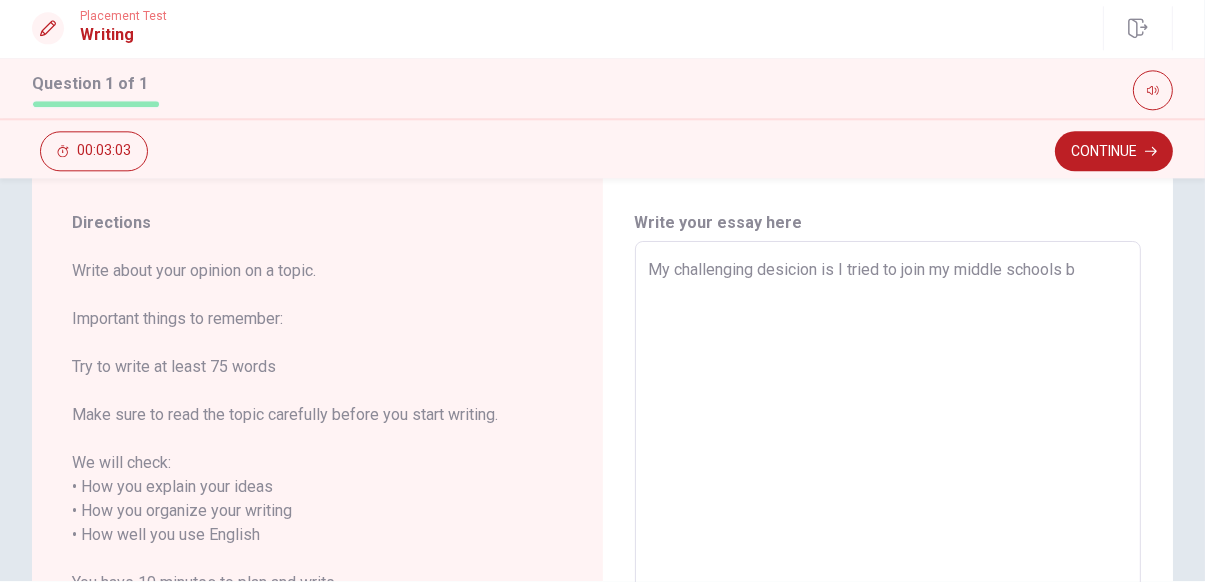 type on "x" 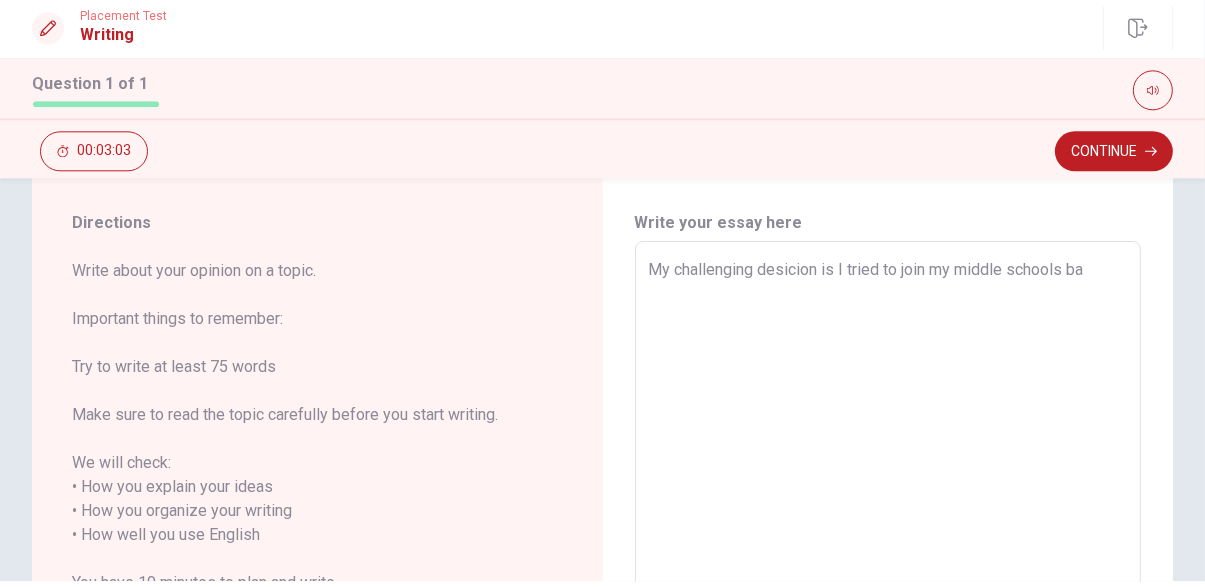 type on "x" 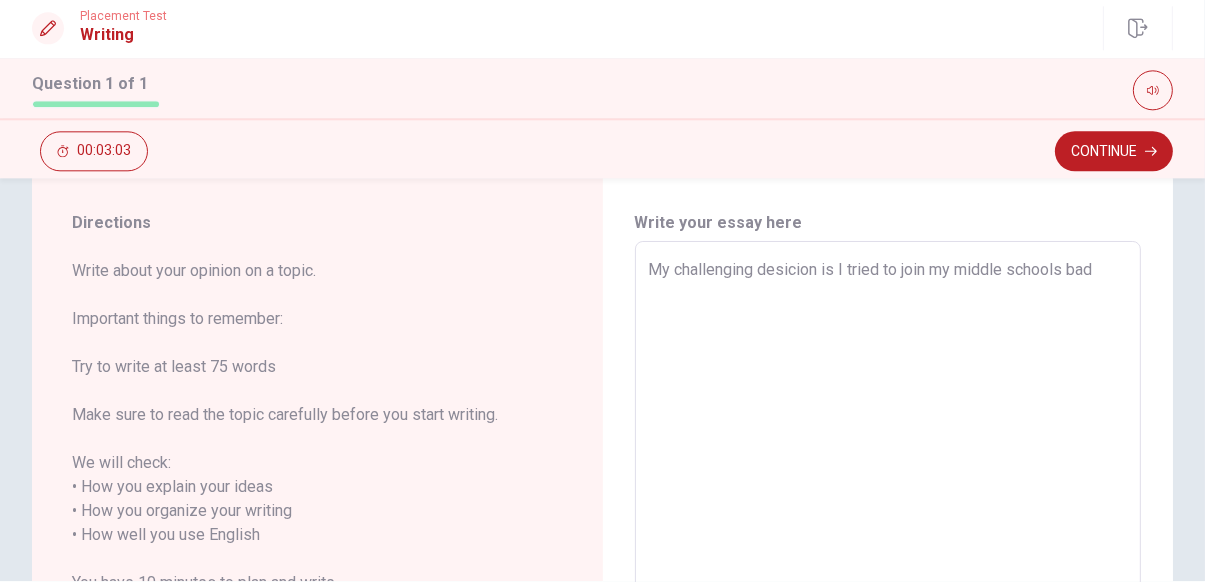 type on "x" 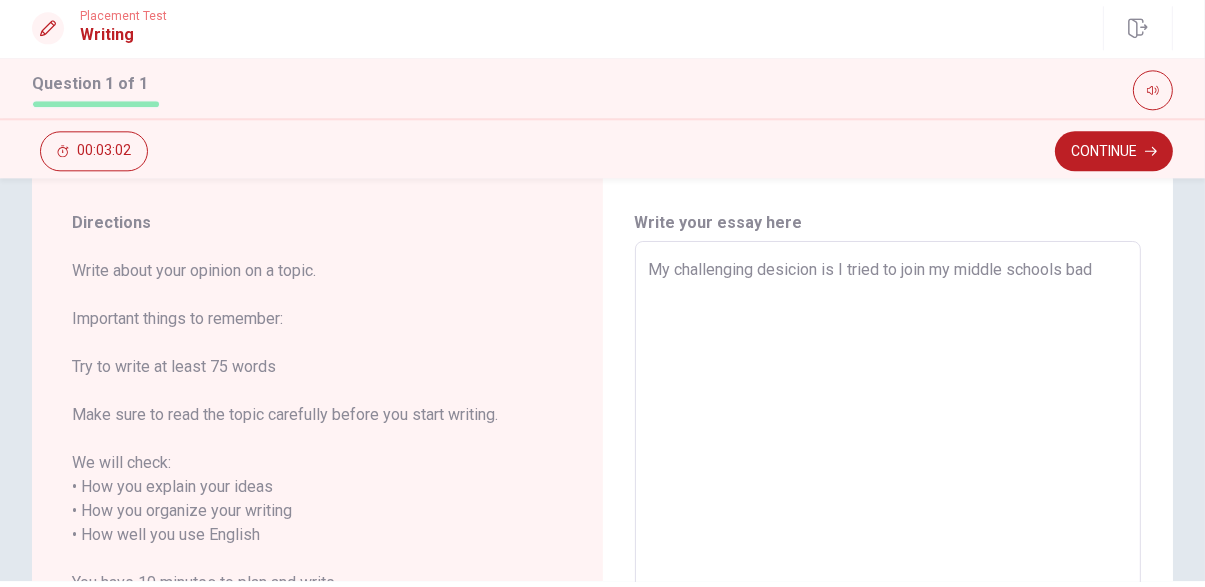 type on "x" 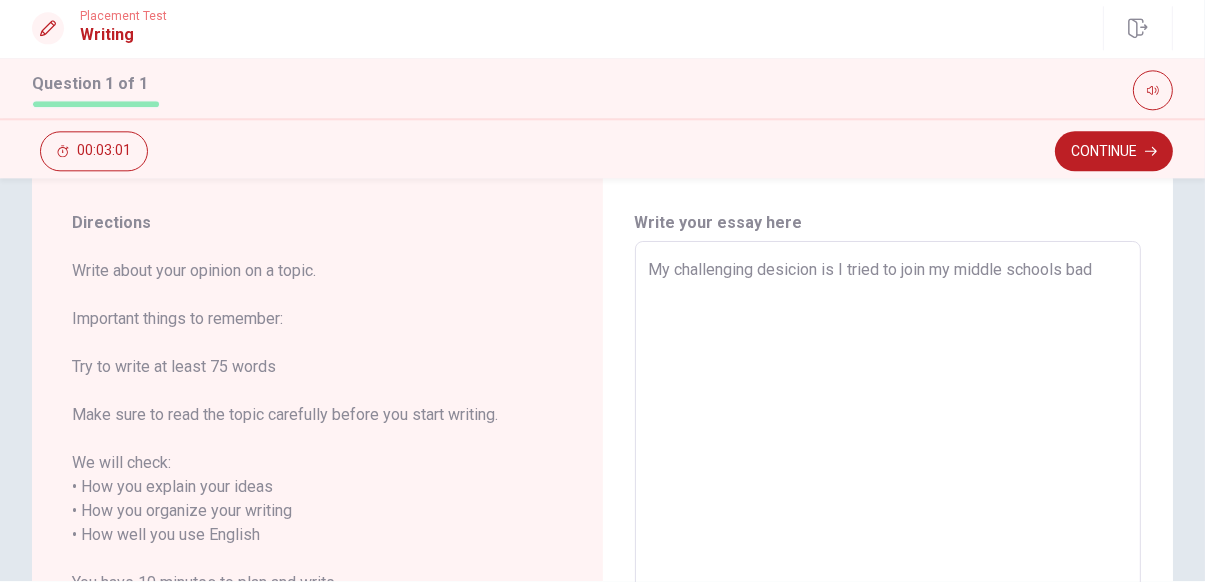 type on "My challenging desicion is I tried to join my middle schools bad" 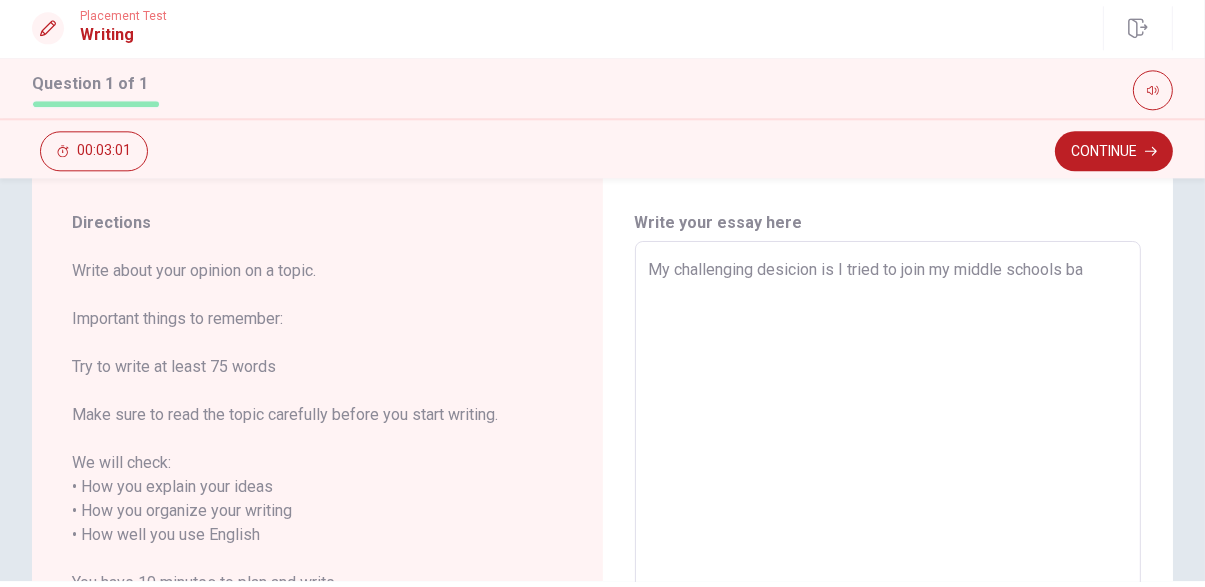 type on "x" 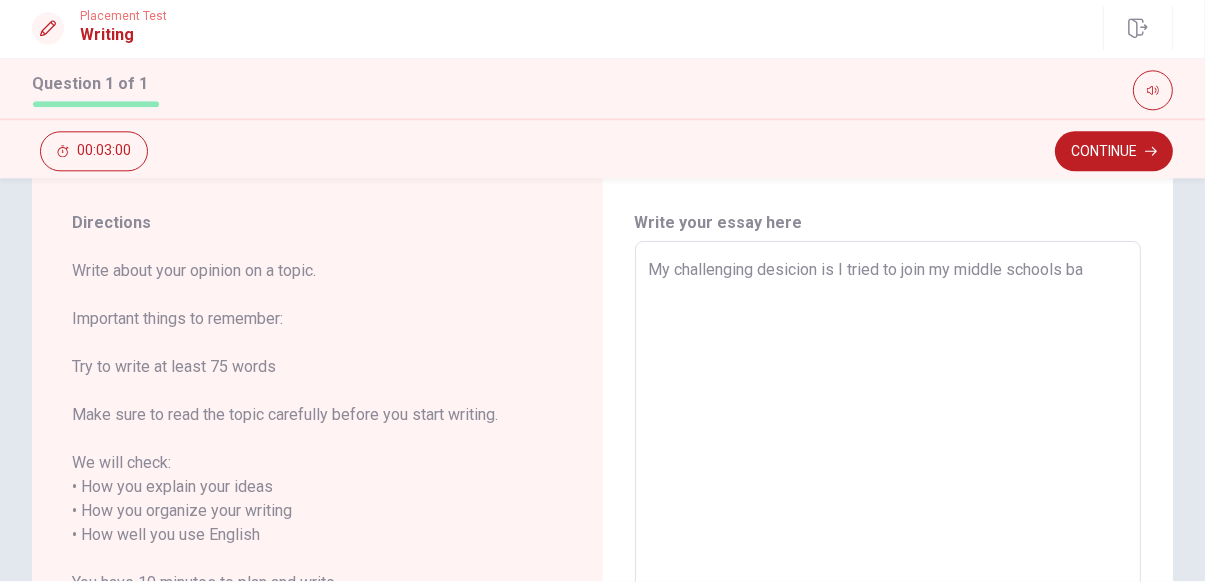 type on "My challenging desicion is I tried to join my middle schools ban" 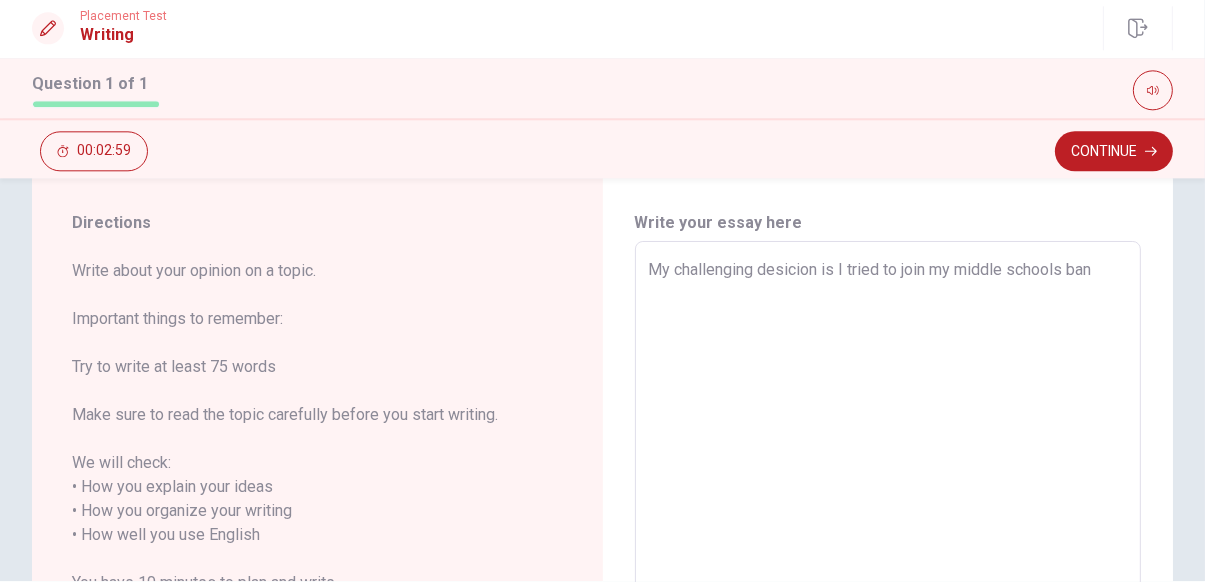 type on "x" 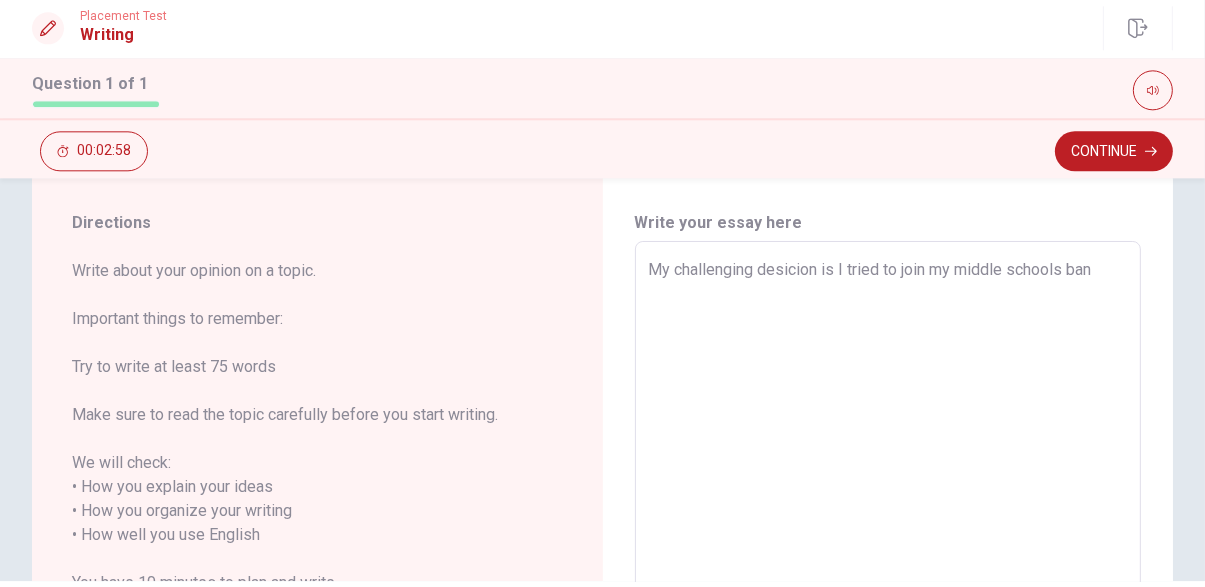 type on "My challenging desicion is I tried to join my middle schools band" 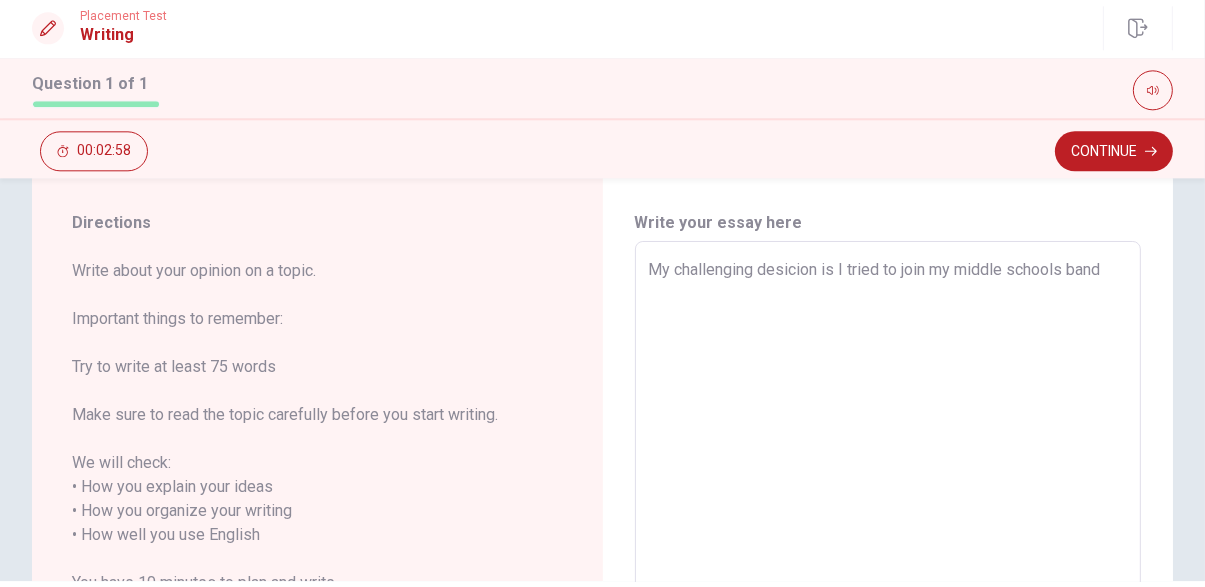 type on "x" 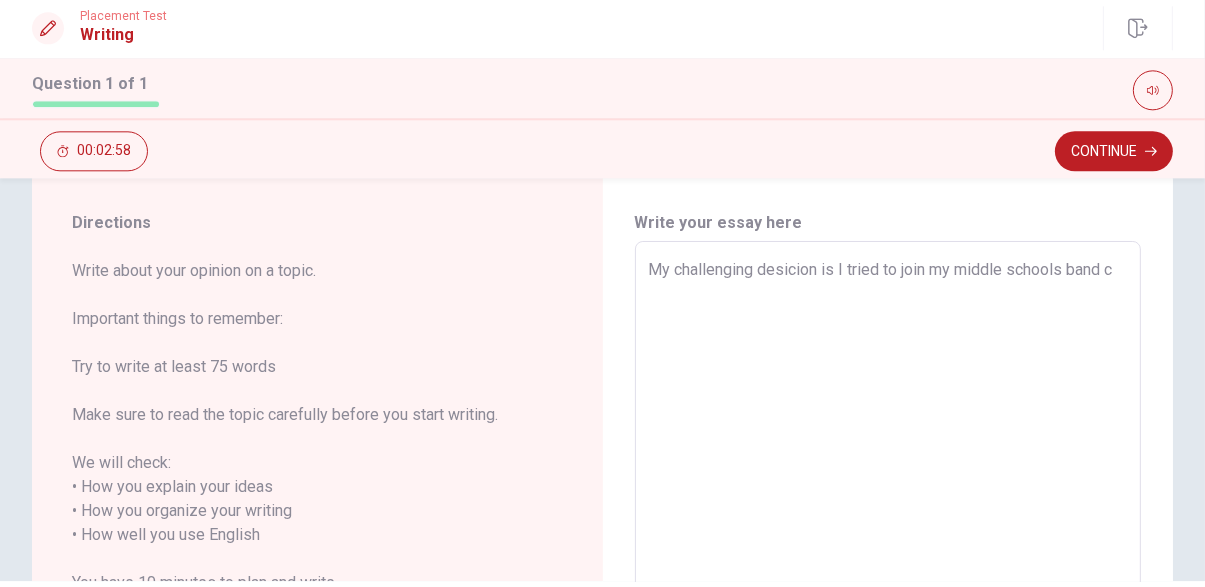 type on "x" 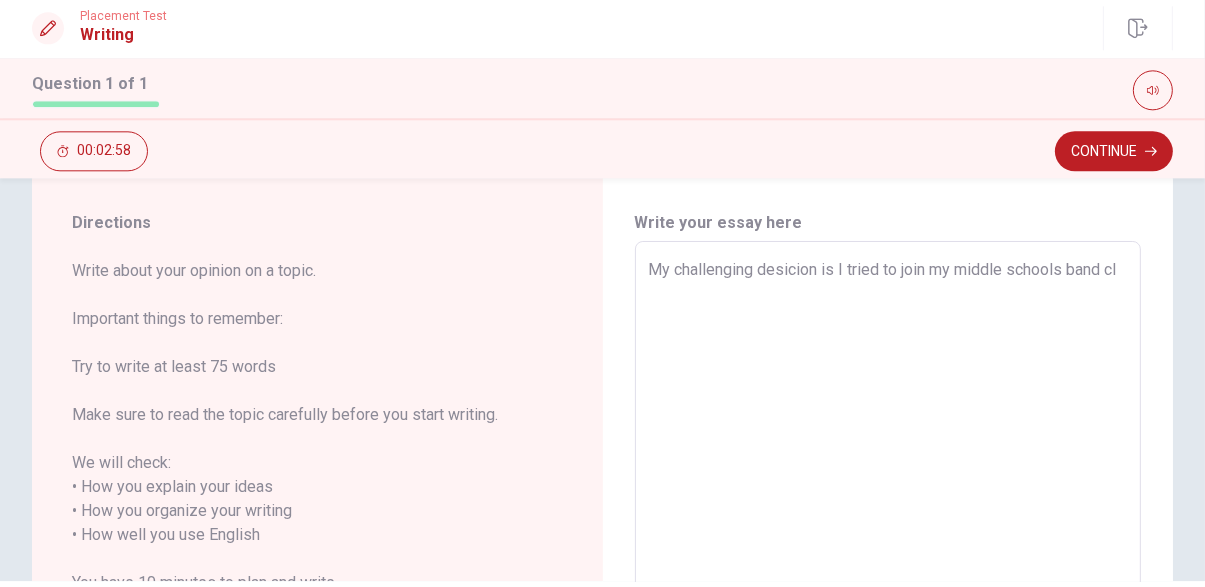 type on "x" 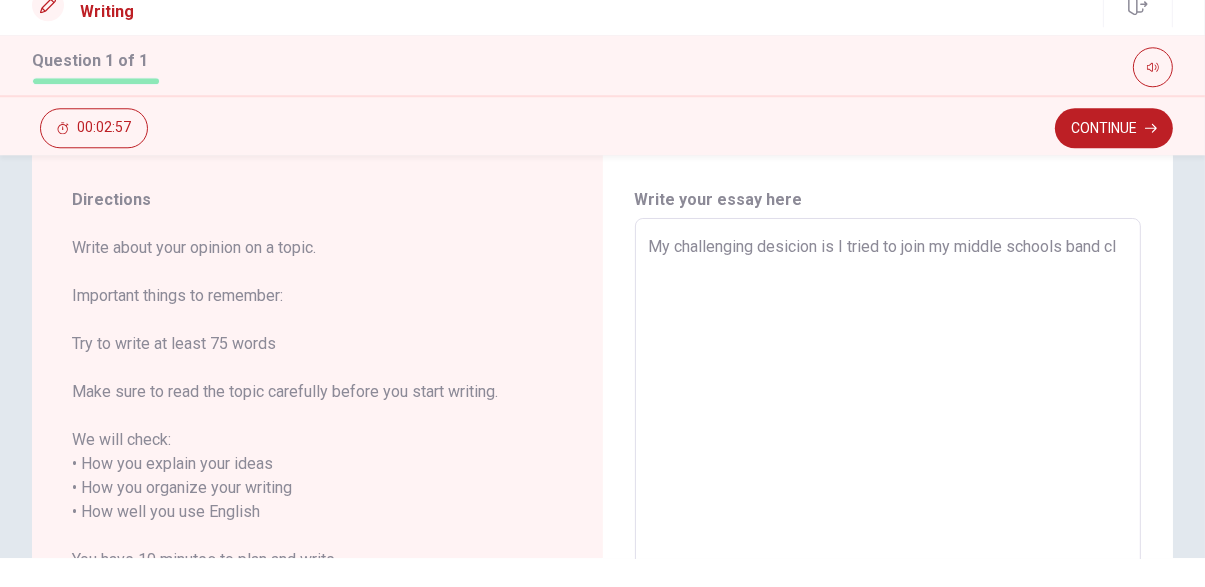 type on "My challenging desicion is I tried to join my middle schools band clu" 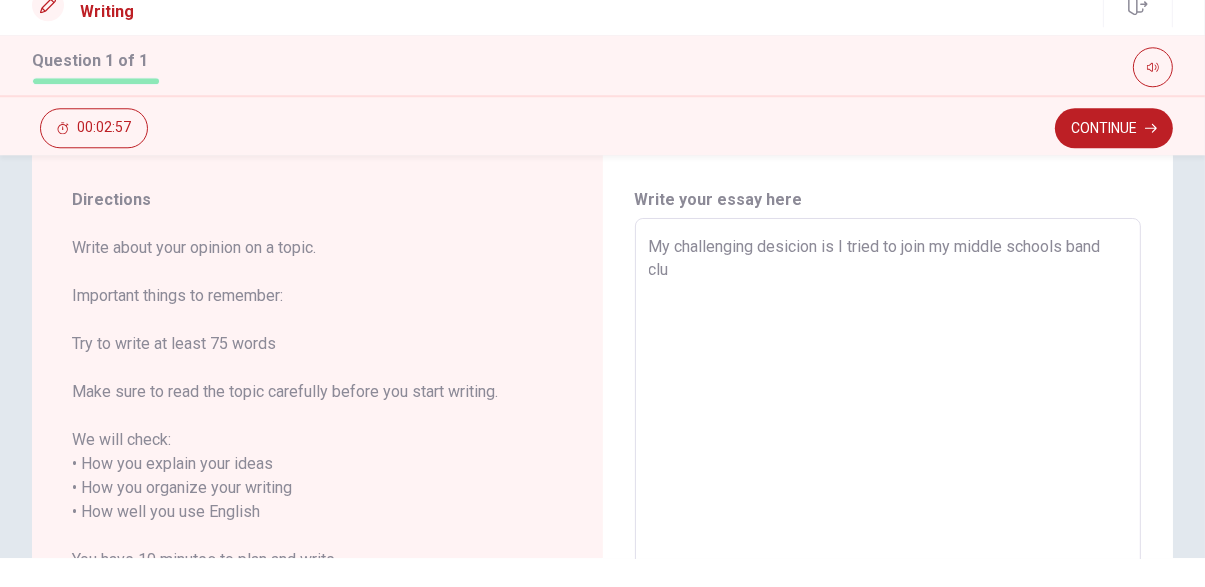 type on "x" 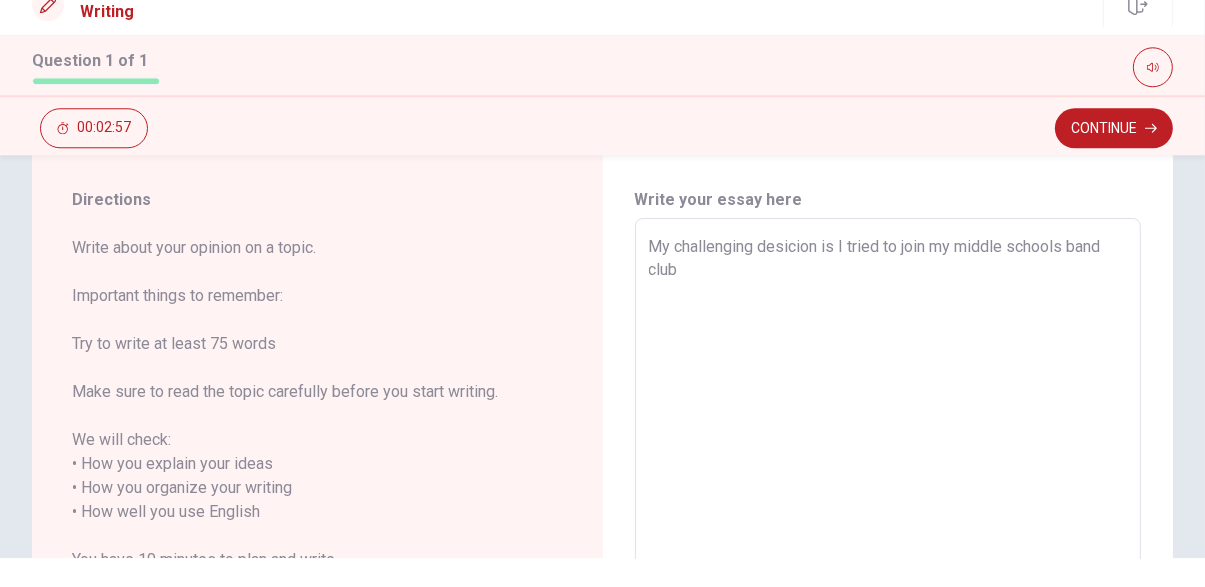 type on "x" 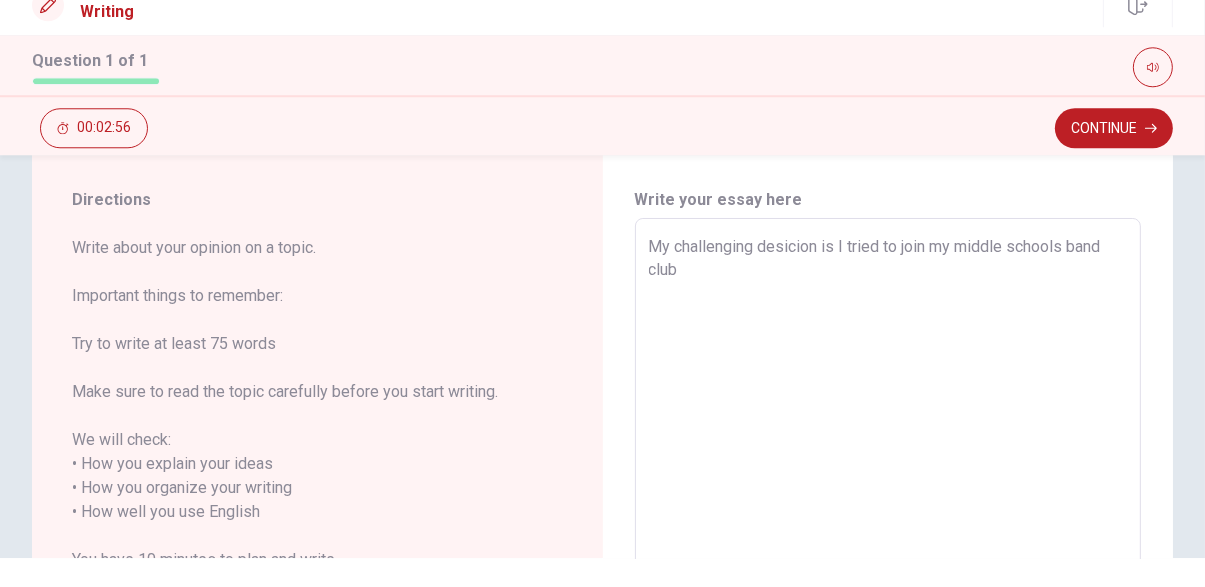 type on "My challenging desicion is I tried to join my middle schools band club." 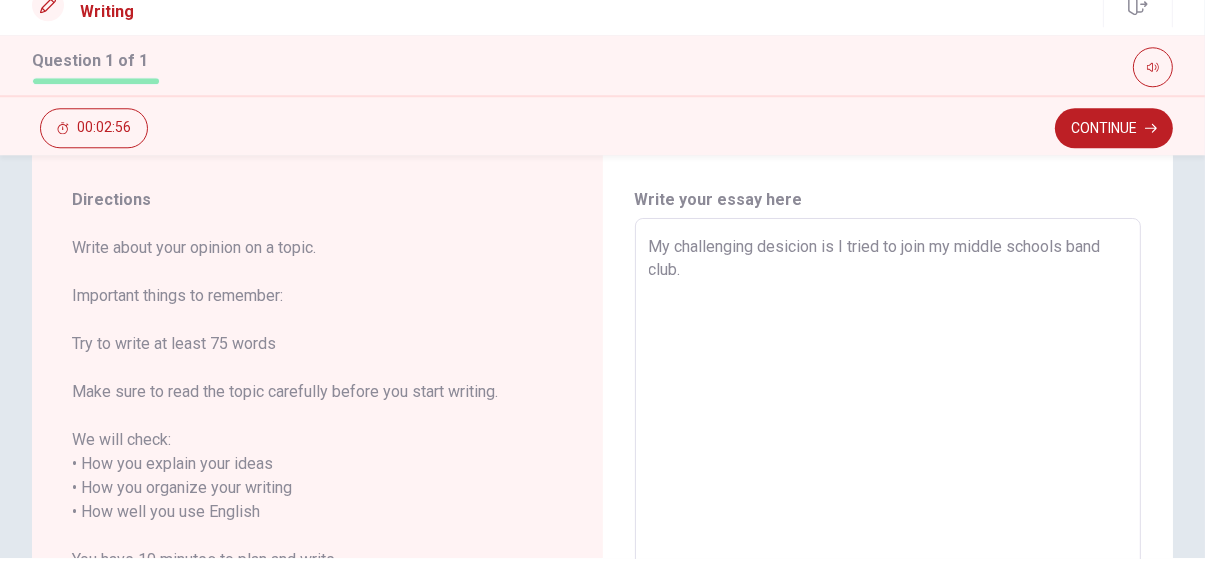 type on "x" 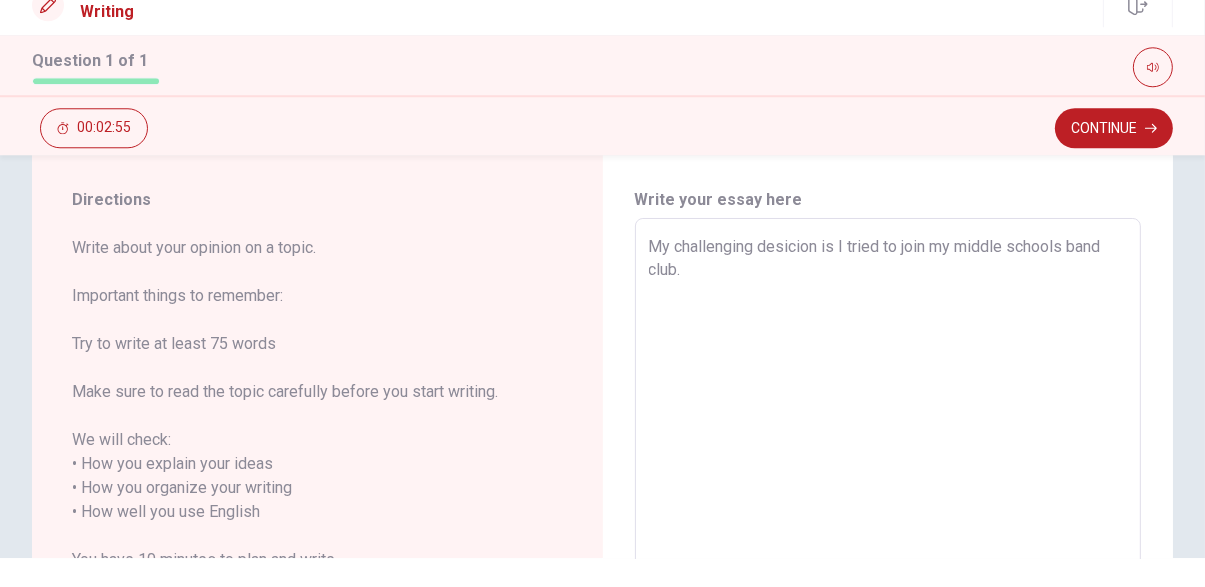 type on "x" 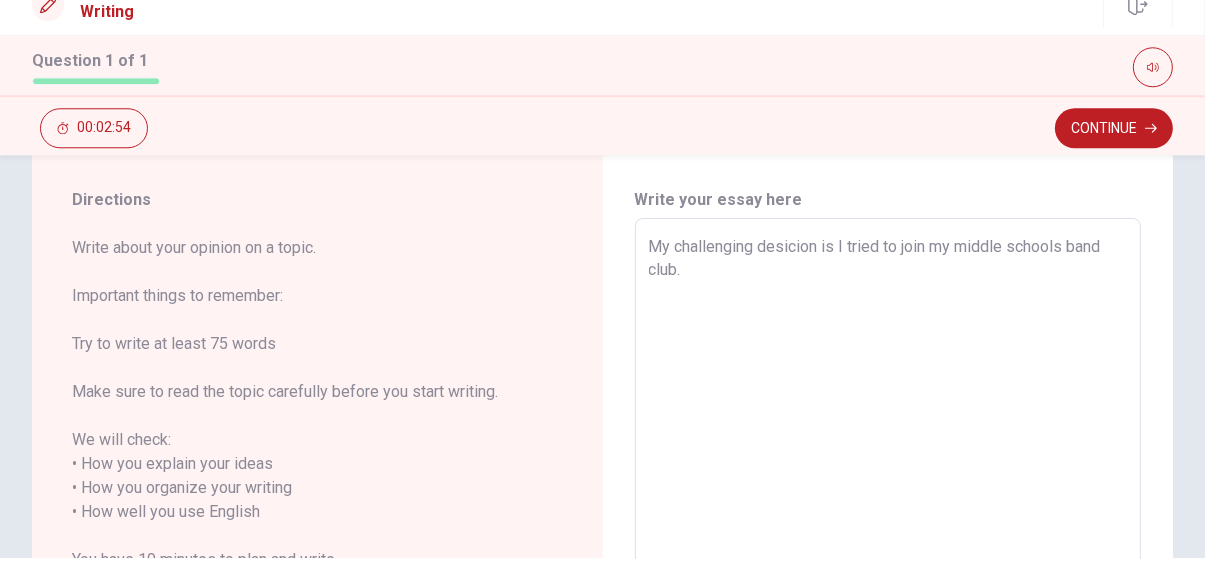 type on "My challenging desicion is I tried to join my middle schools band club. S" 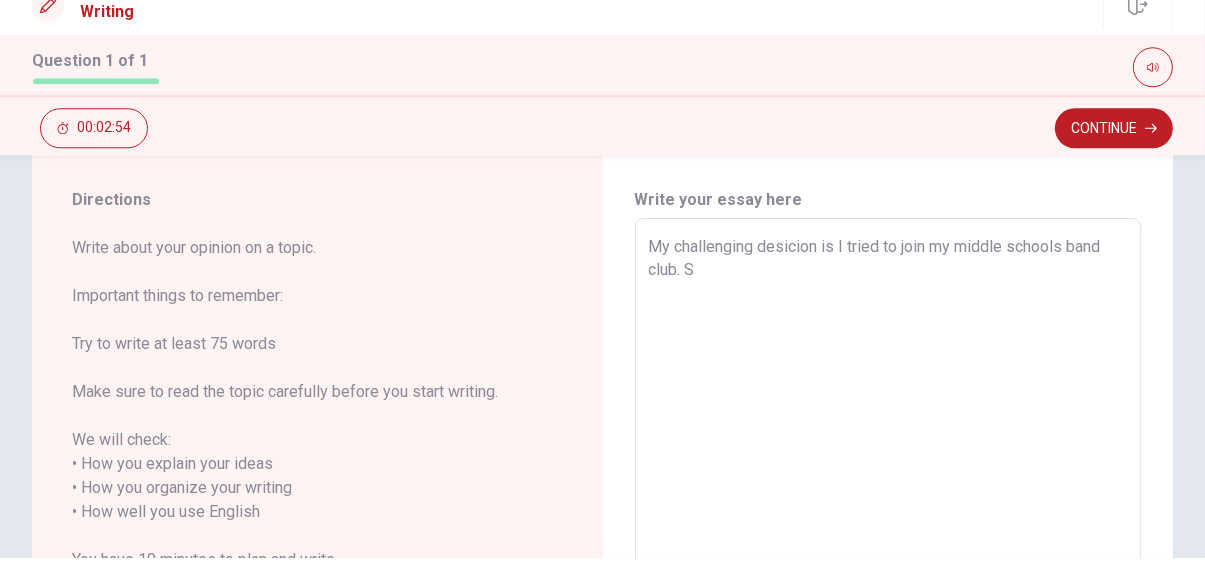 type on "x" 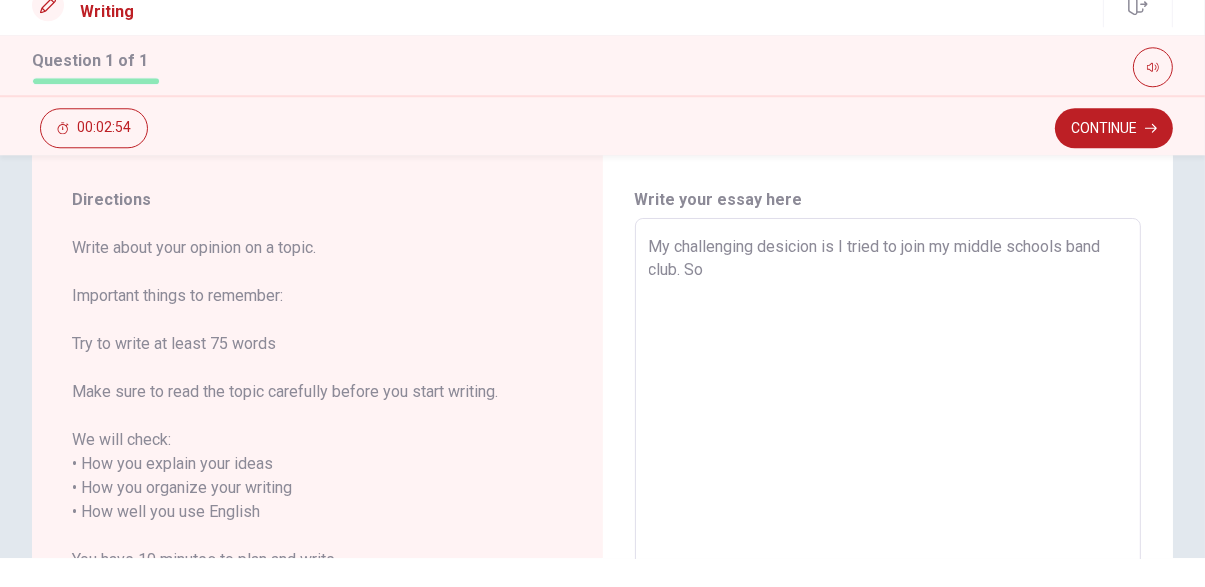 type on "x" 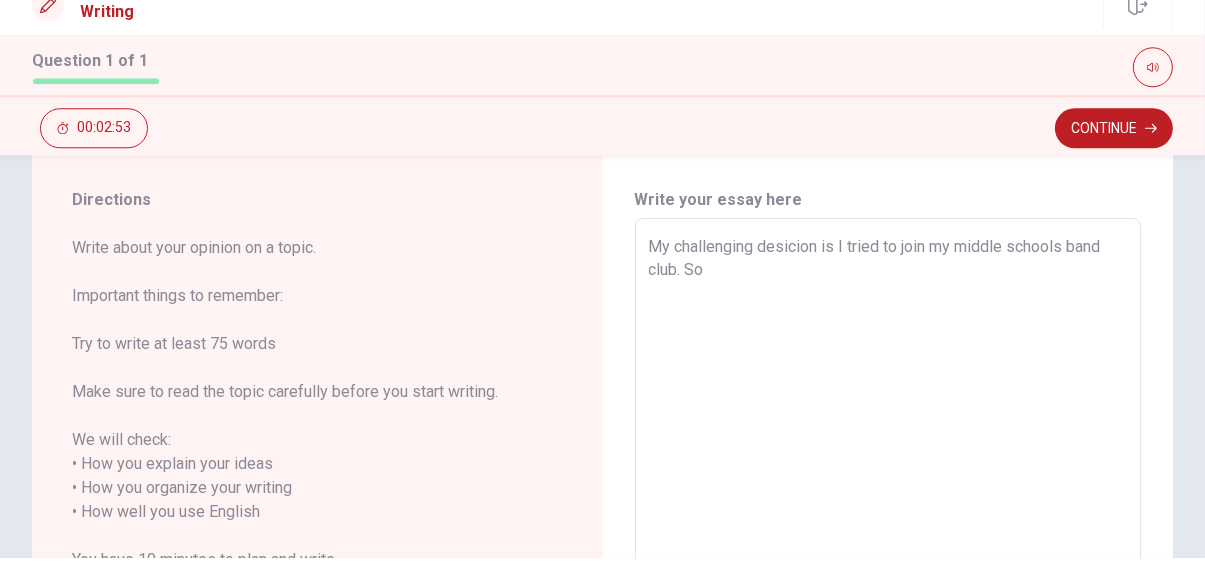 type on "My challenging desicion is I tried to join my middle schools band club. Som" 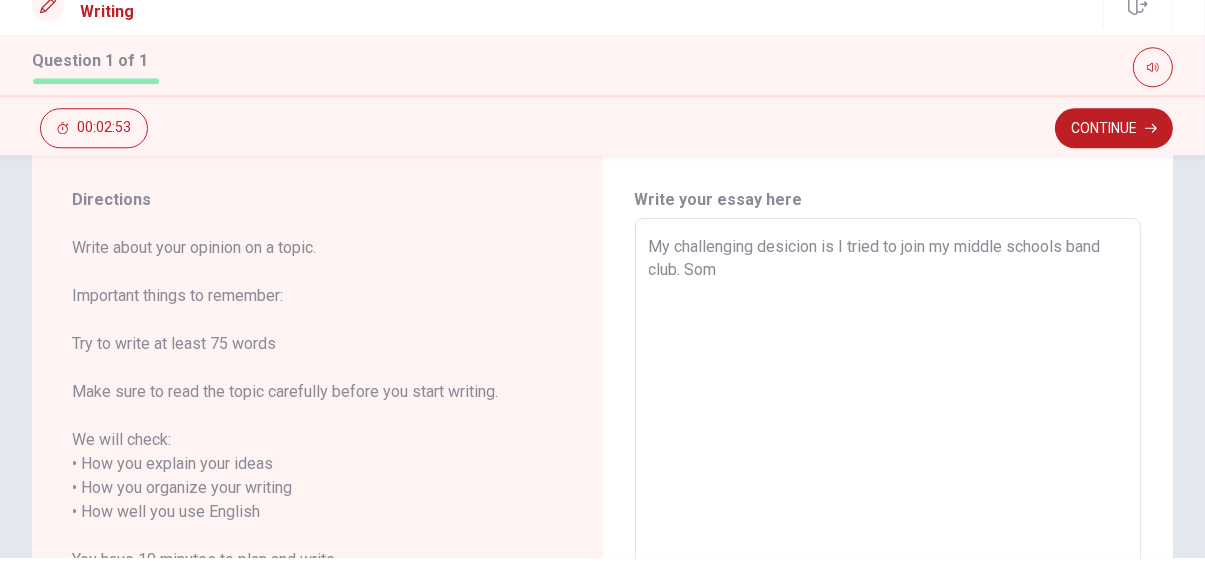 type on "x" 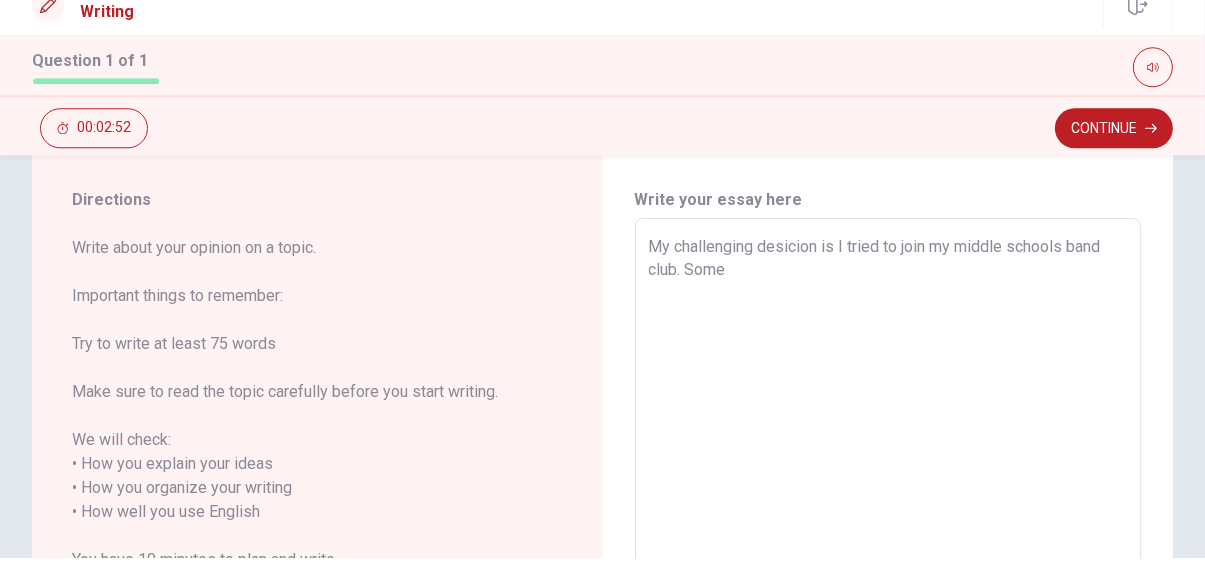 type on "x" 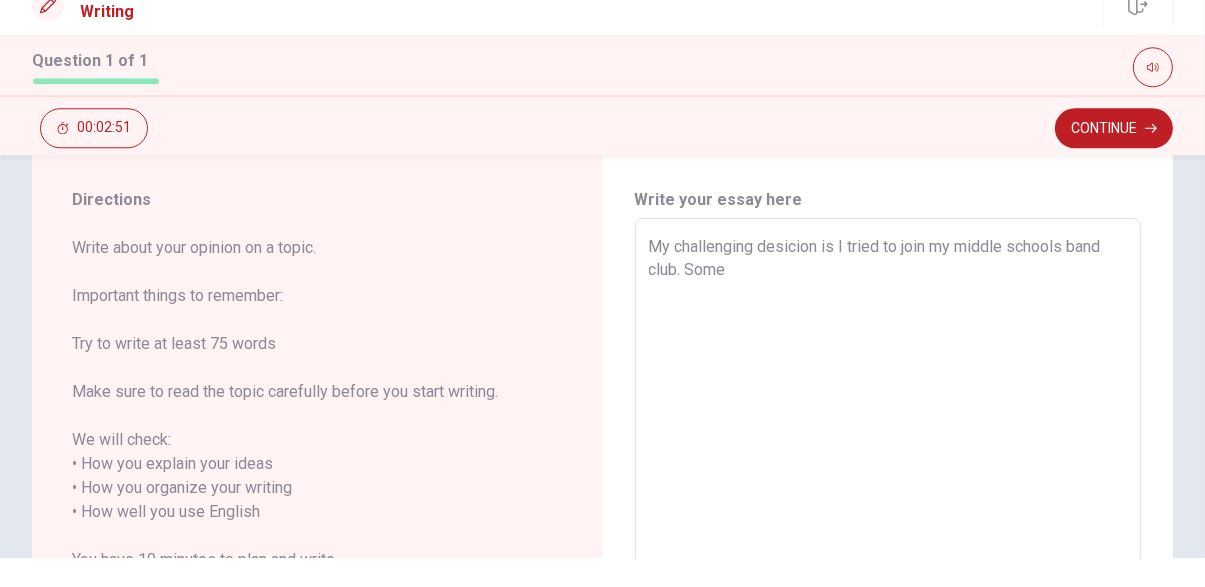 type on "My challenging desicion is I tried to join my middle schools band club. Someo" 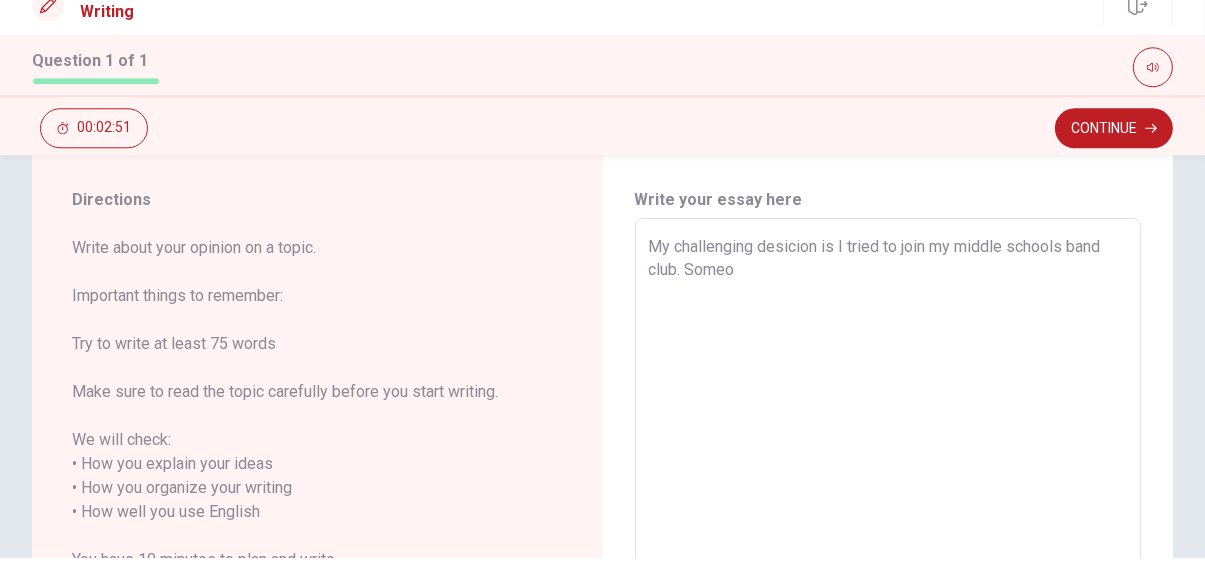 type on "x" 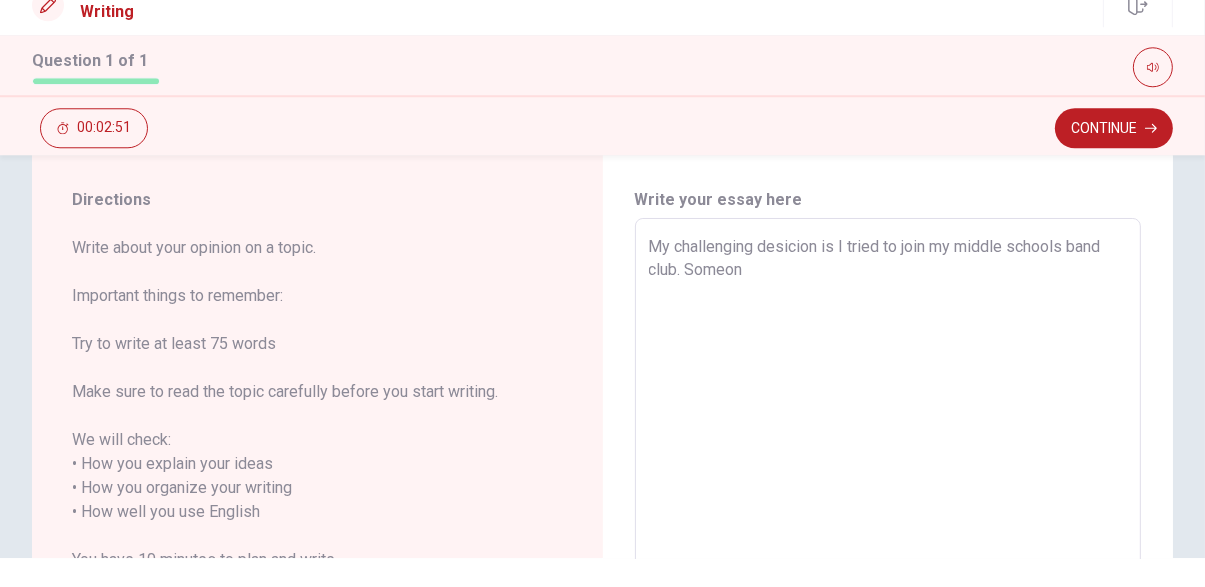 type on "x" 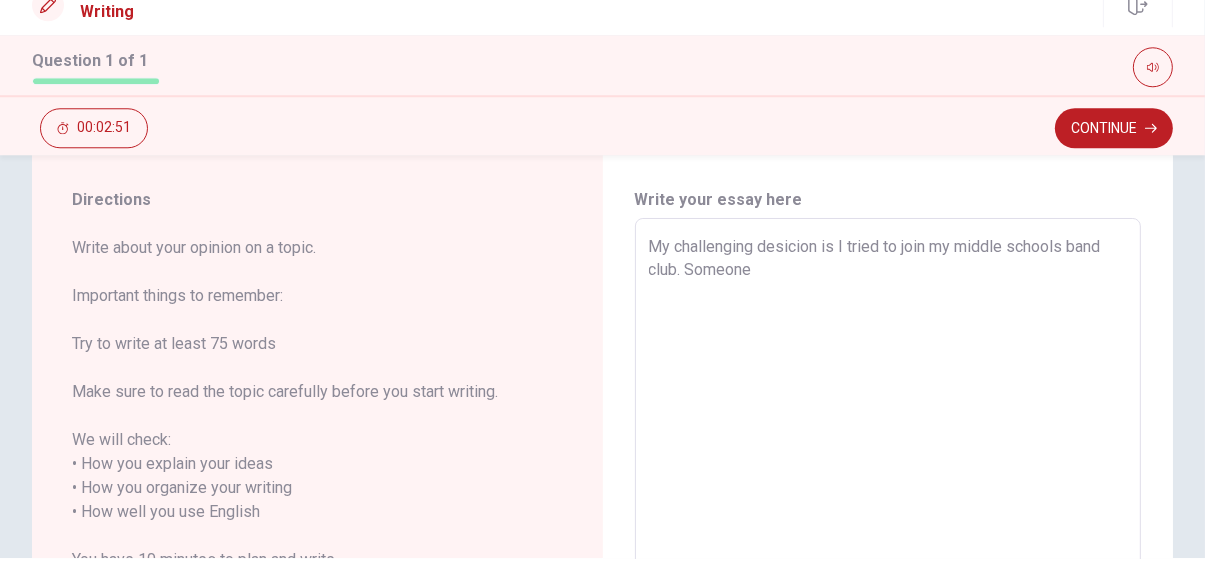 type on "x" 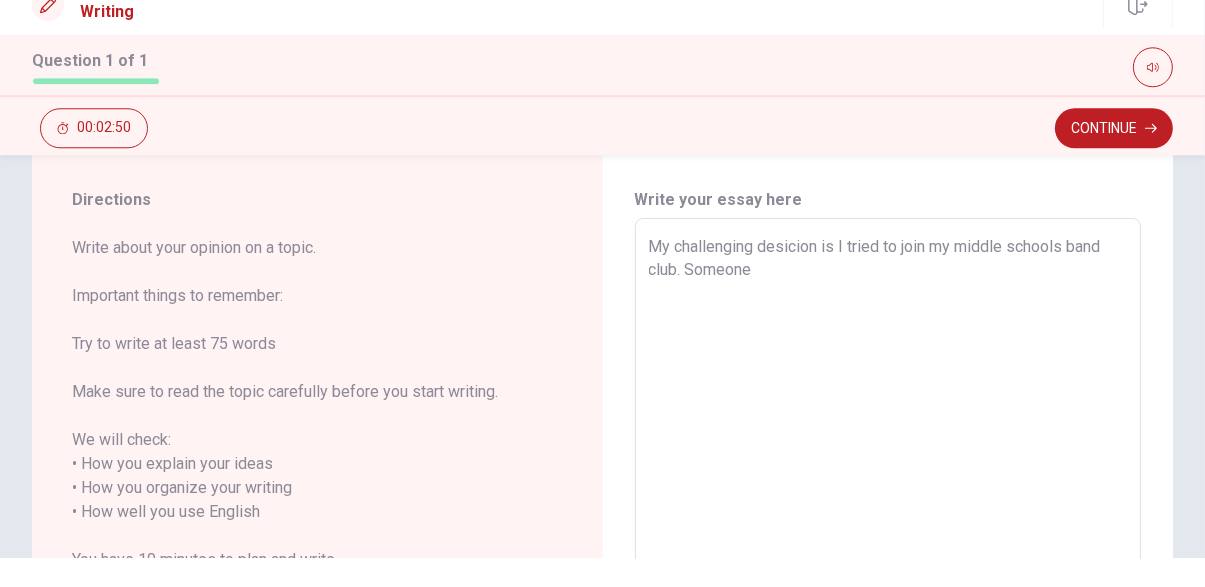 type on "My challenging desicion is I tried to join my middle schools band club. Someone" 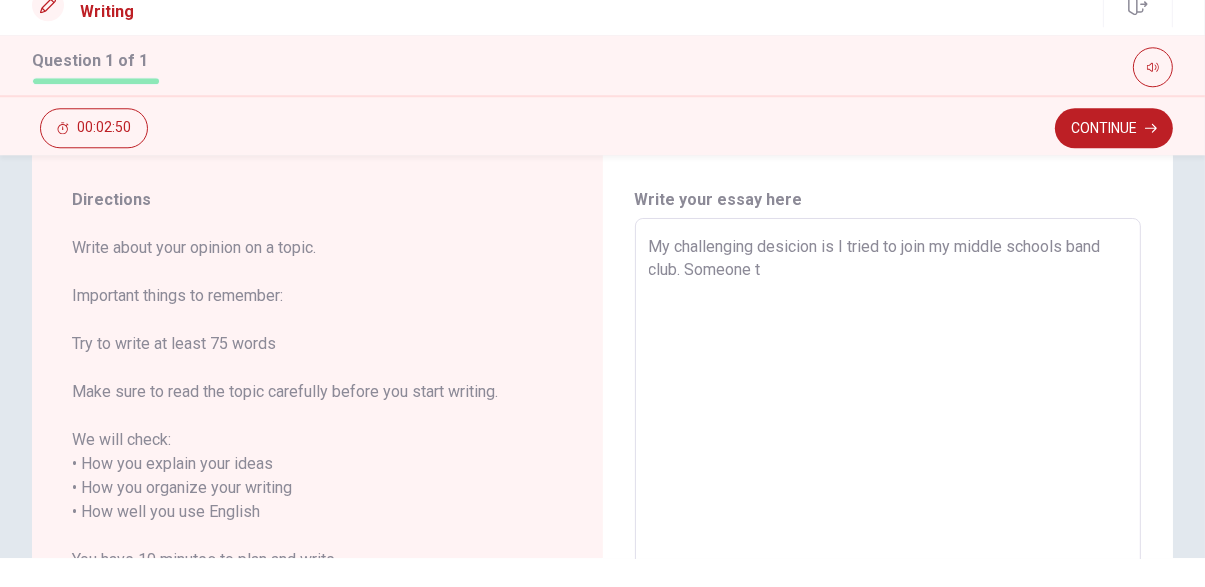 type on "x" 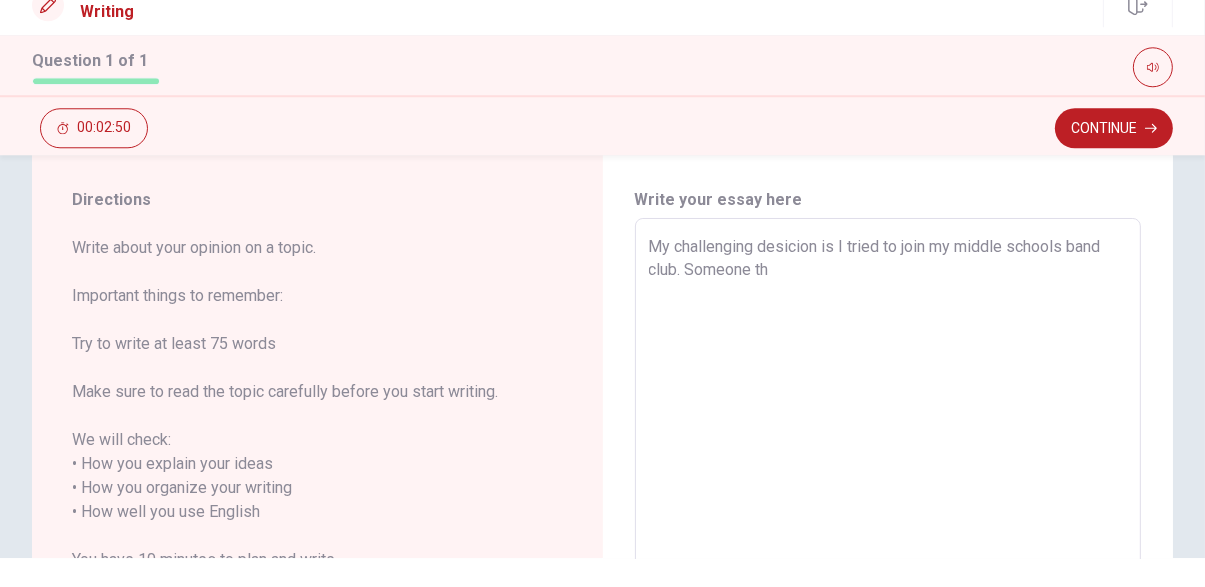 type on "x" 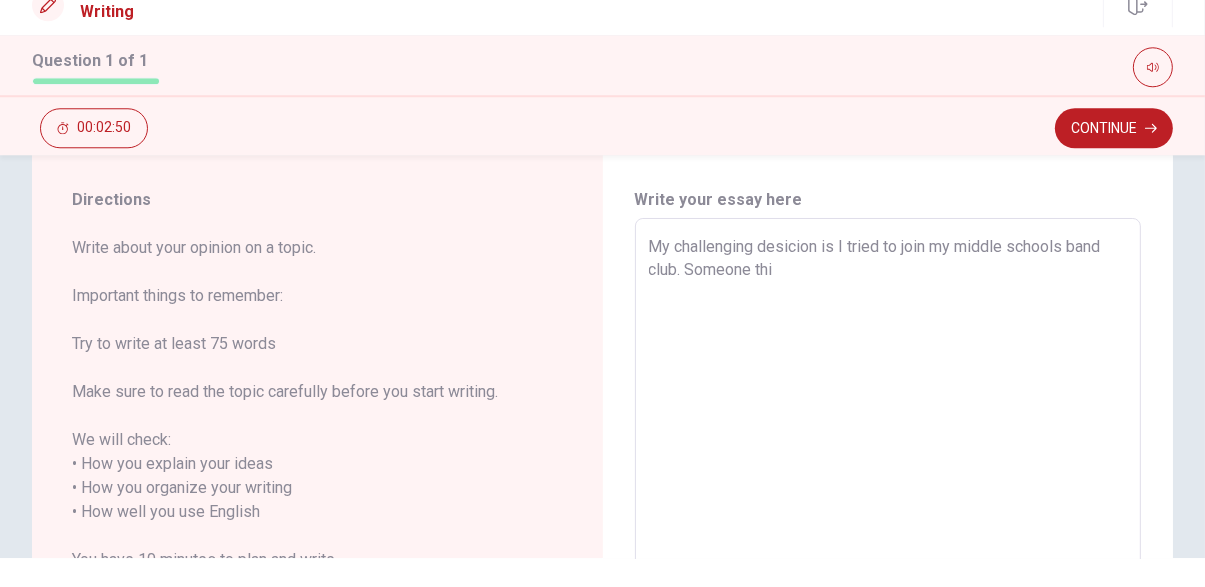 type on "x" 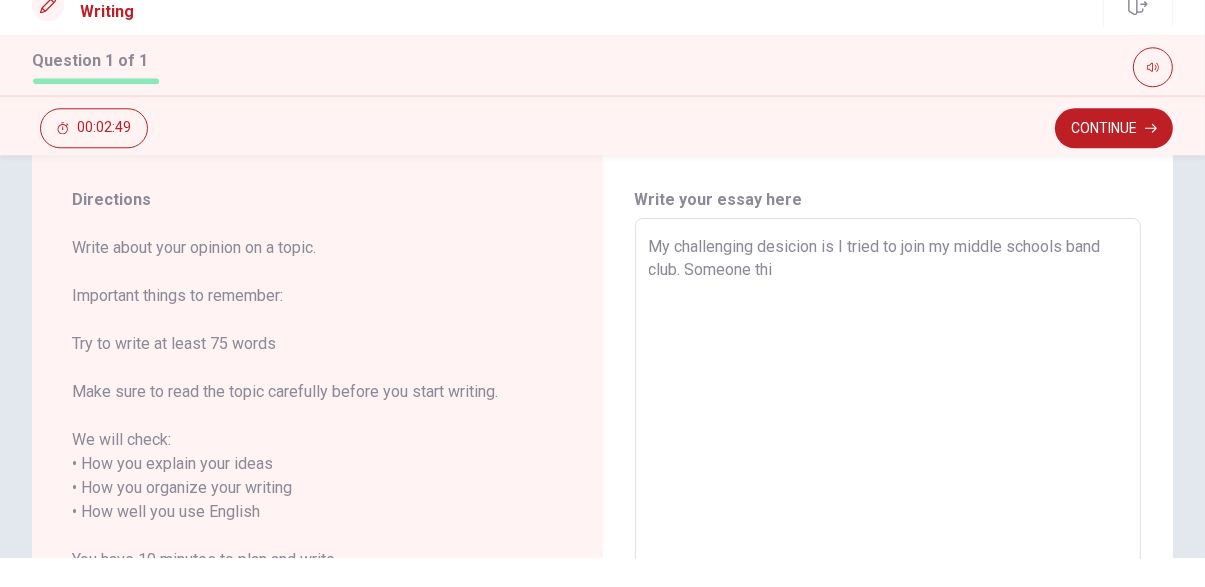type on "My challenging desicion is I tried to join my middle schools band club. Someone thin" 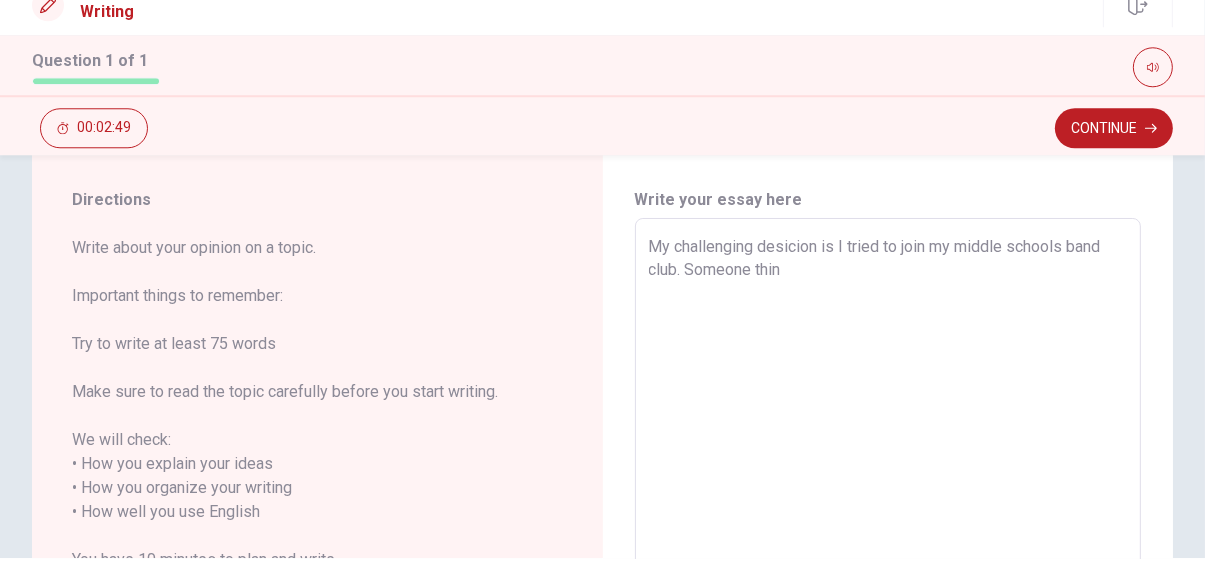 type on "x" 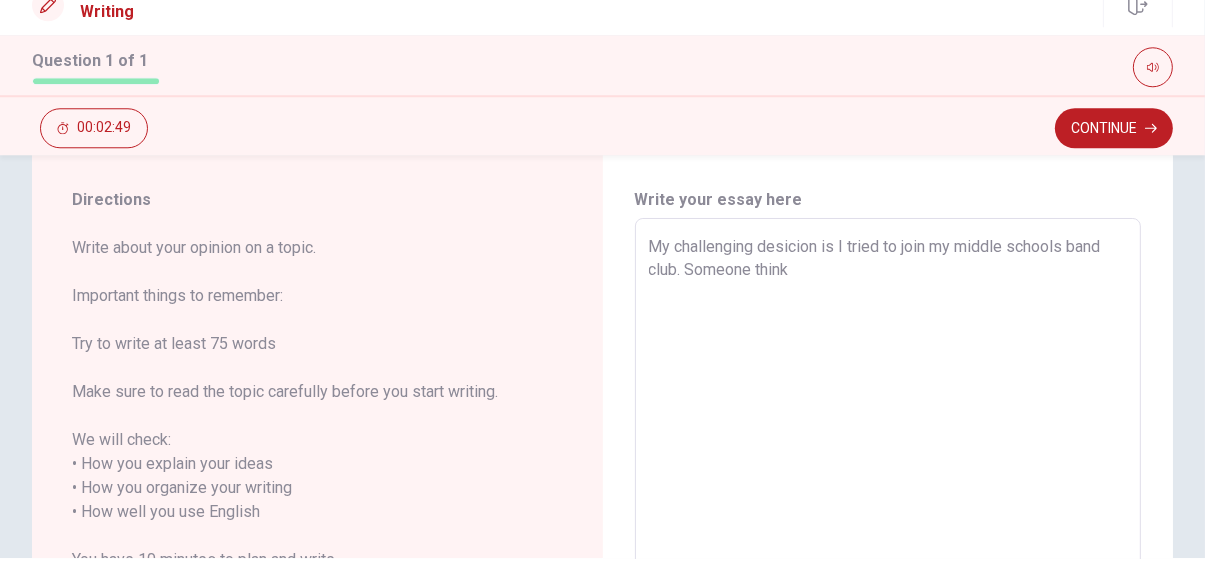 type on "x" 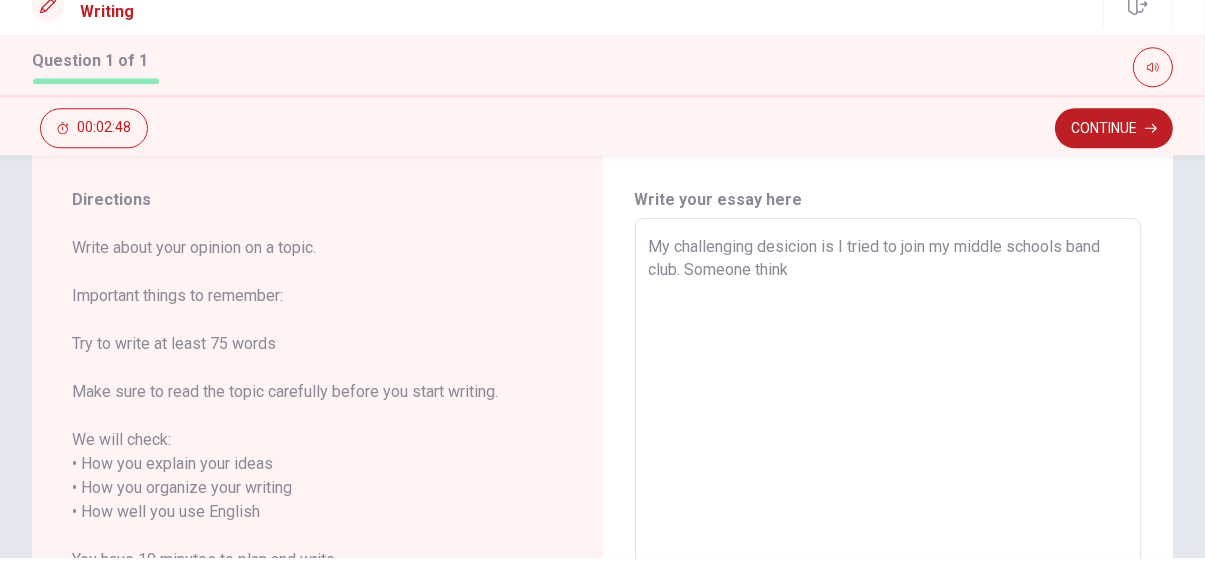 type on "My challenging desicion is I tried to join my middle schools band club. Someone think" 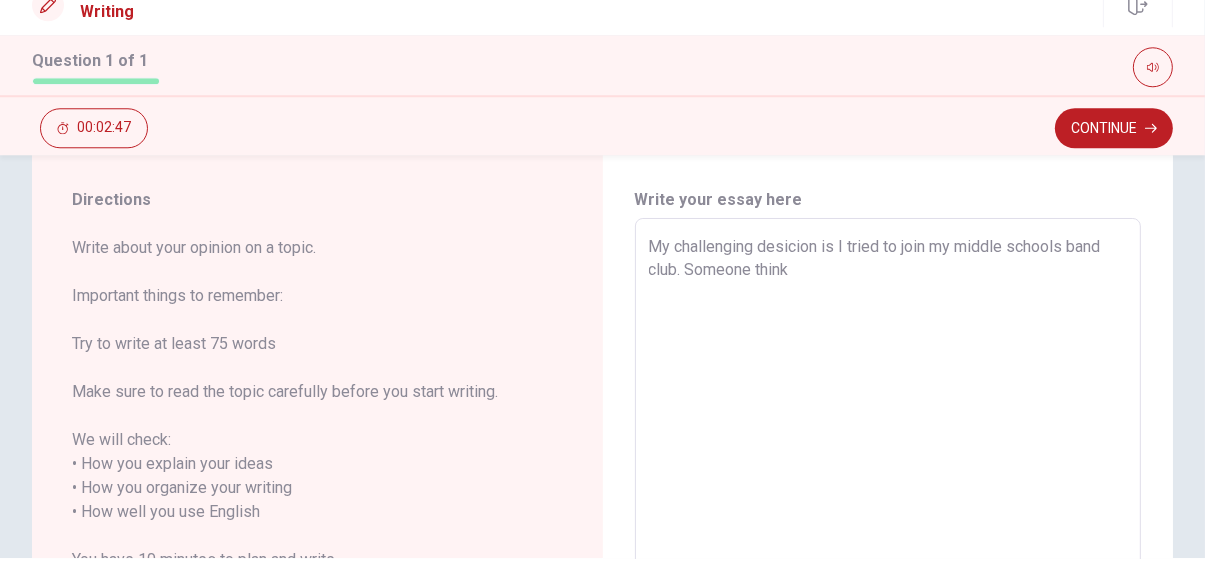 type on "My challenging desicion is I tried to join my middle schools band club. Someone think i" 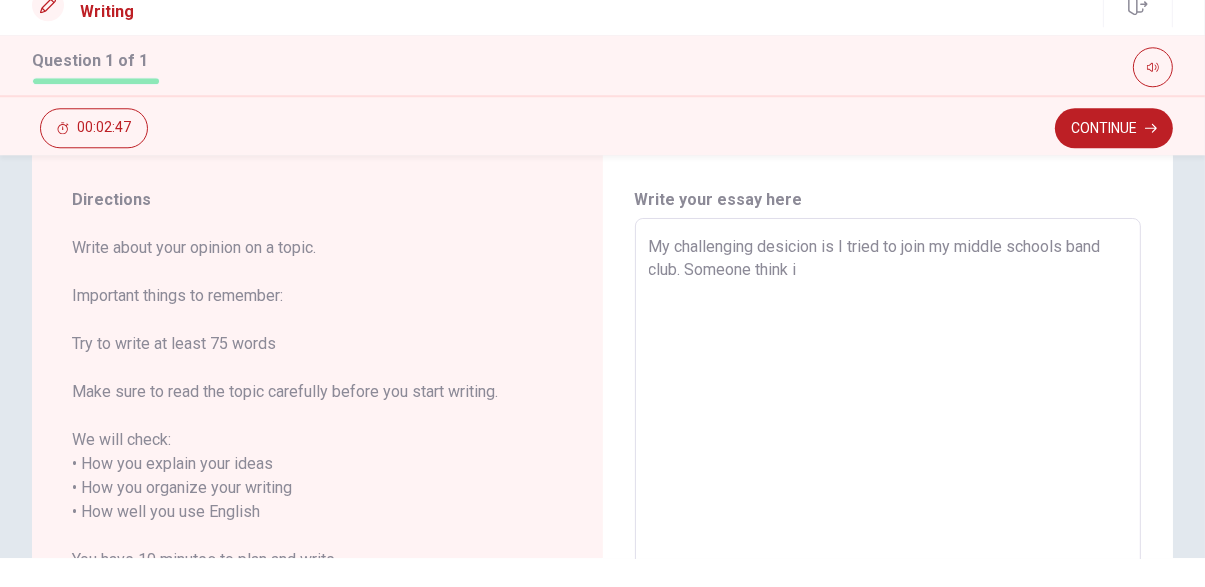 type on "x" 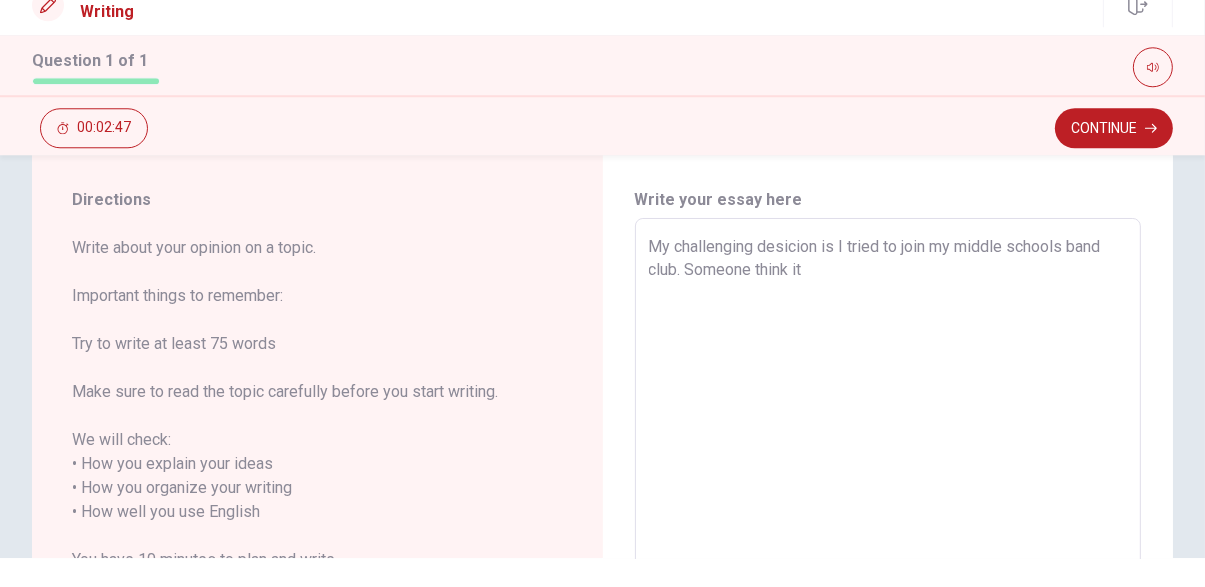 type on "x" 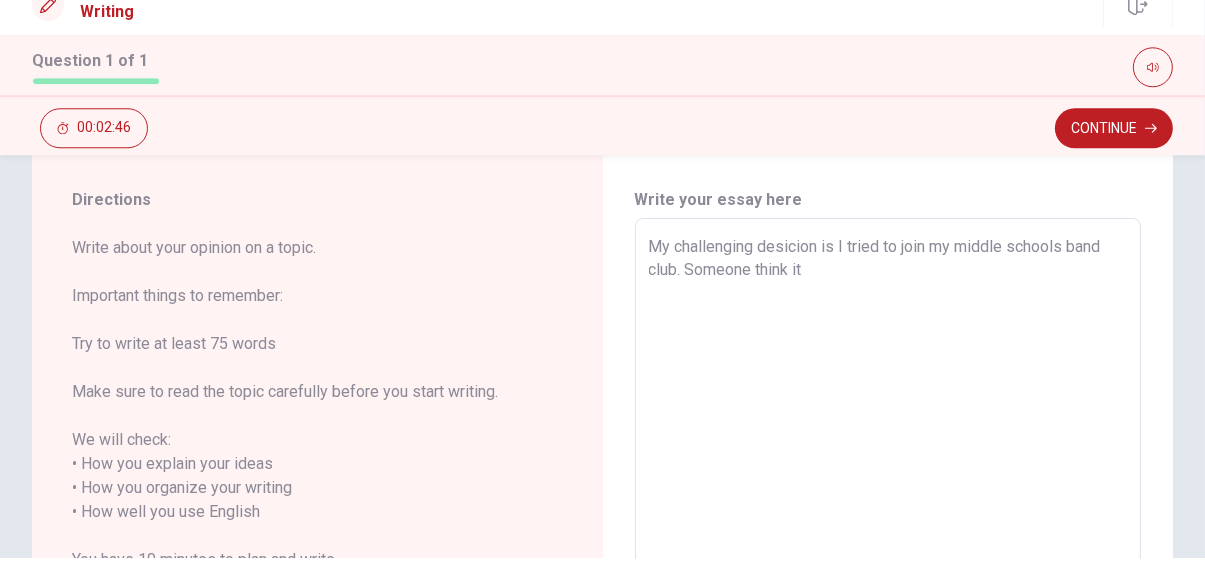 type on "My challenging desicion is I tried to join my middle schools band club. Someone think it i" 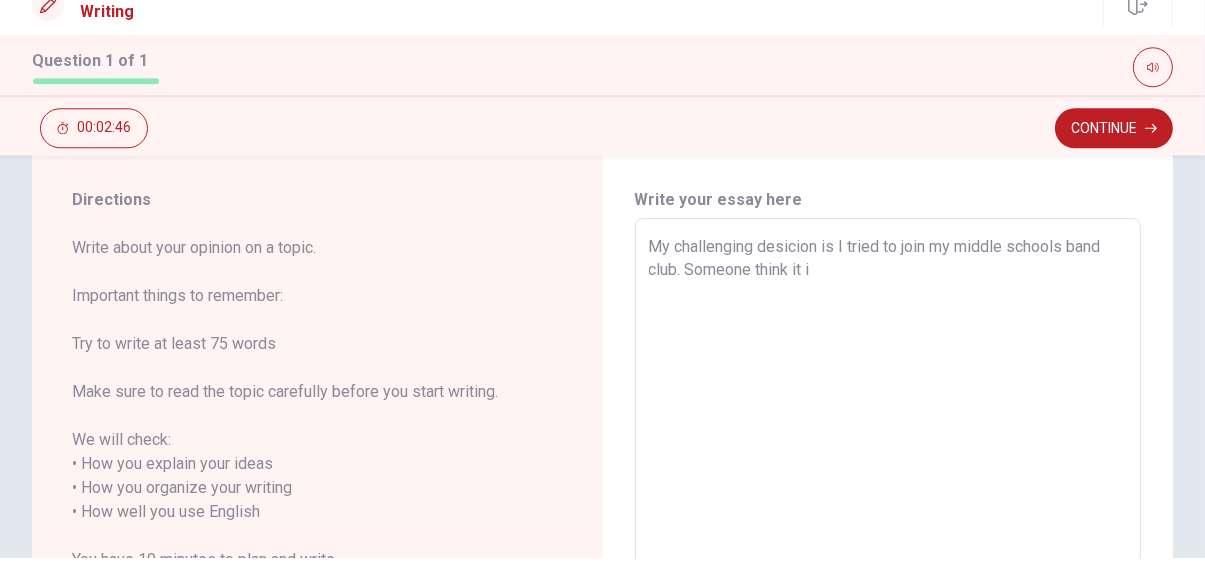 type on "x" 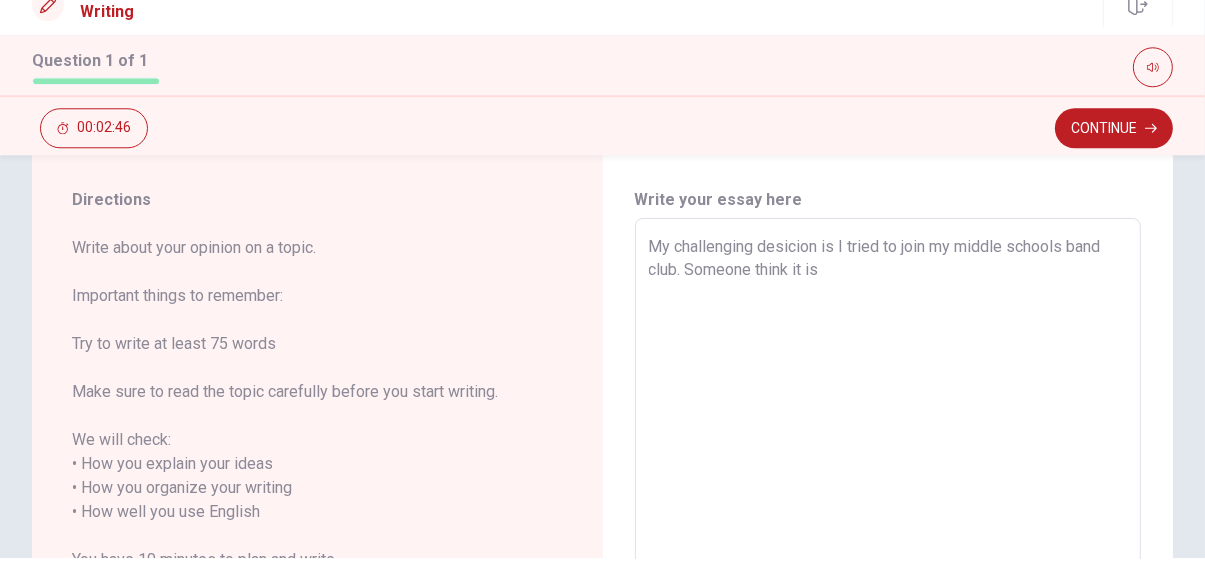 type on "x" 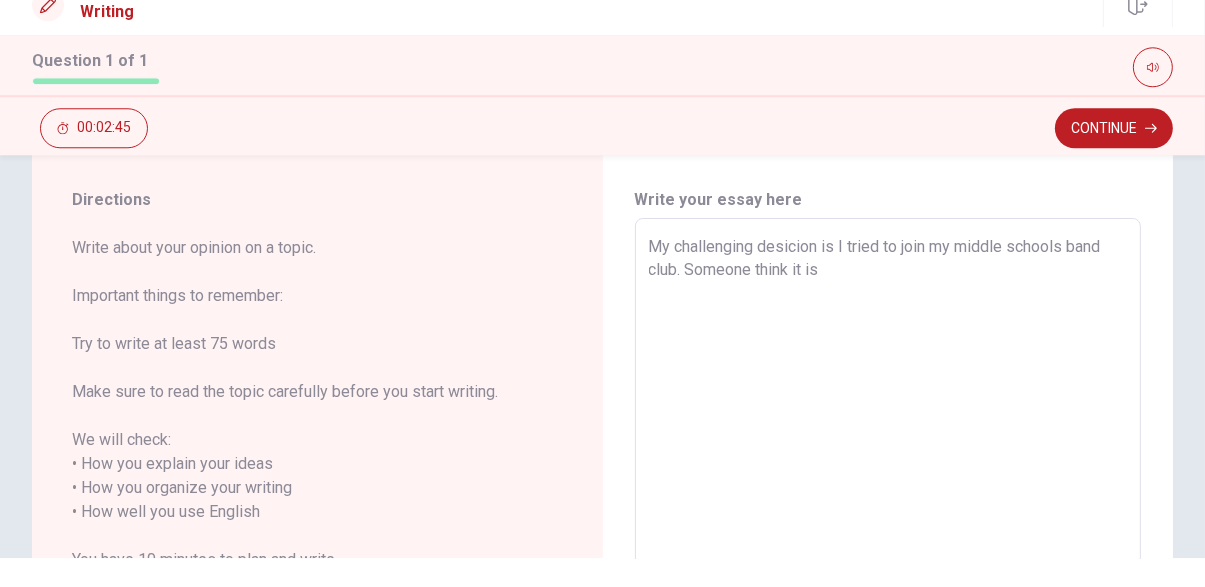 type on "My challenging desicion is I tried to join my middle schools band club. Someone think it is n" 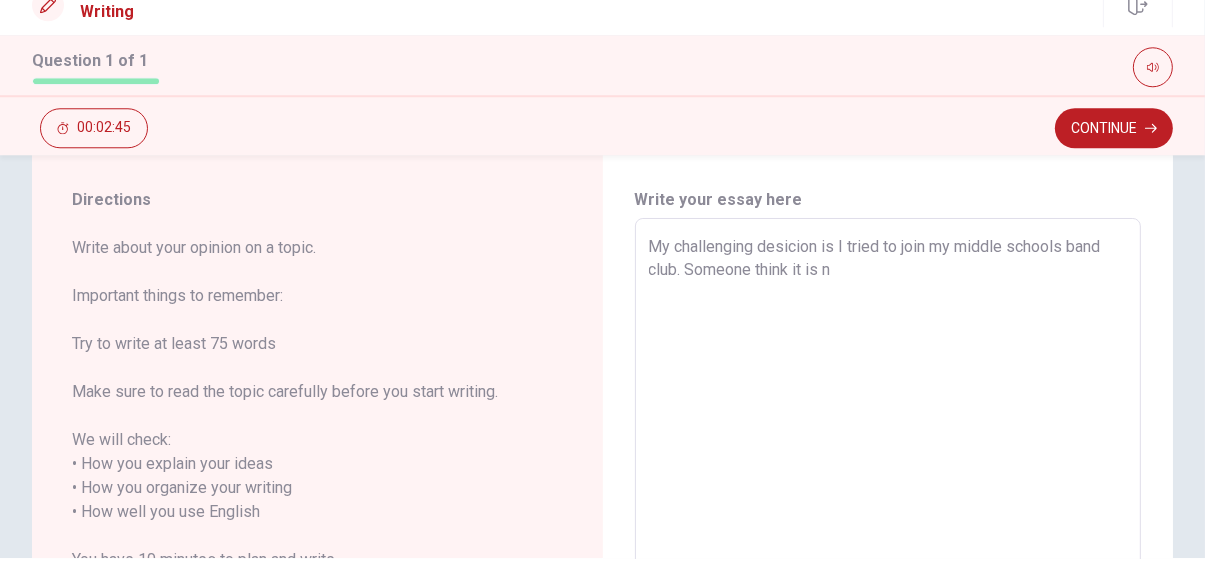 type on "x" 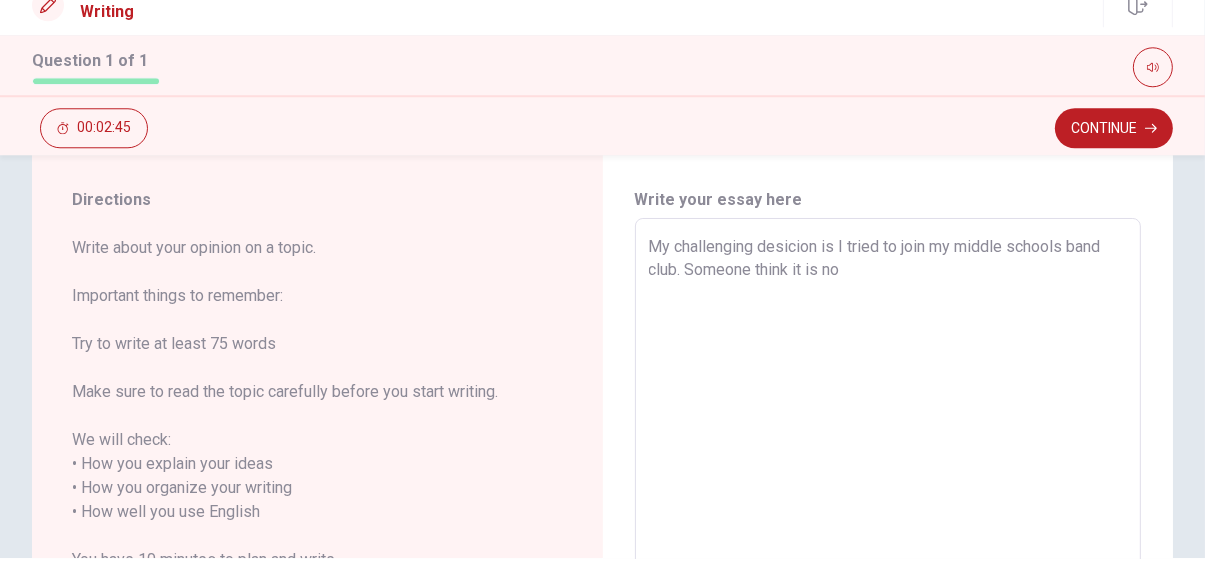 type on "x" 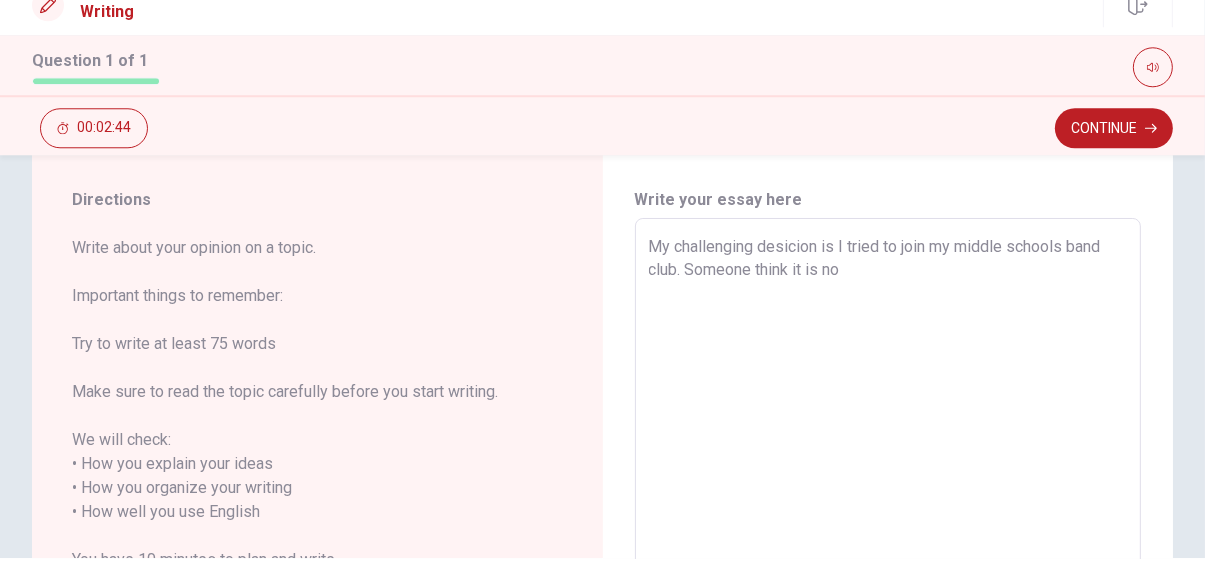 type 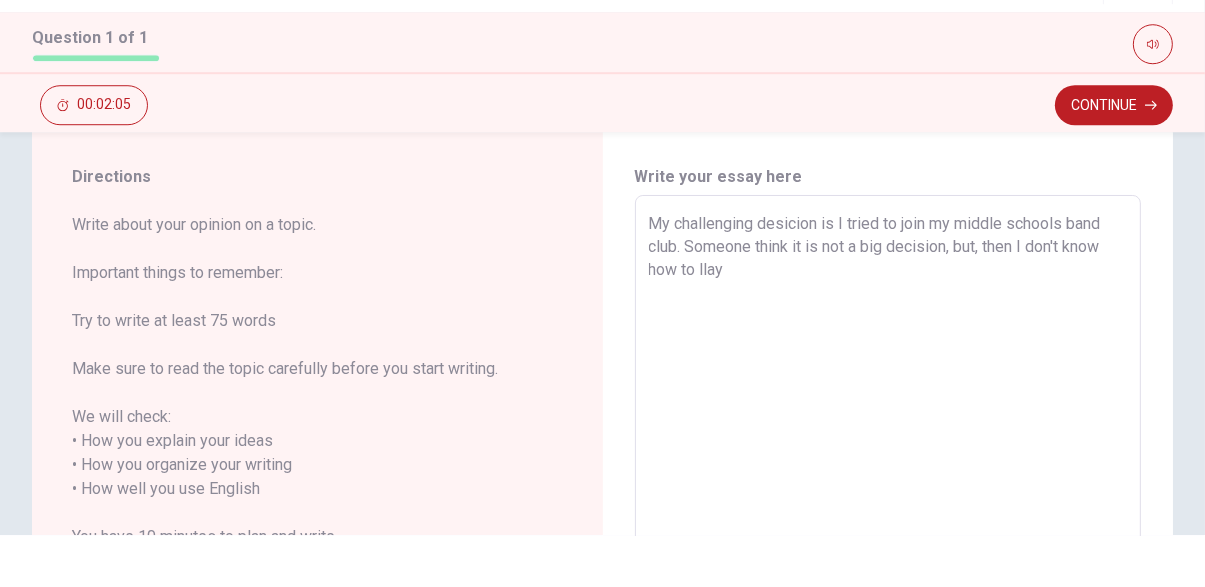 click on "My challenging desicion is I tried to join my middle schools band club. Someone think it is not a big decision, but, then I don't know how to llay" at bounding box center [888, 541] 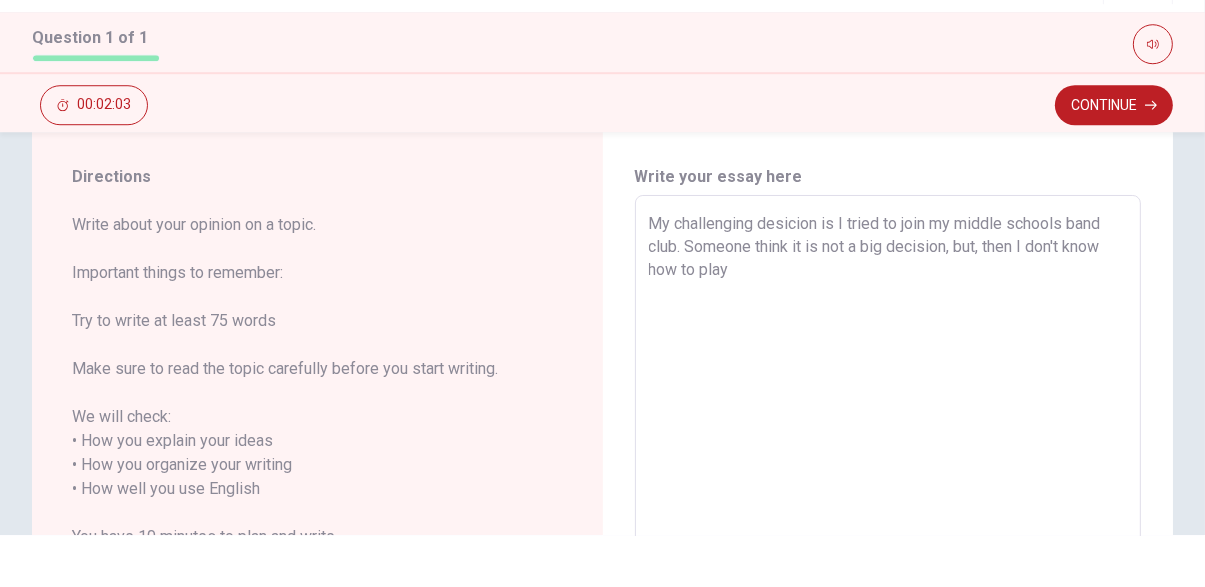 click on "My challenging desicion is I tried to join my middle schools band club. Someone think it is not a big decision, but, then I don't know how to play" at bounding box center [888, 541] 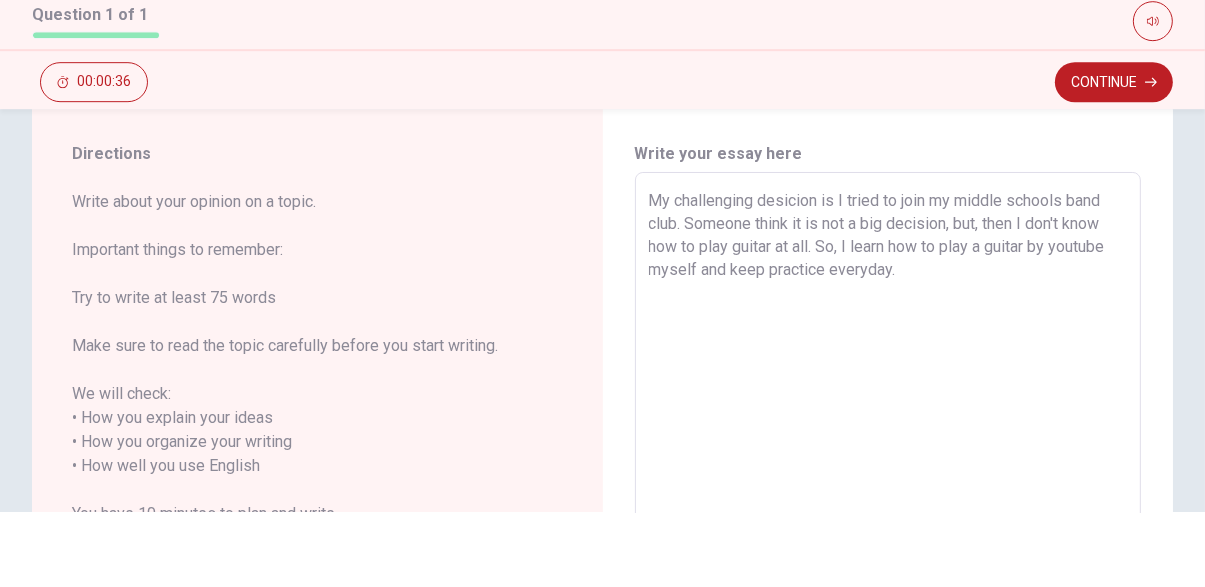 scroll, scrollTop: 99, scrollLeft: 0, axis: vertical 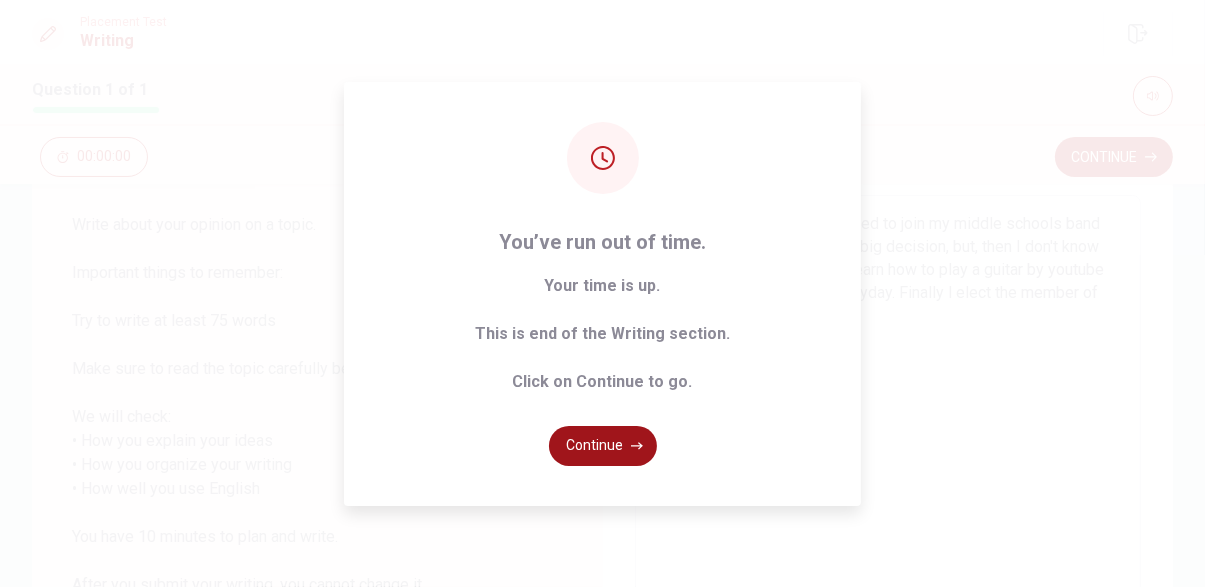 click on "Continue" at bounding box center [603, 446] 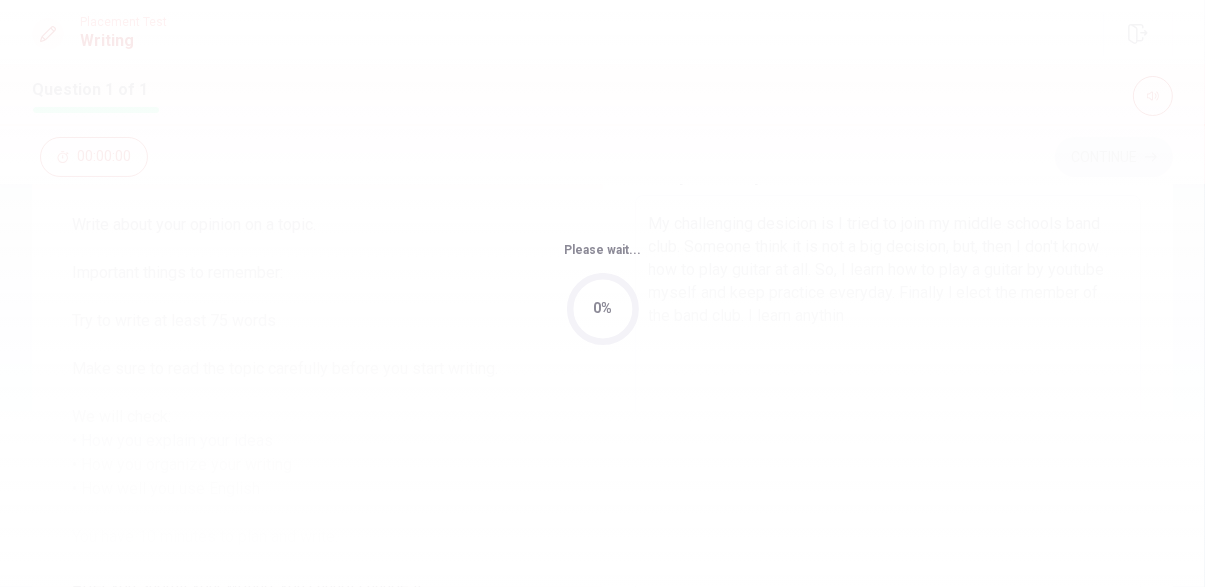 scroll, scrollTop: 0, scrollLeft: 0, axis: both 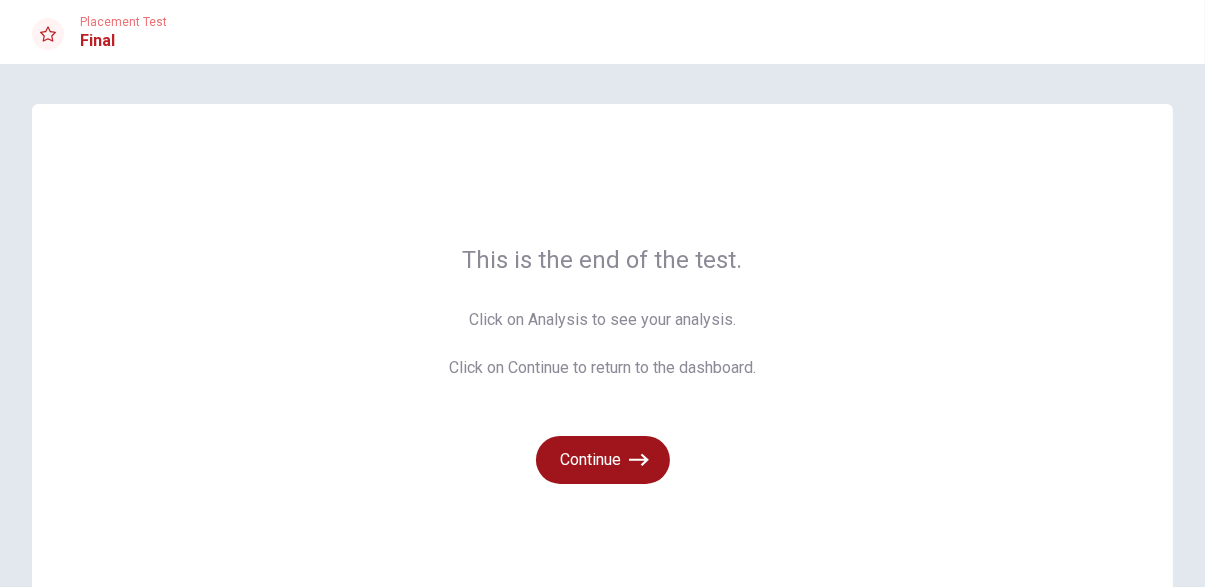 click on "Continue" at bounding box center (603, 460) 